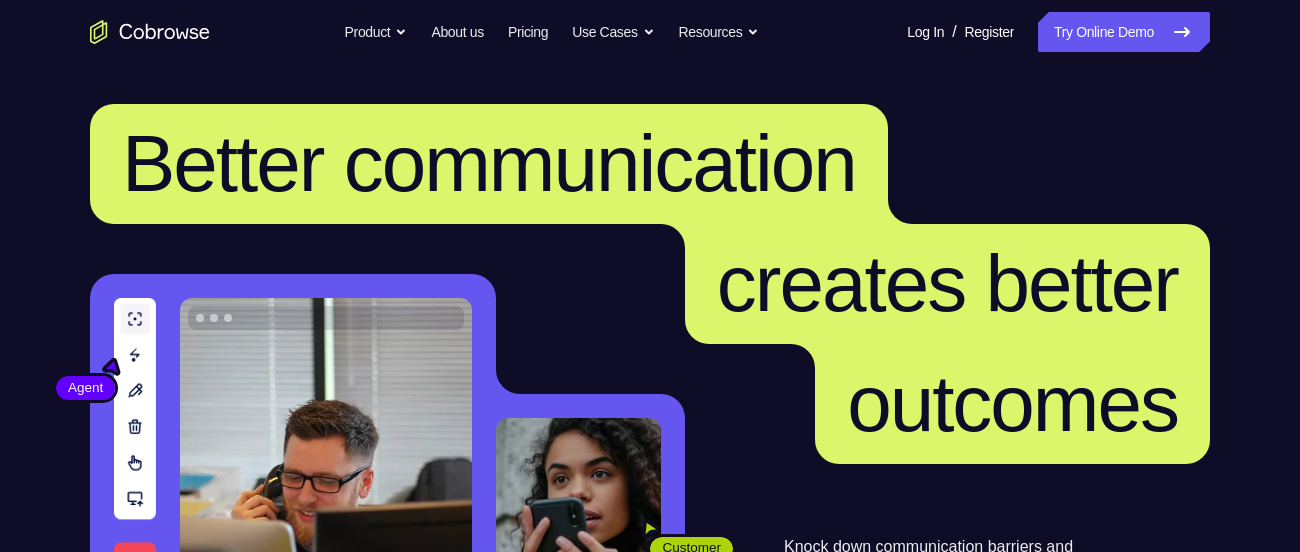 scroll, scrollTop: 0, scrollLeft: 0, axis: both 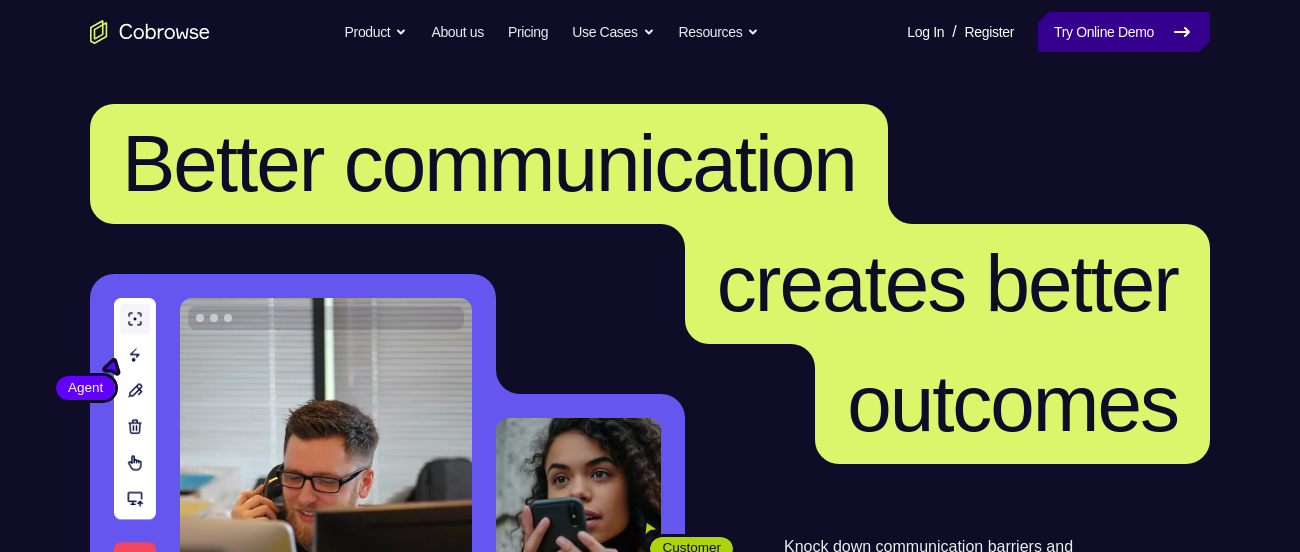 click on "Try Online Demo" at bounding box center (1124, 32) 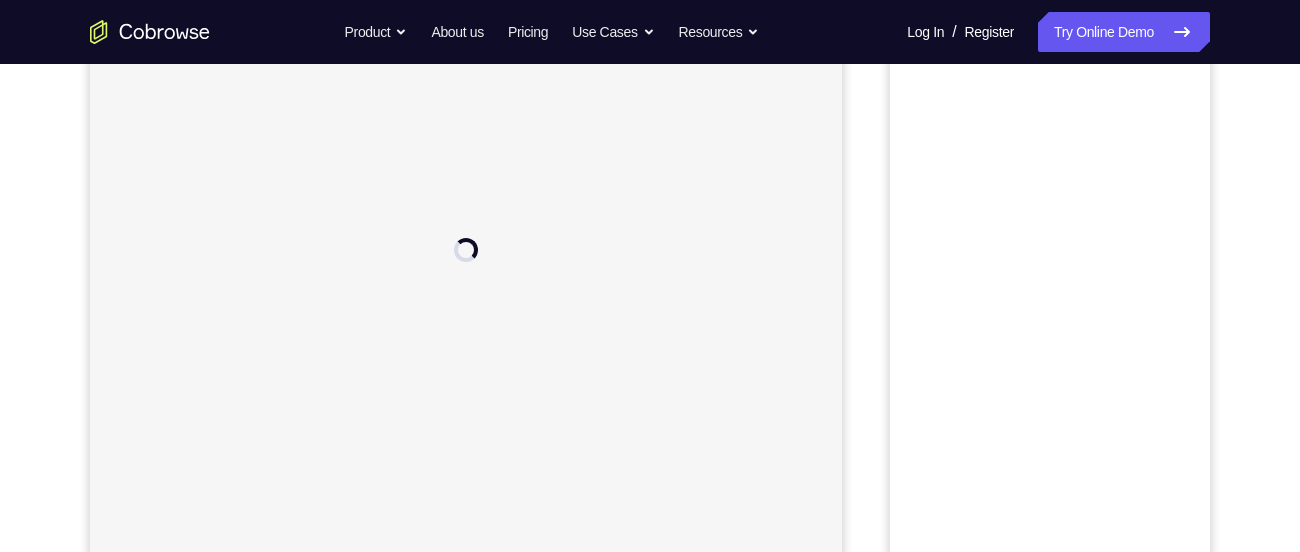 scroll, scrollTop: 133, scrollLeft: 0, axis: vertical 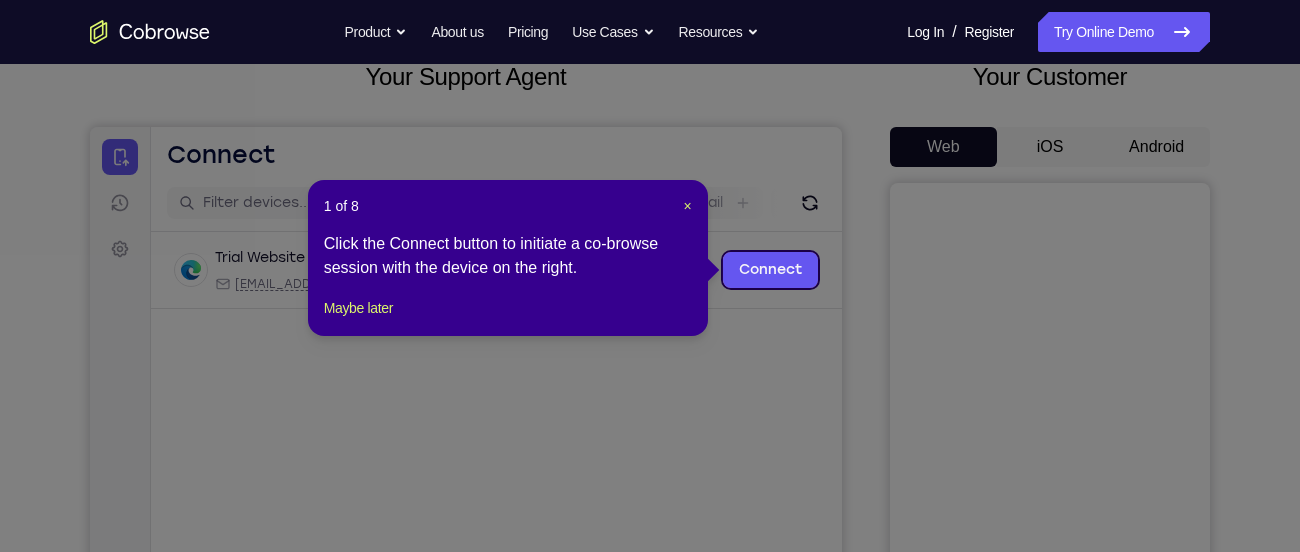 click 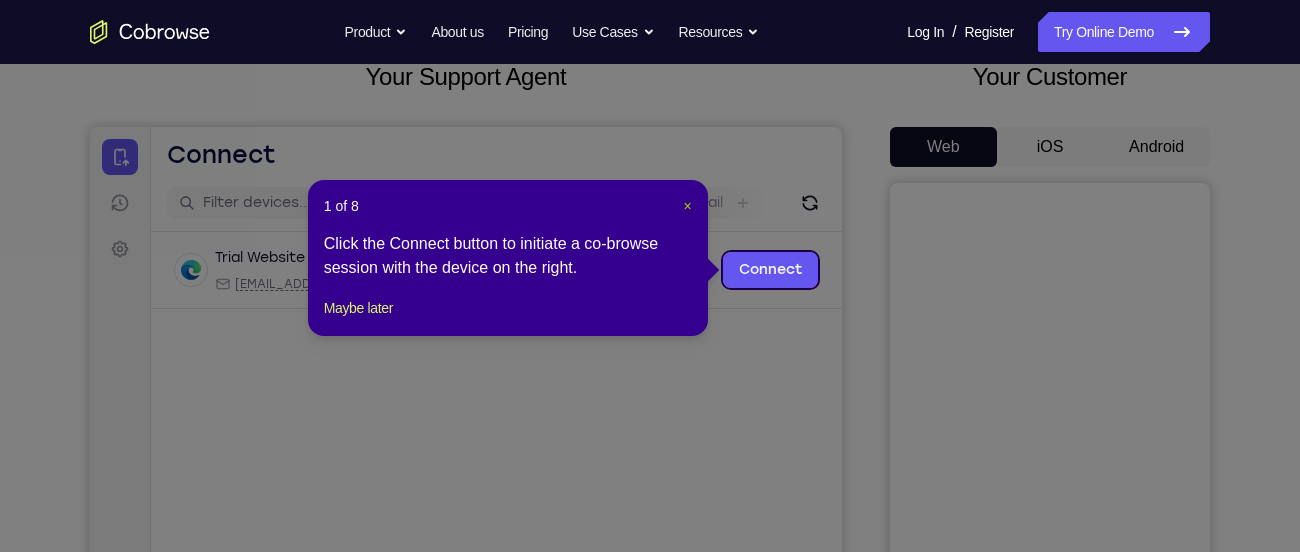 click on "×" at bounding box center [688, 206] 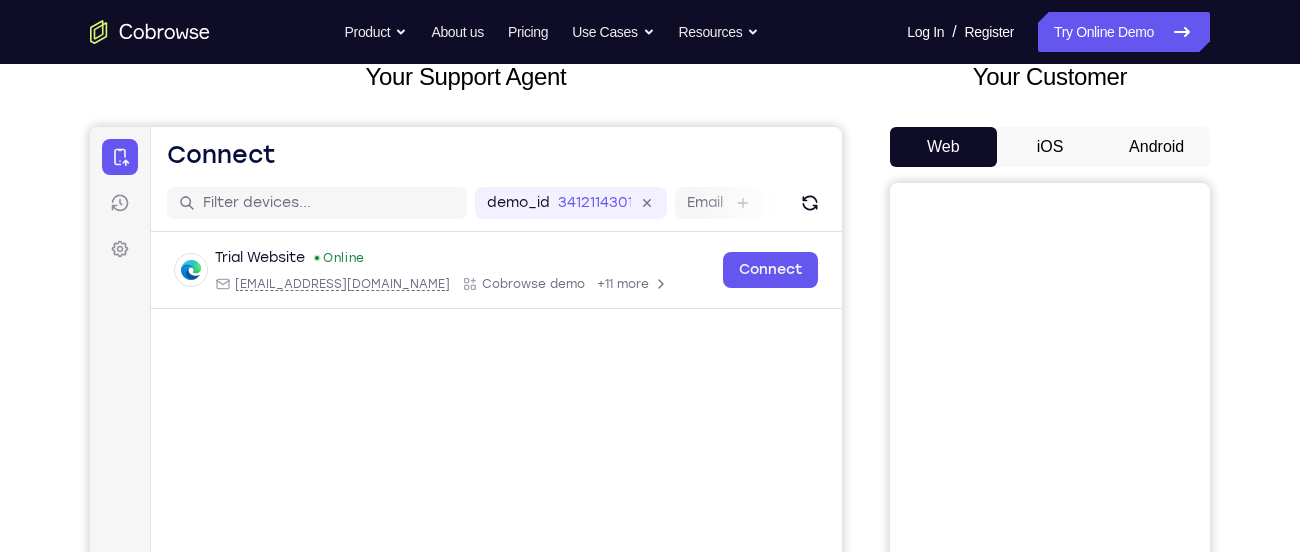 click on "Android" at bounding box center [1156, 147] 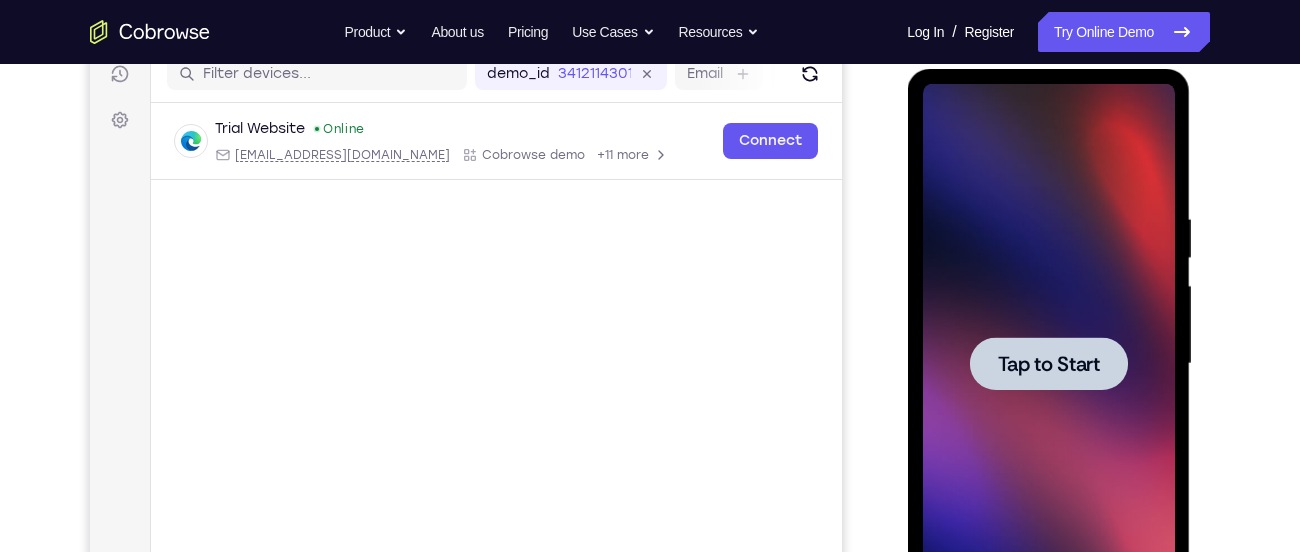 scroll, scrollTop: 0, scrollLeft: 0, axis: both 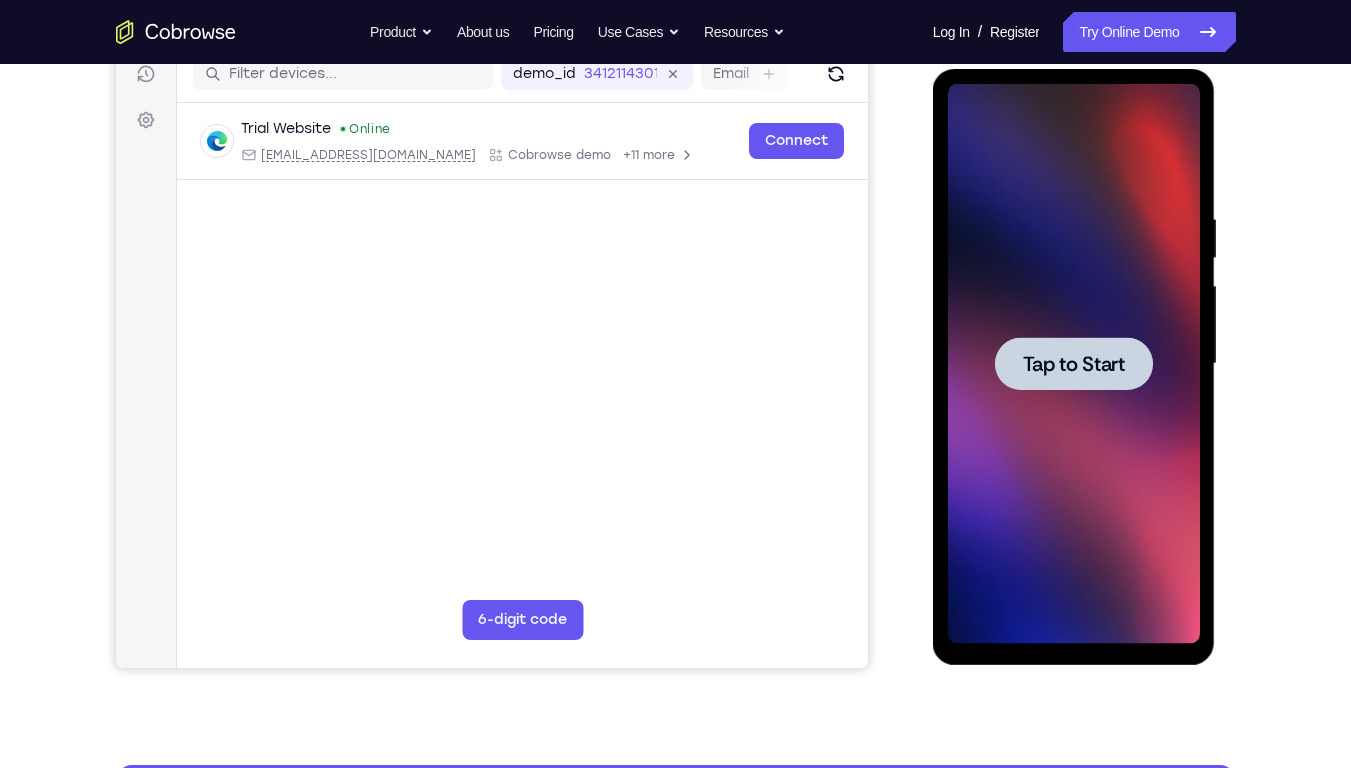 click at bounding box center (1074, 363) 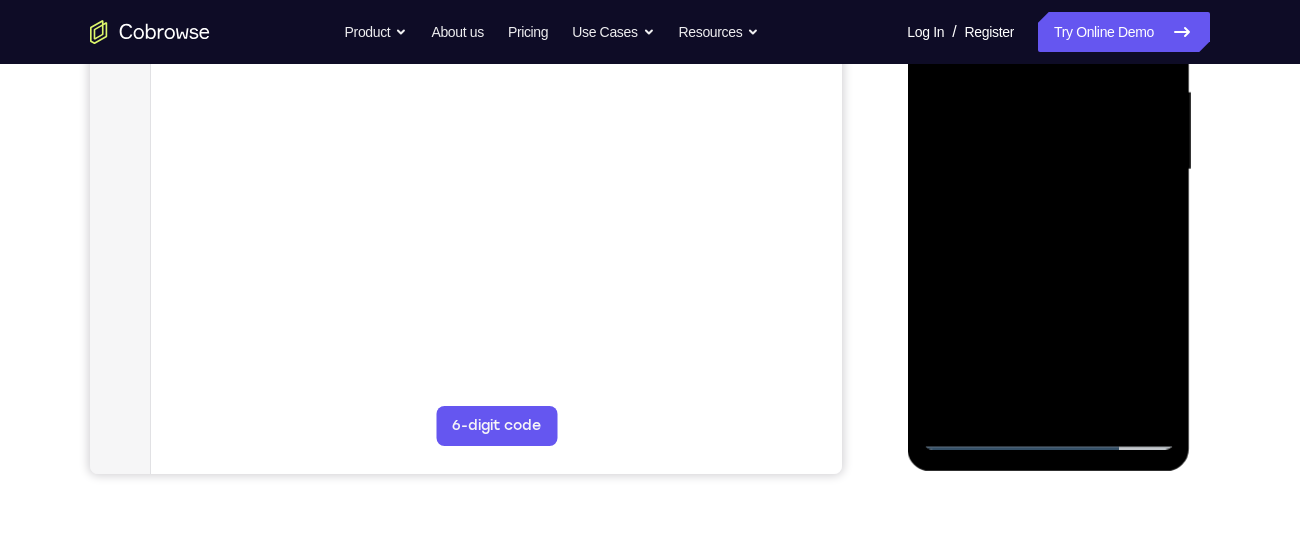scroll, scrollTop: 457, scrollLeft: 0, axis: vertical 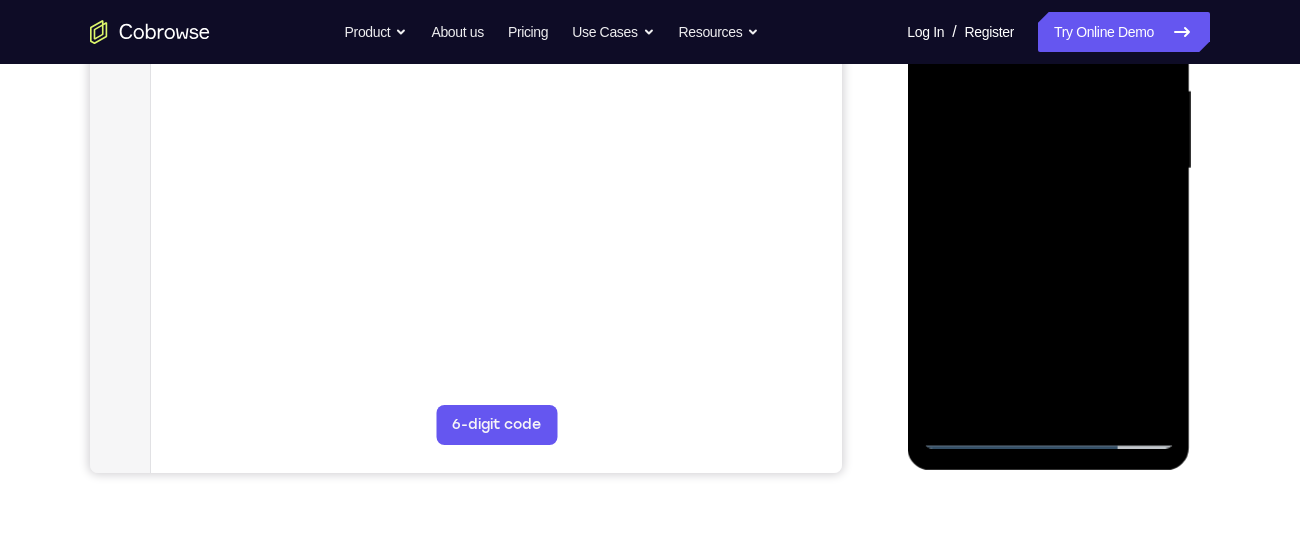 click at bounding box center (1048, 169) 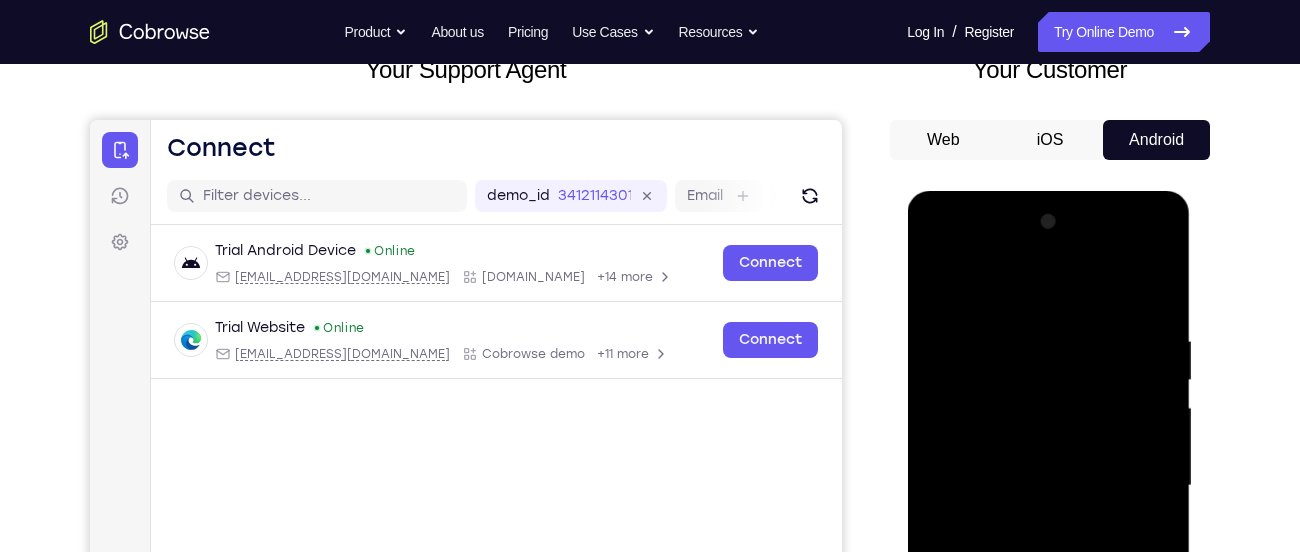 scroll, scrollTop: 137, scrollLeft: 0, axis: vertical 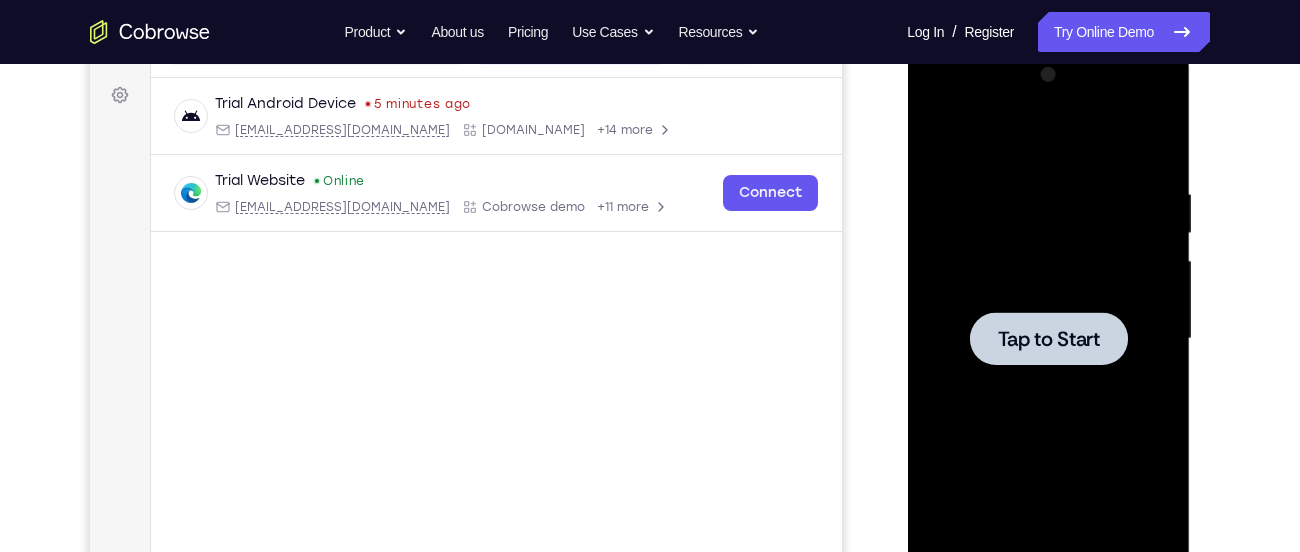 click on "Tap to Start" at bounding box center [1048, 339] 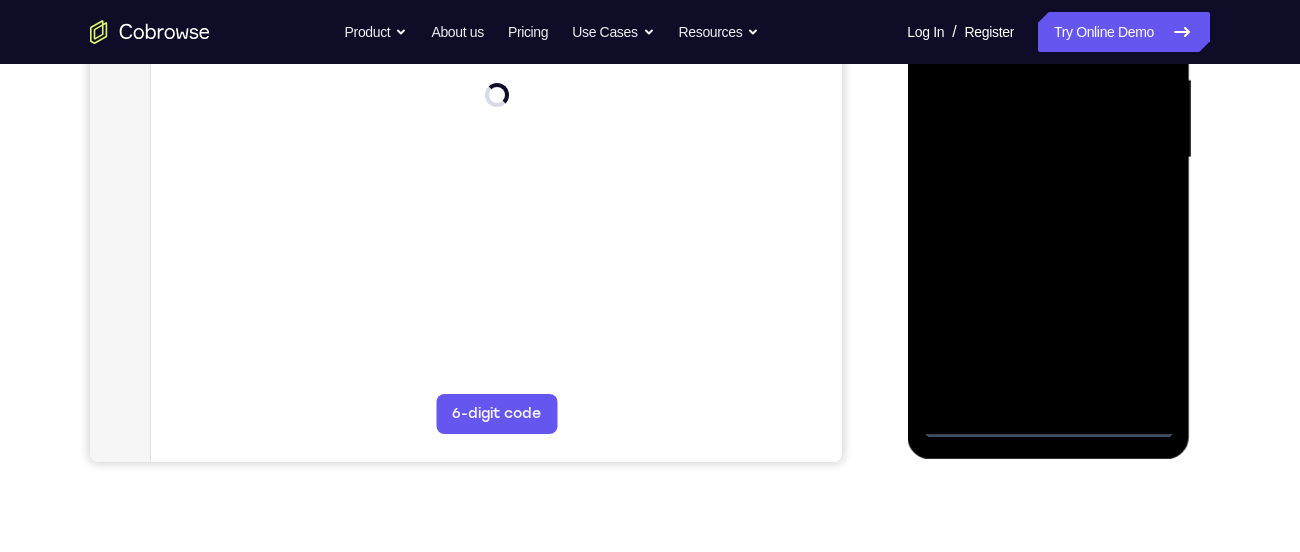 scroll, scrollTop: 474, scrollLeft: 0, axis: vertical 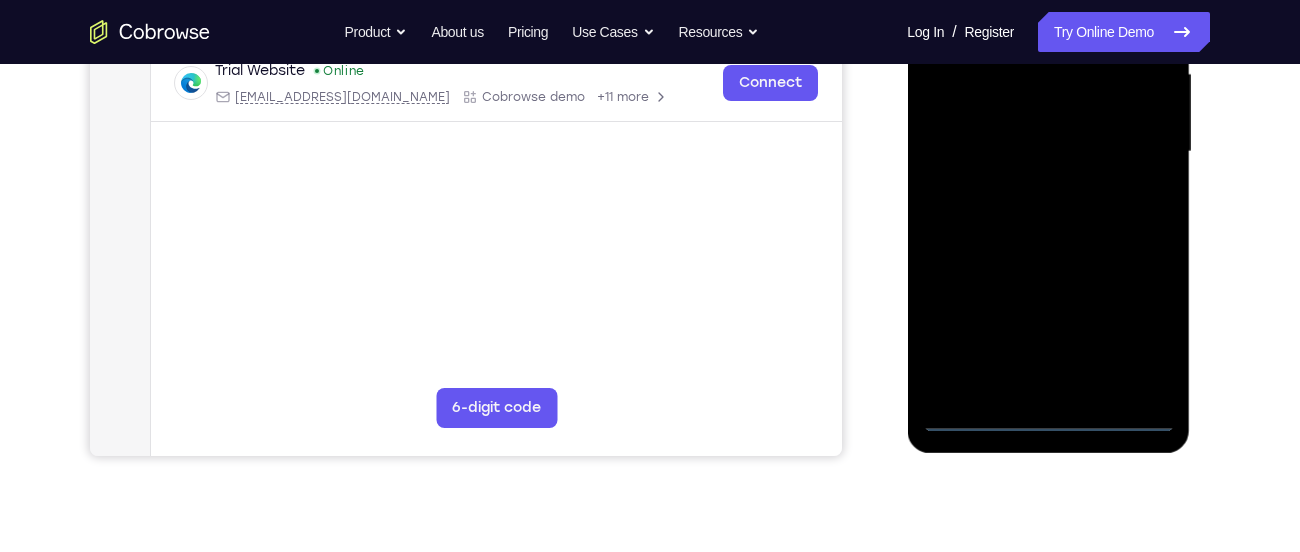 click at bounding box center (1048, 152) 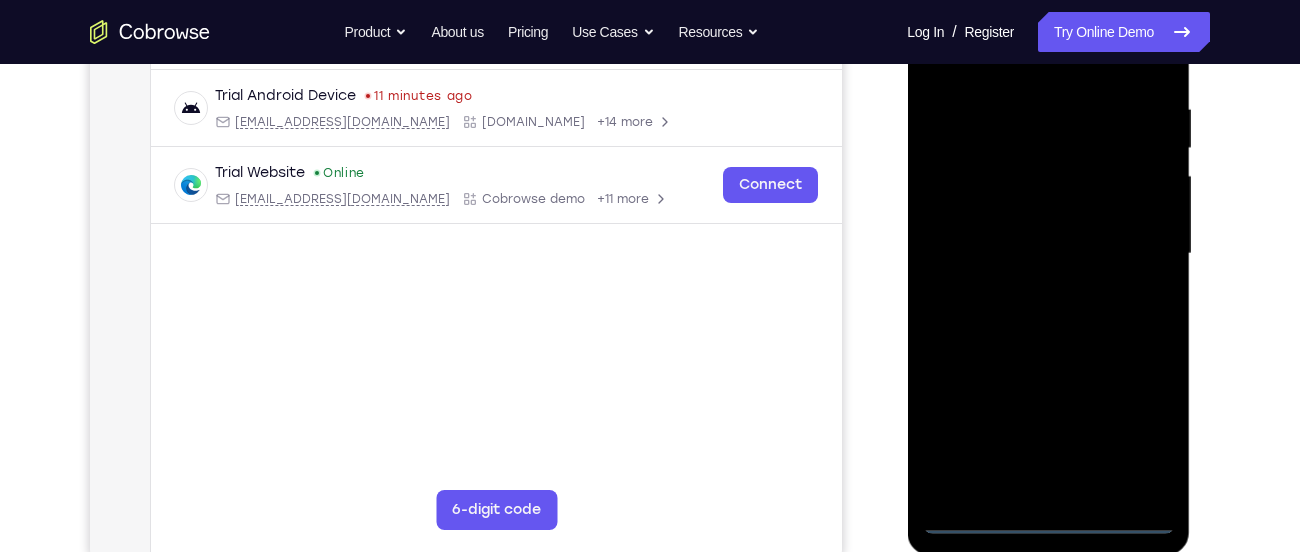 scroll, scrollTop: 373, scrollLeft: 0, axis: vertical 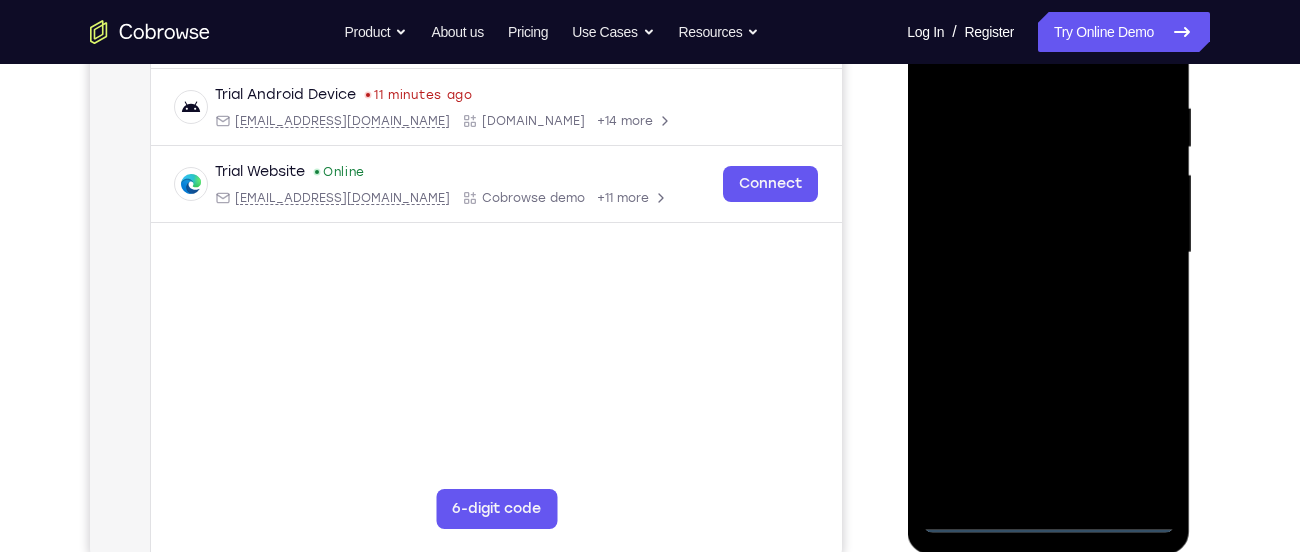 click at bounding box center (1048, 253) 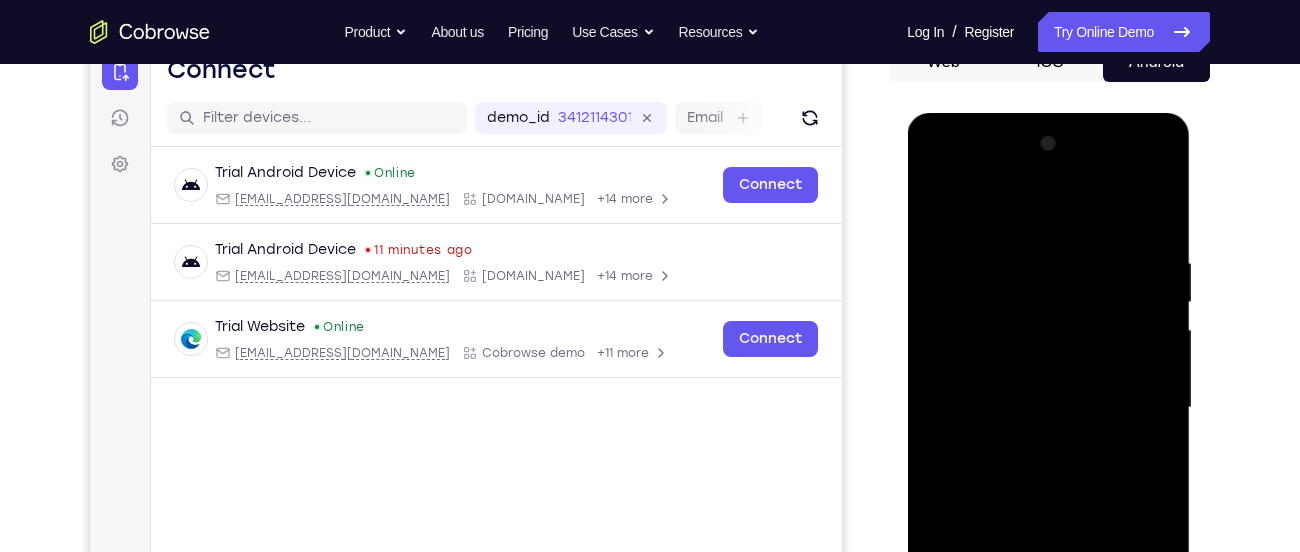 scroll, scrollTop: 220, scrollLeft: 0, axis: vertical 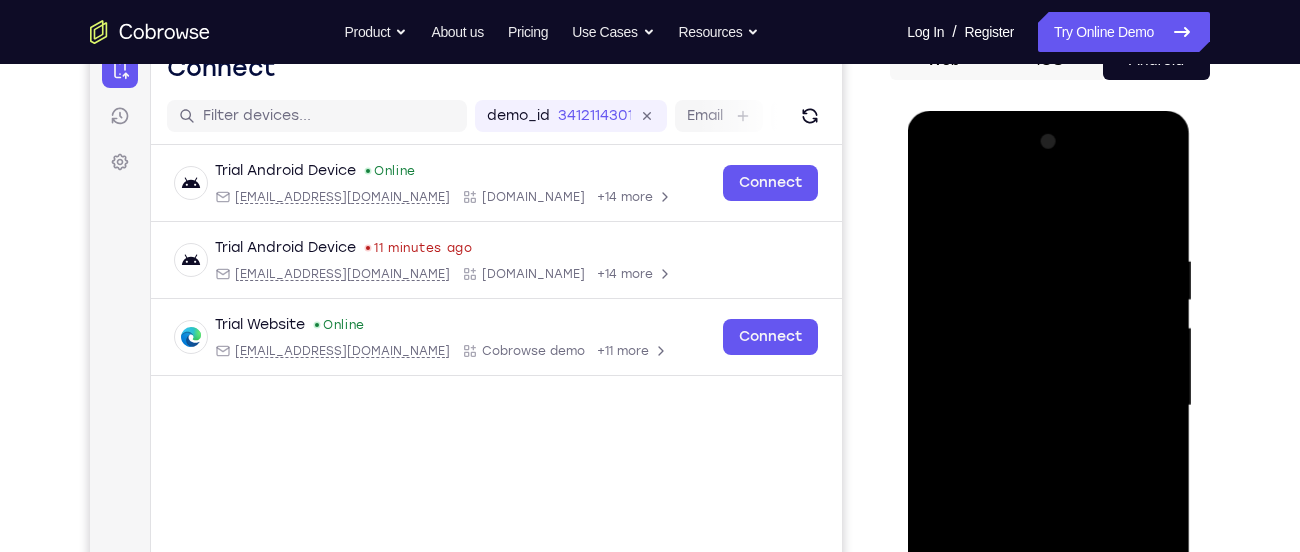 click at bounding box center [1048, 406] 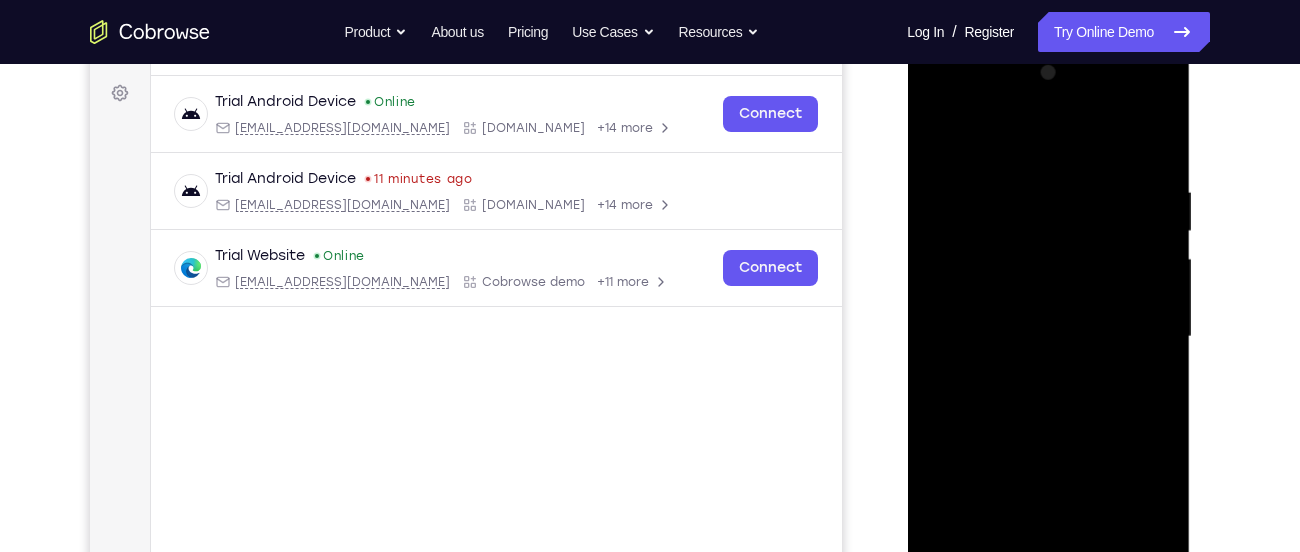 scroll, scrollTop: 290, scrollLeft: 0, axis: vertical 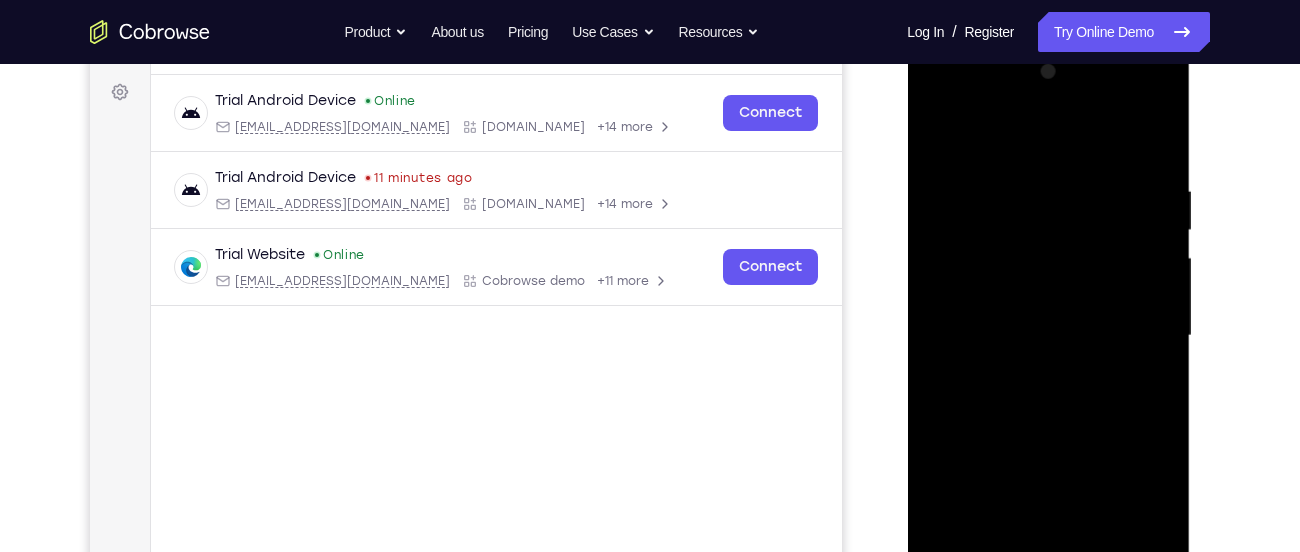 click at bounding box center (1048, 336) 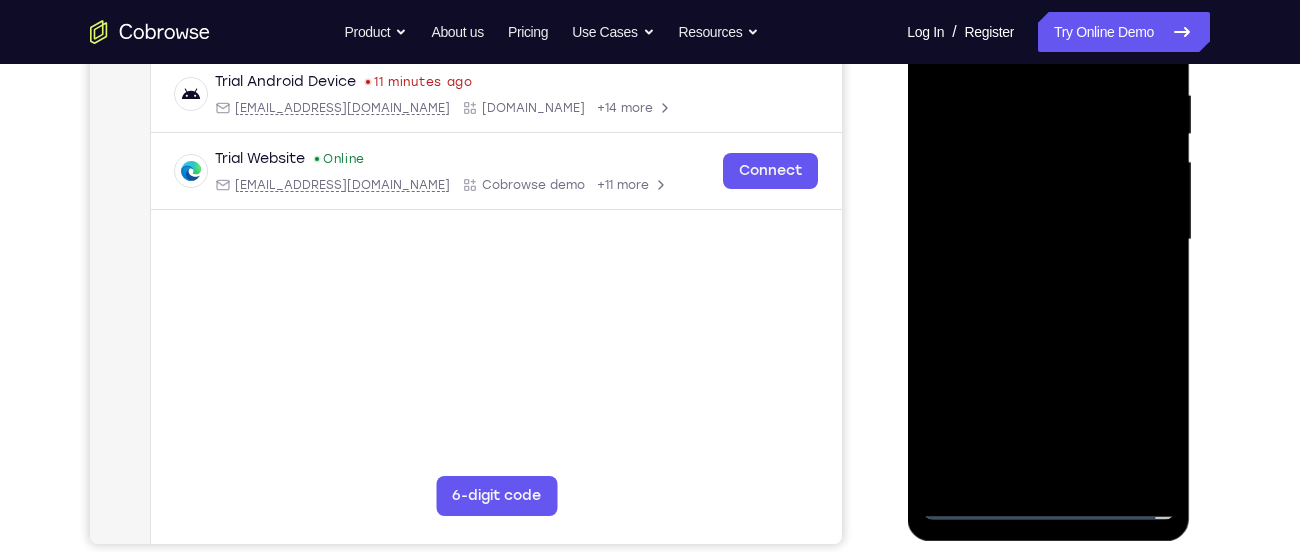 scroll, scrollTop: 387, scrollLeft: 0, axis: vertical 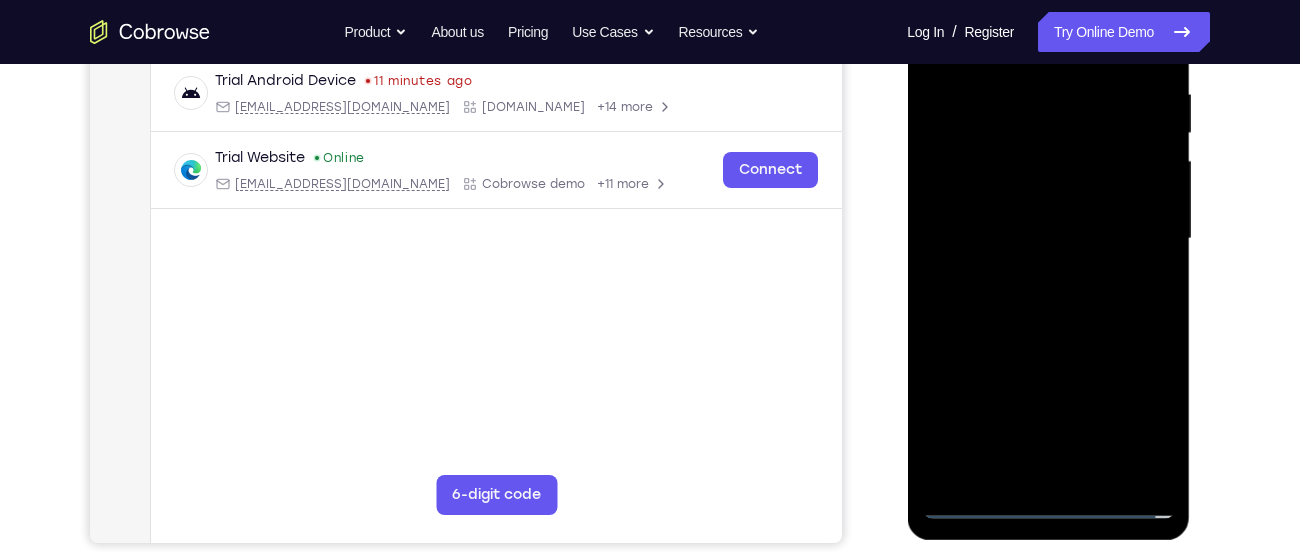 click at bounding box center (1048, 239) 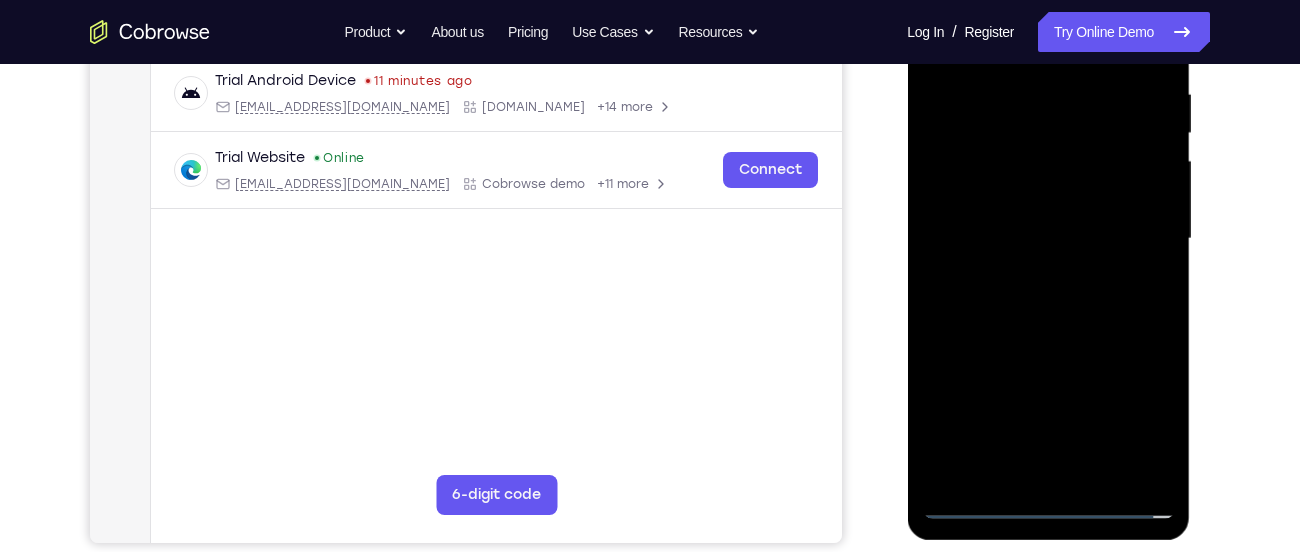 click at bounding box center (1048, 239) 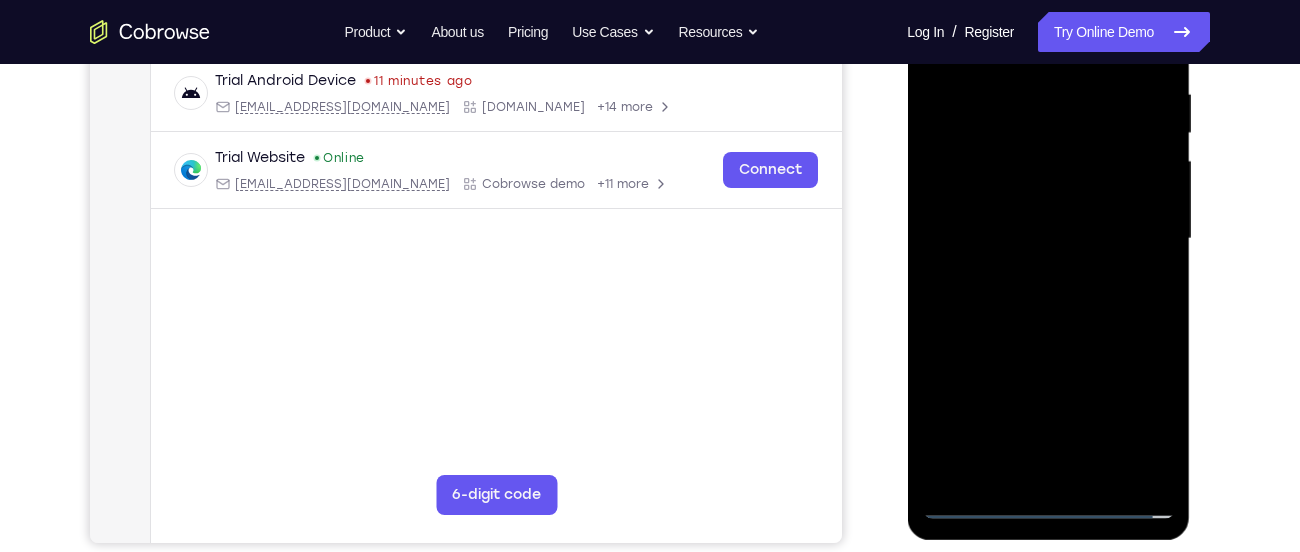 click at bounding box center [1048, 239] 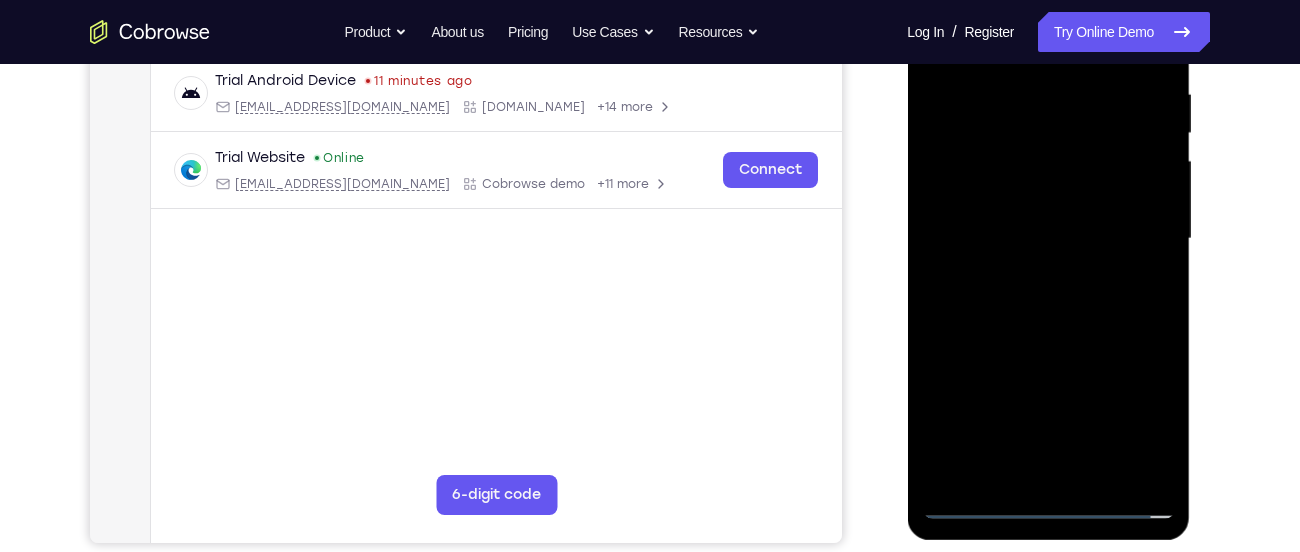 drag, startPoint x: 1121, startPoint y: 430, endPoint x: 950, endPoint y: 392, distance: 175.17134 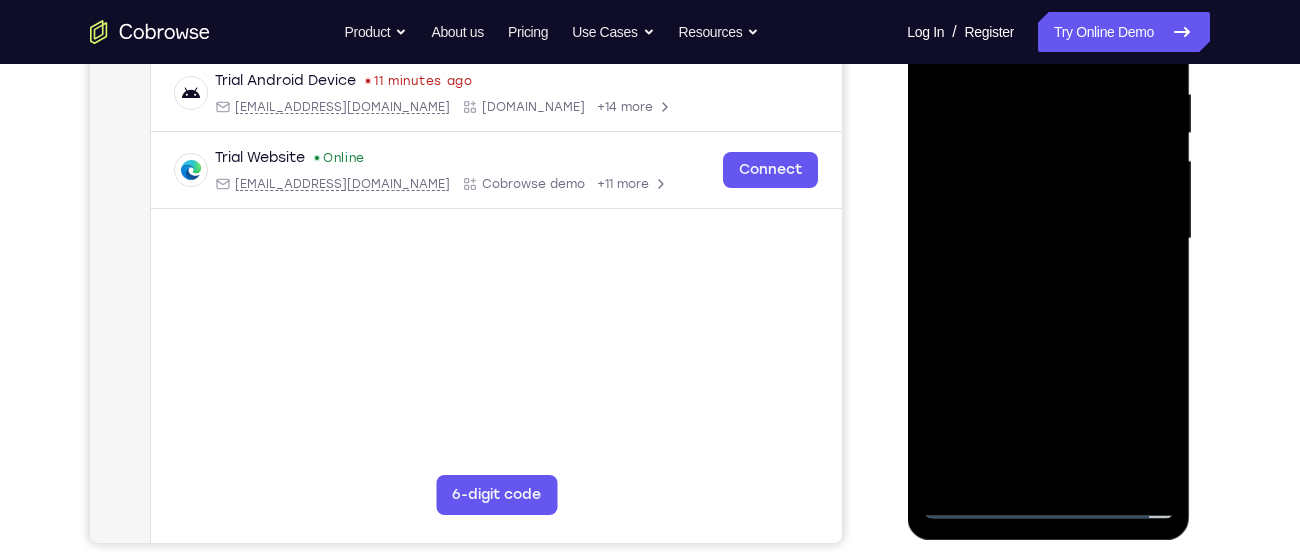 click at bounding box center [1048, 239] 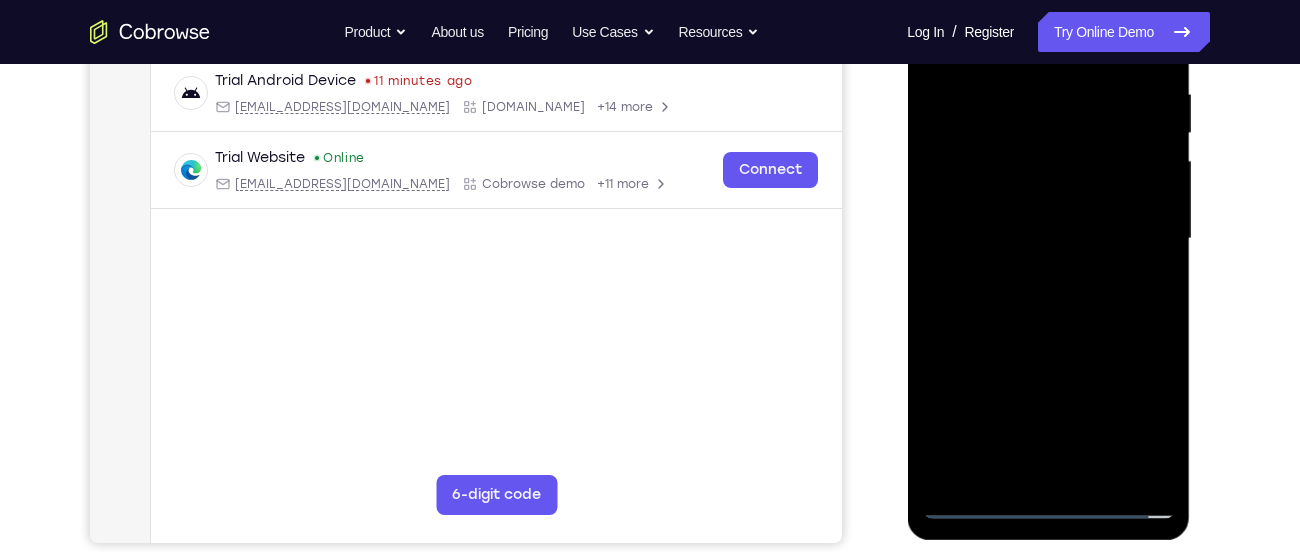 click at bounding box center (1048, 239) 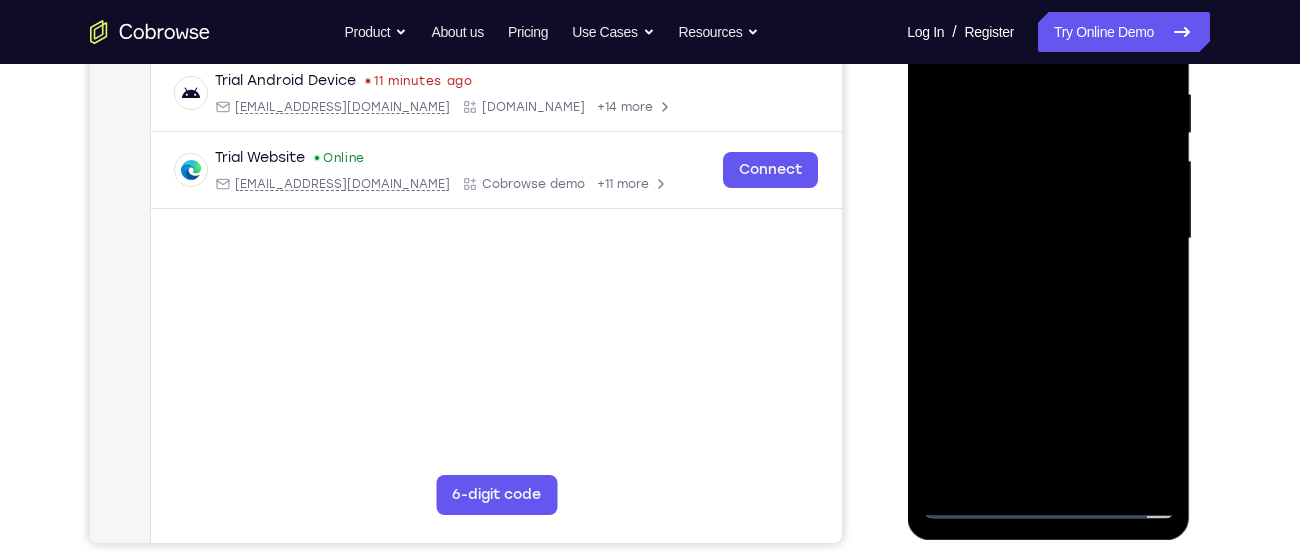 click at bounding box center (1048, 239) 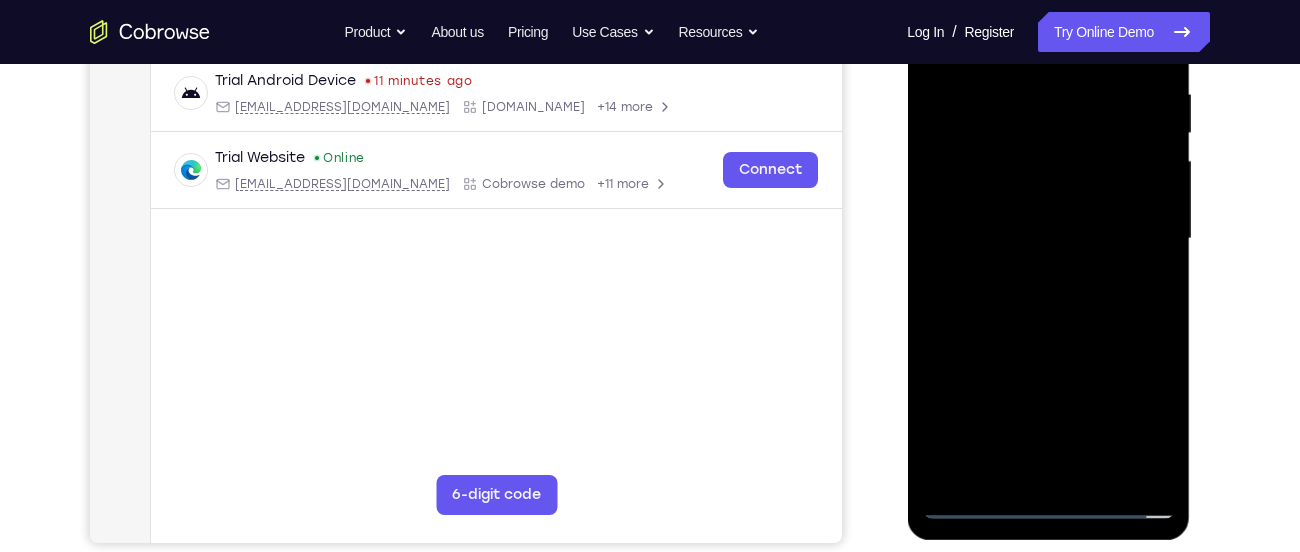 click at bounding box center [1048, 239] 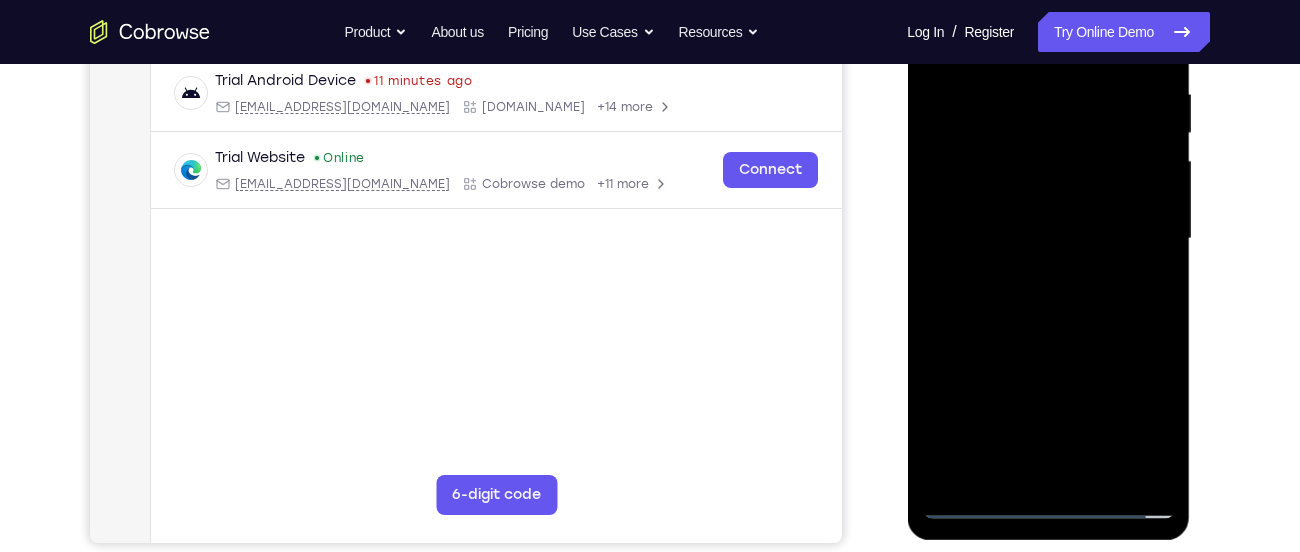 click at bounding box center (1048, 239) 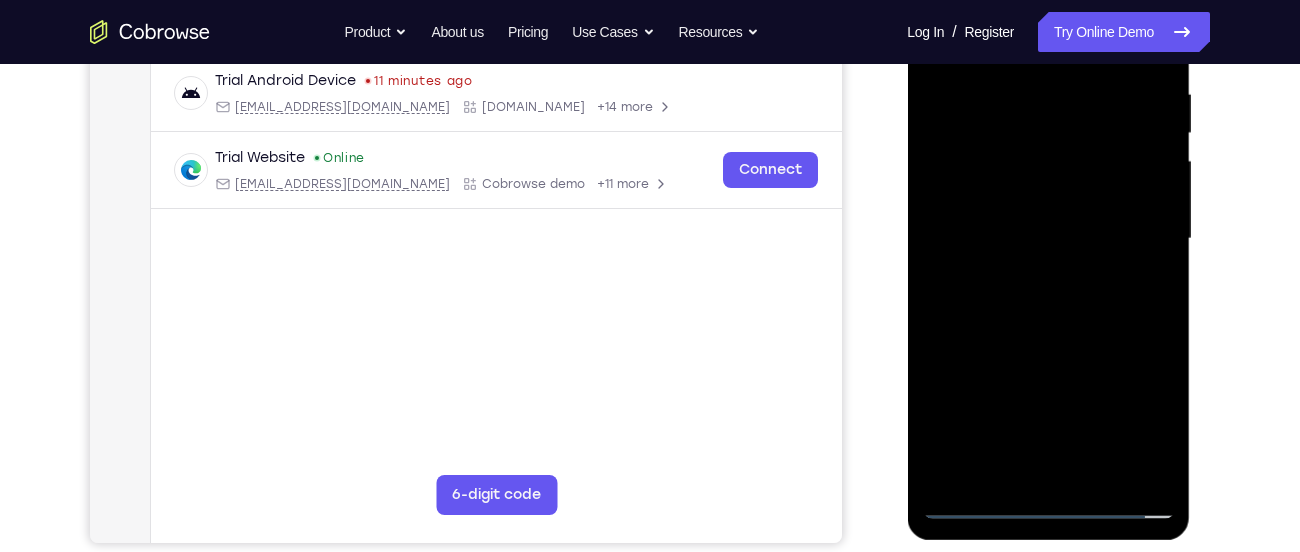 click at bounding box center (1048, 239) 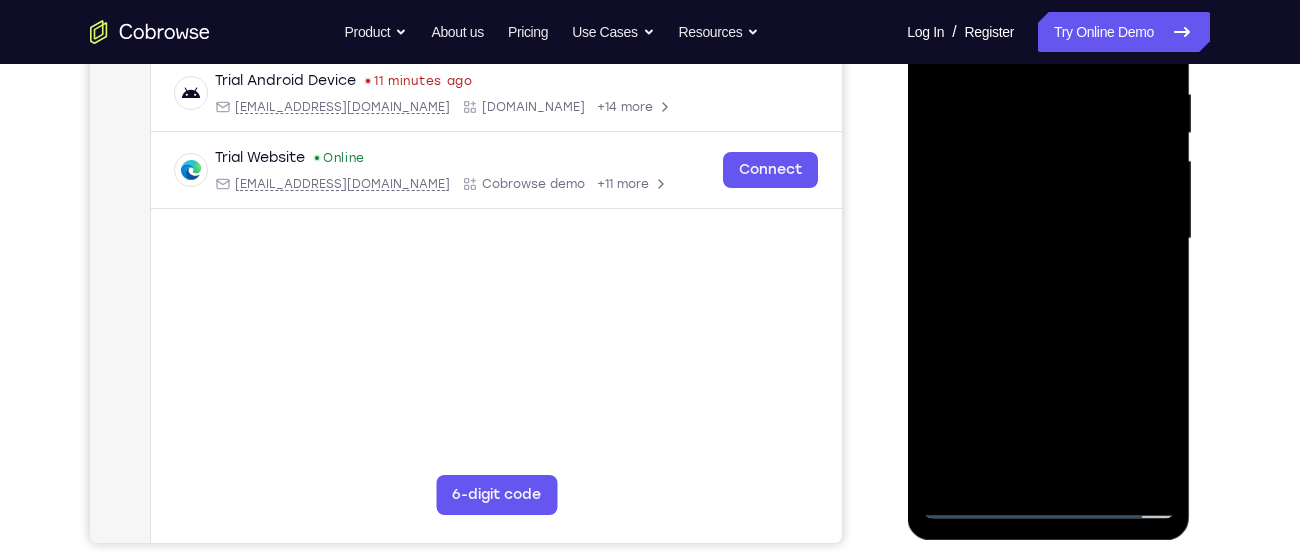 click at bounding box center (1048, 239) 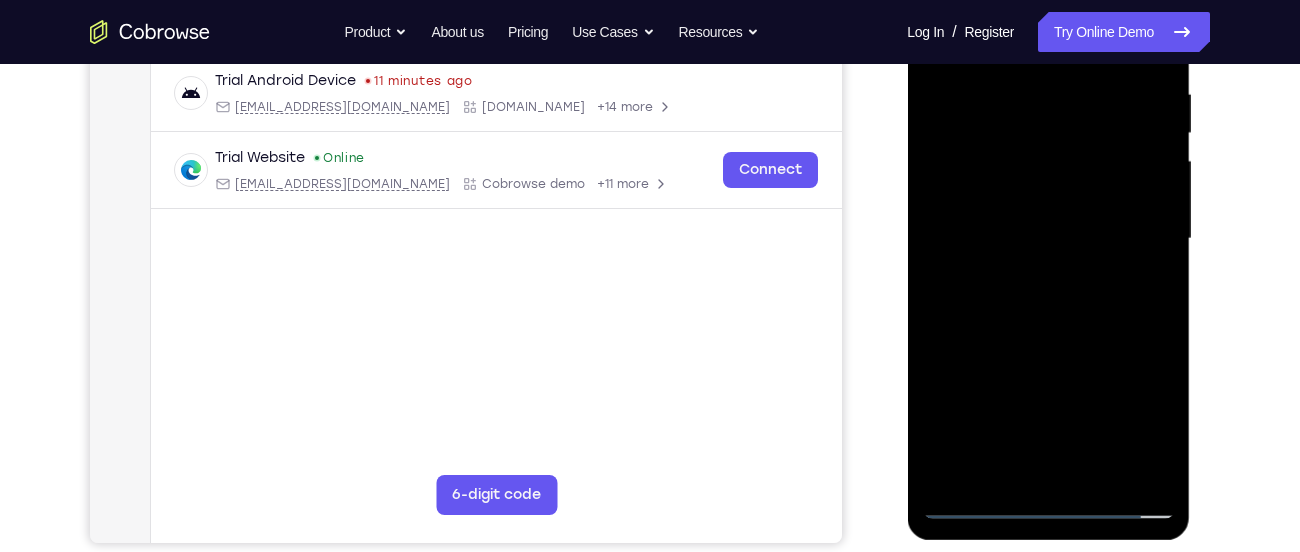 click at bounding box center (1048, 239) 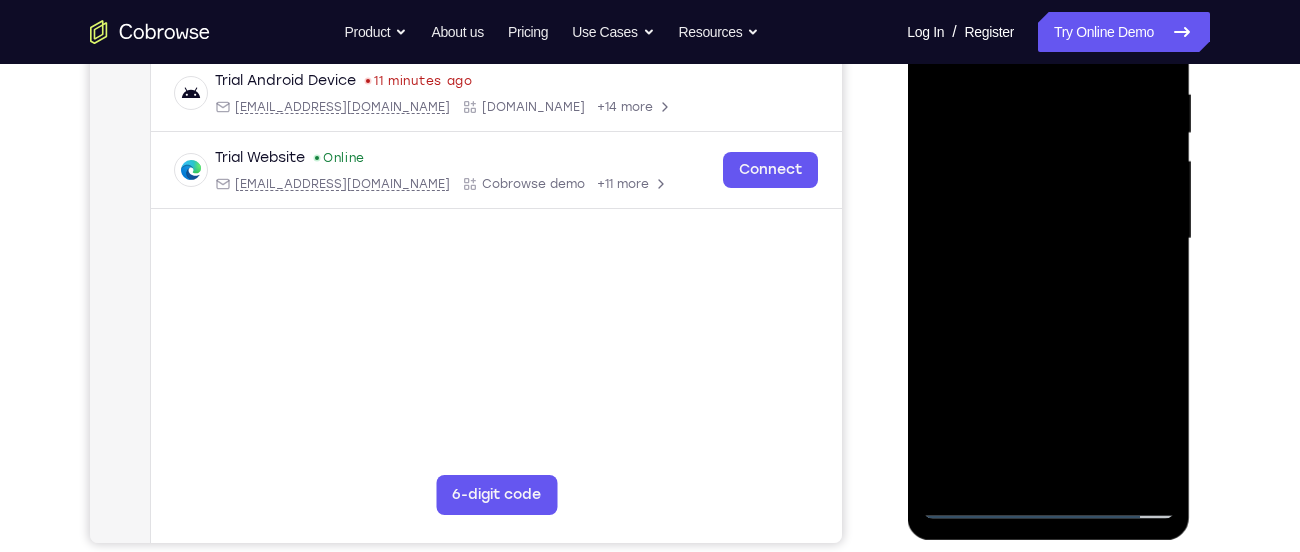 click at bounding box center (1048, 239) 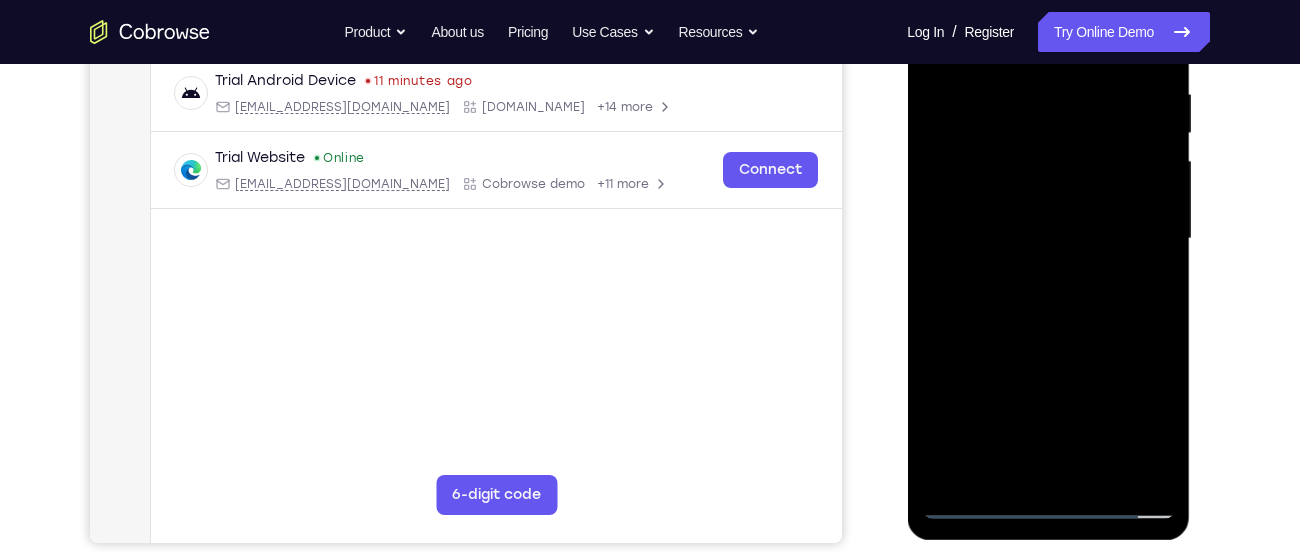 click at bounding box center (1048, 239) 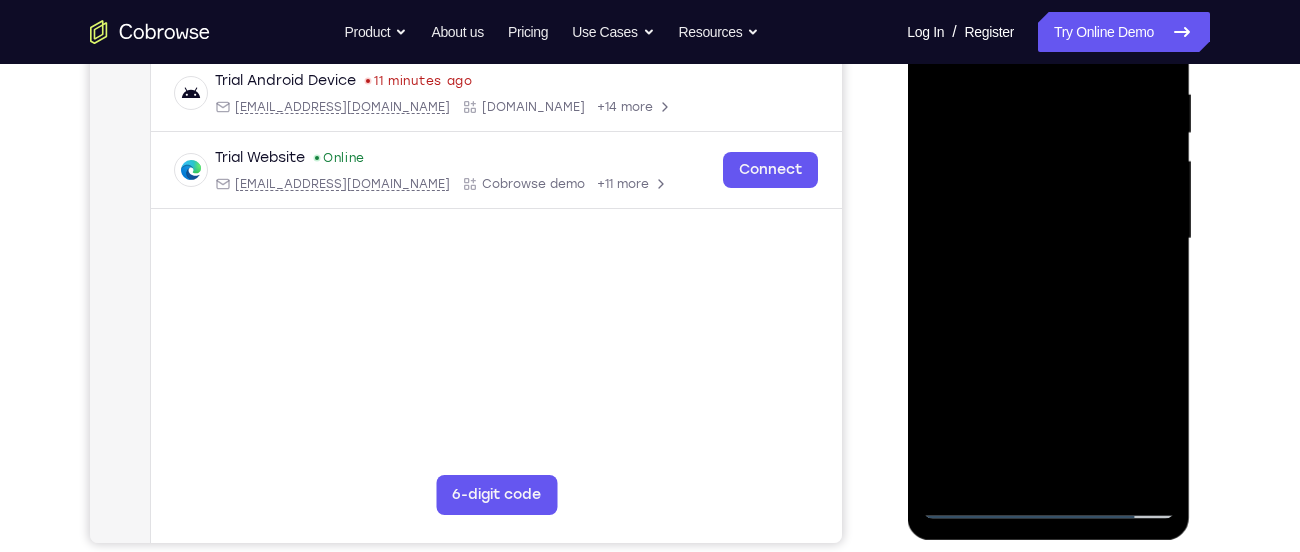 click at bounding box center (1048, 239) 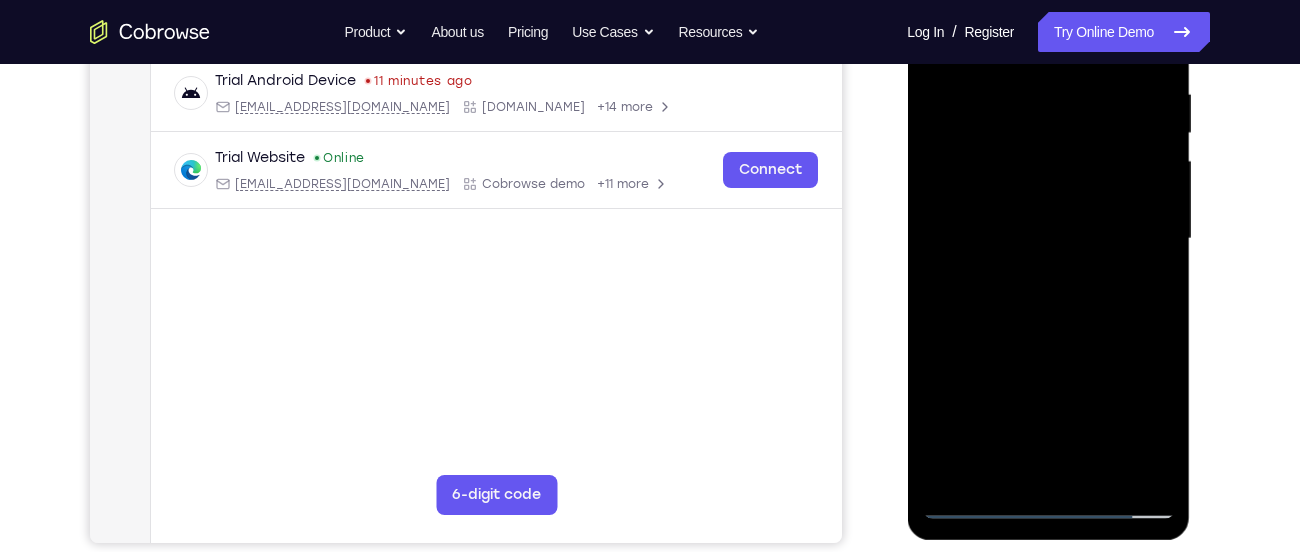 click at bounding box center (1048, 239) 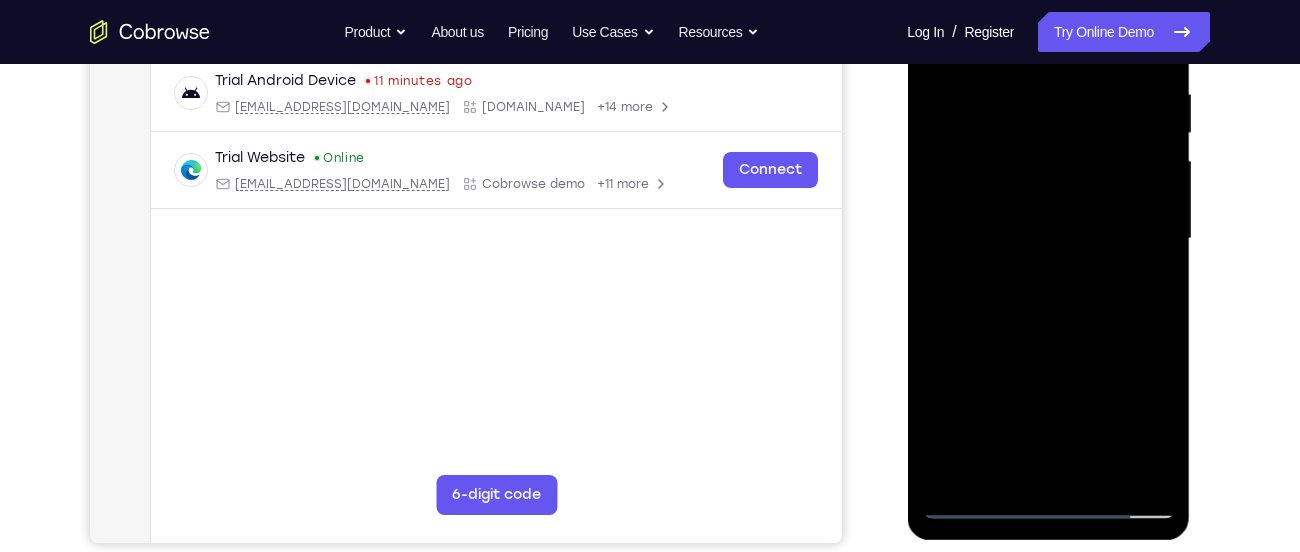 click at bounding box center [1048, 239] 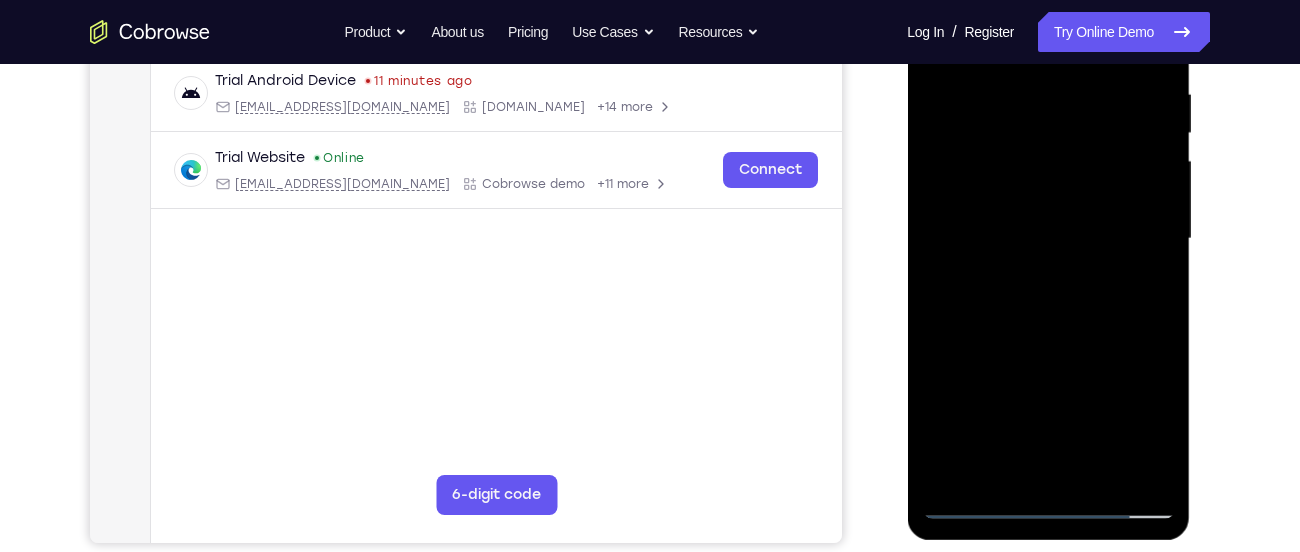 click at bounding box center [1048, 239] 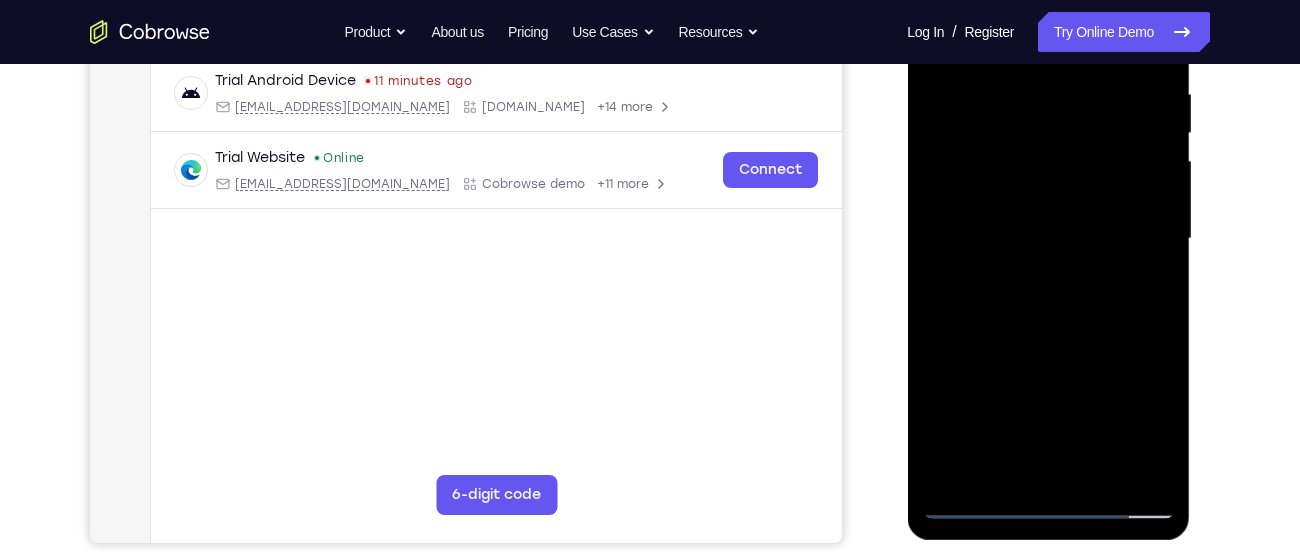 click at bounding box center [1048, 239] 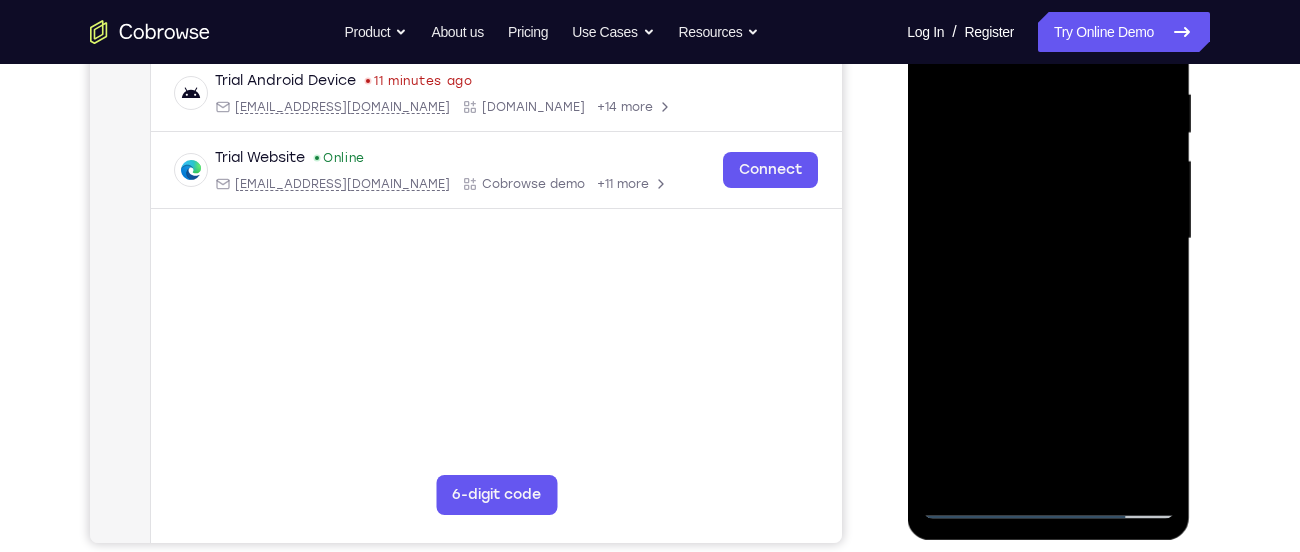 click at bounding box center (1048, 239) 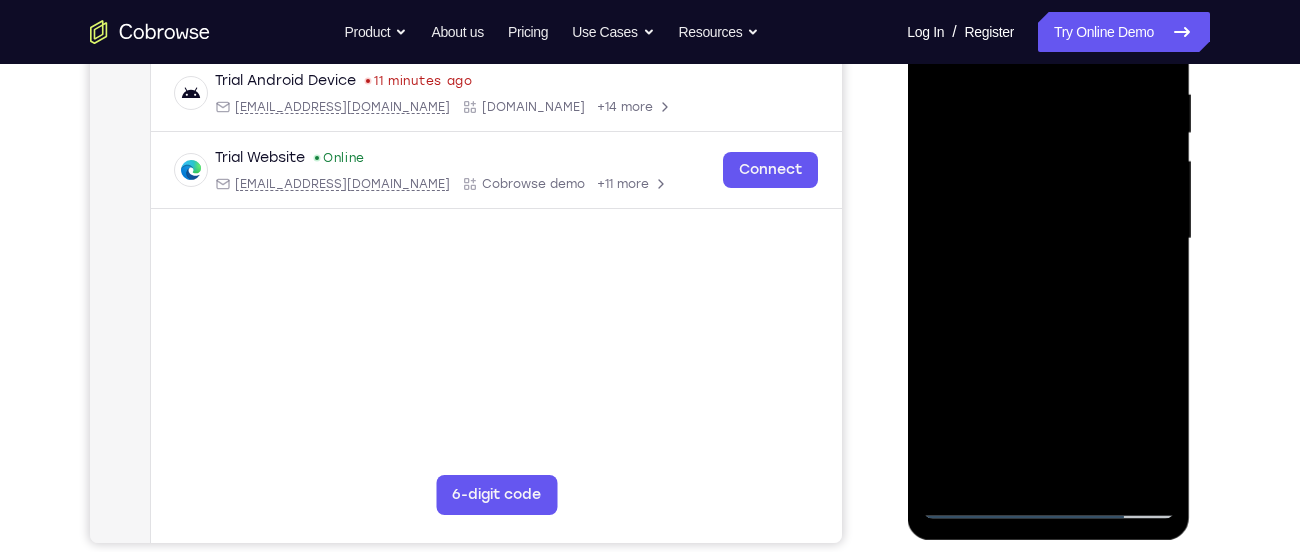 click at bounding box center [1048, 239] 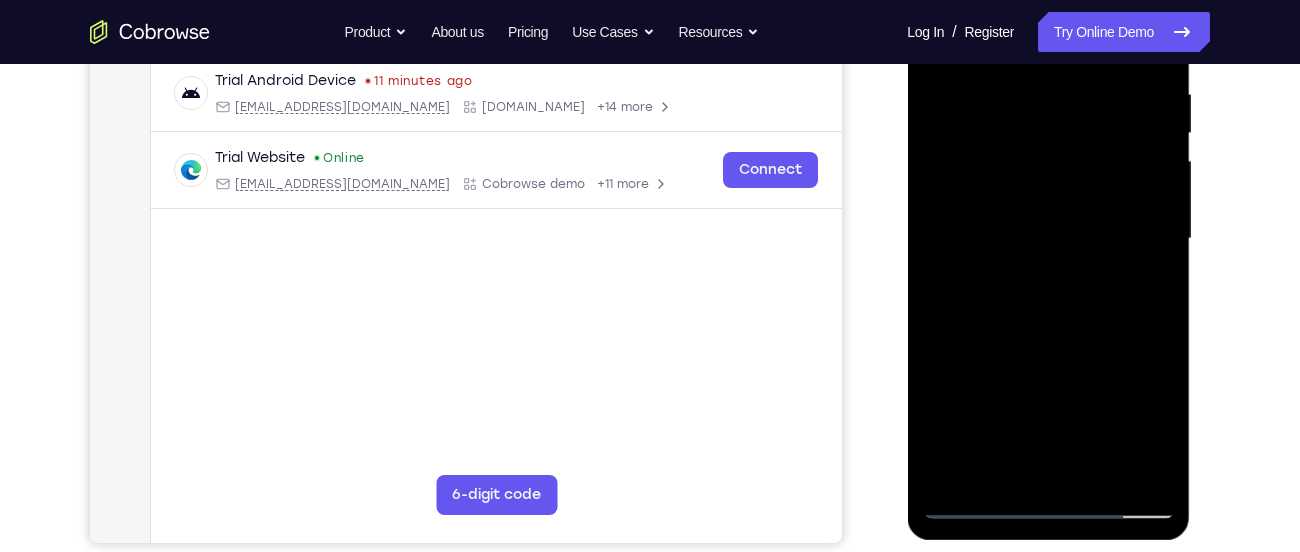 click at bounding box center (1048, 239) 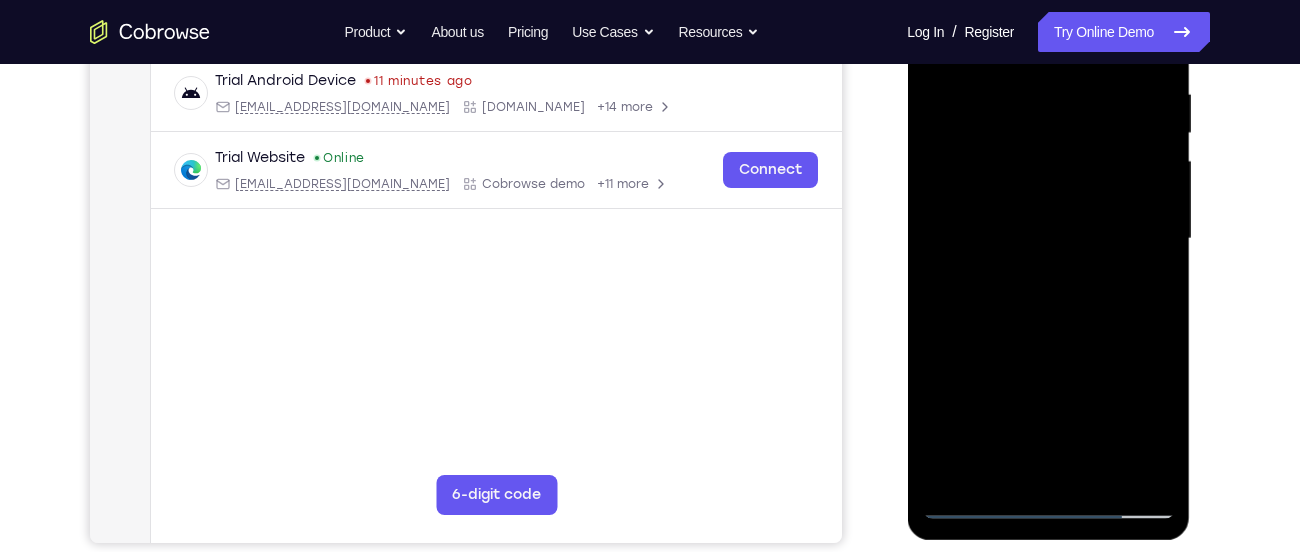 click at bounding box center [1048, 239] 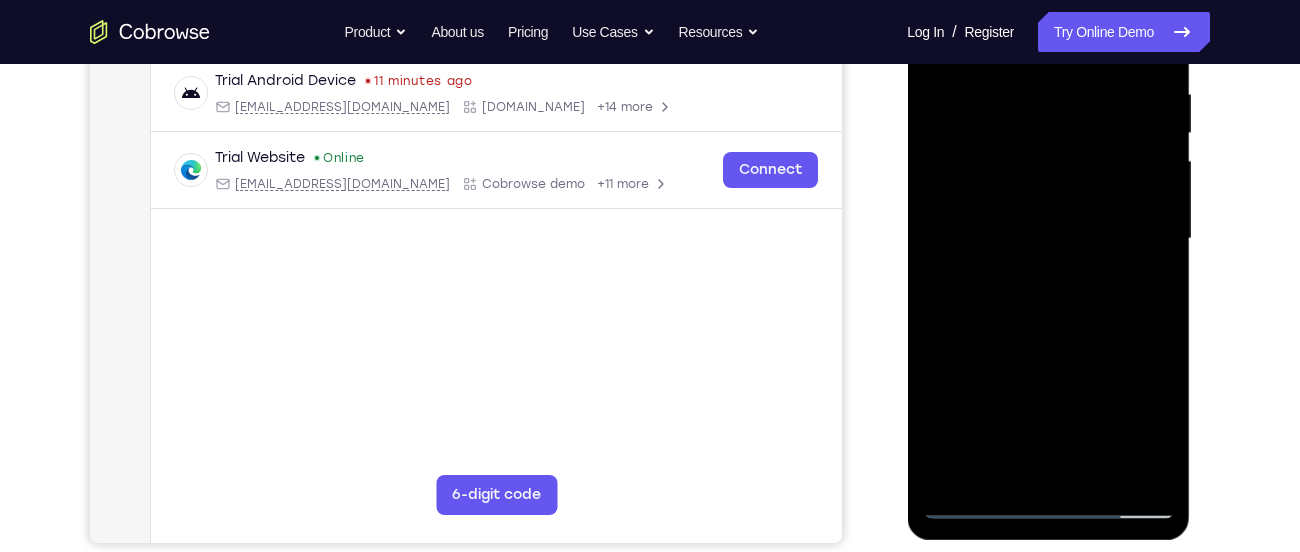 click at bounding box center (1048, 239) 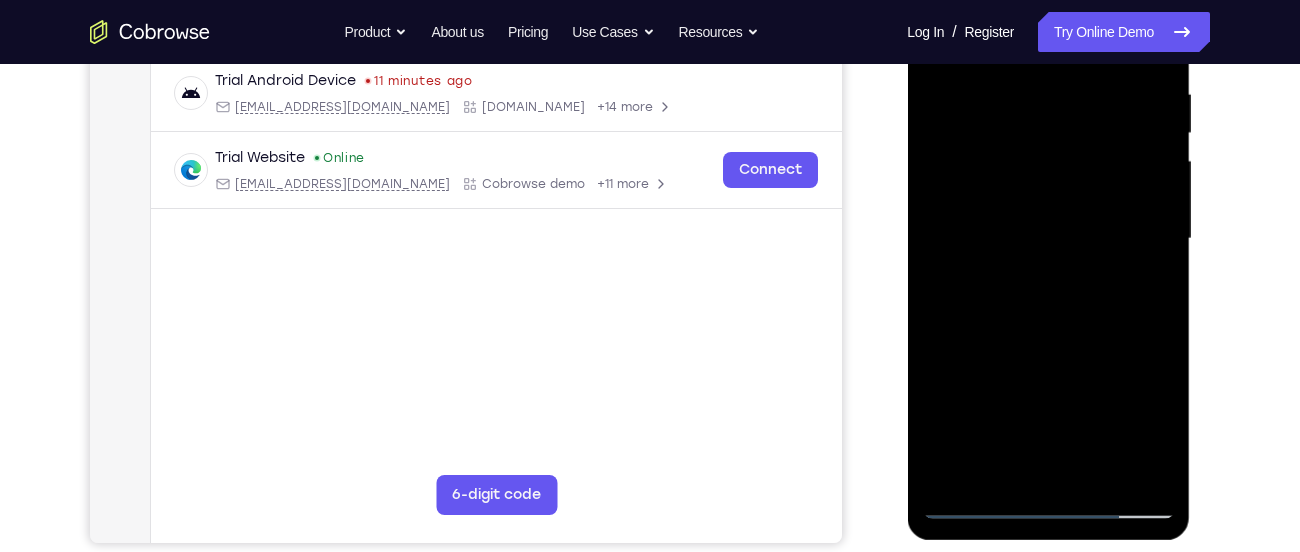 click at bounding box center (1048, 239) 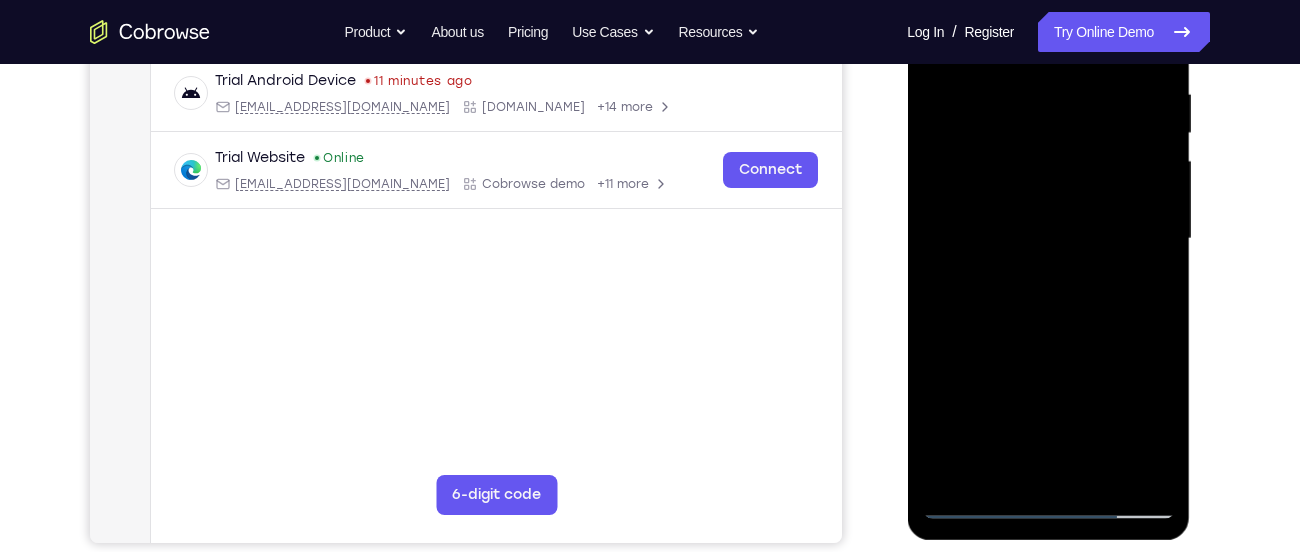 click at bounding box center [1048, 239] 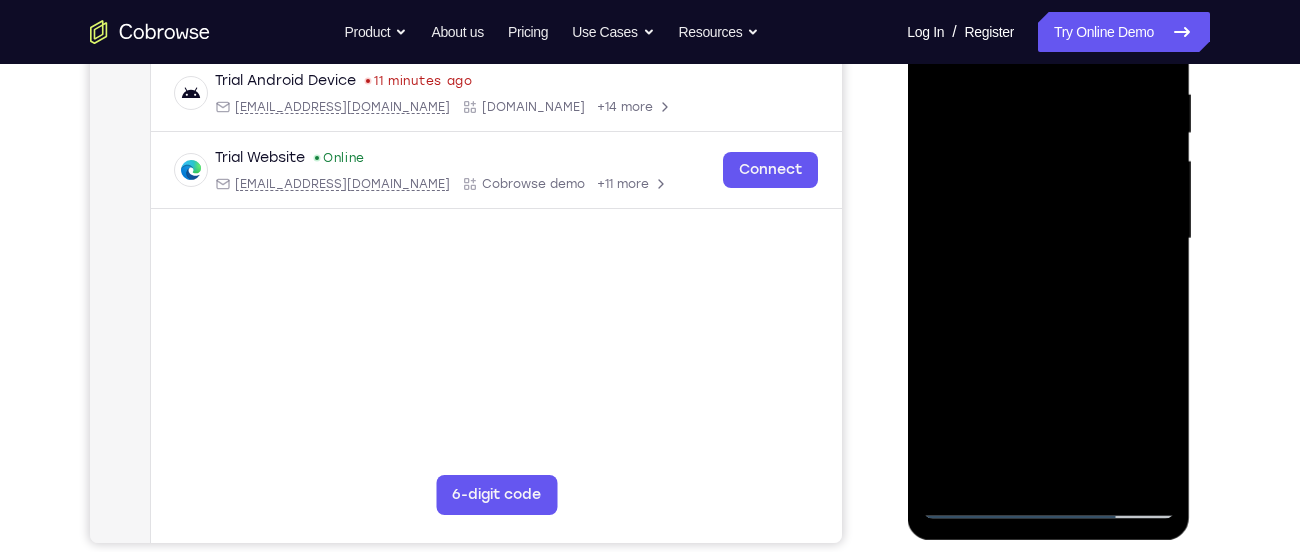 click at bounding box center (1048, 239) 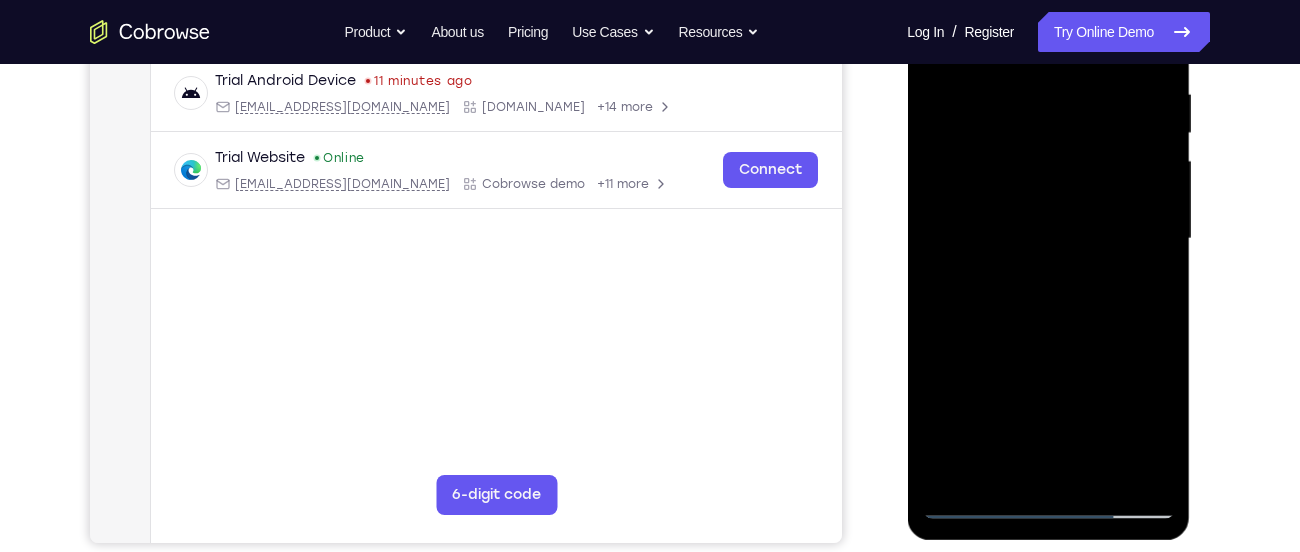 click at bounding box center (1048, 239) 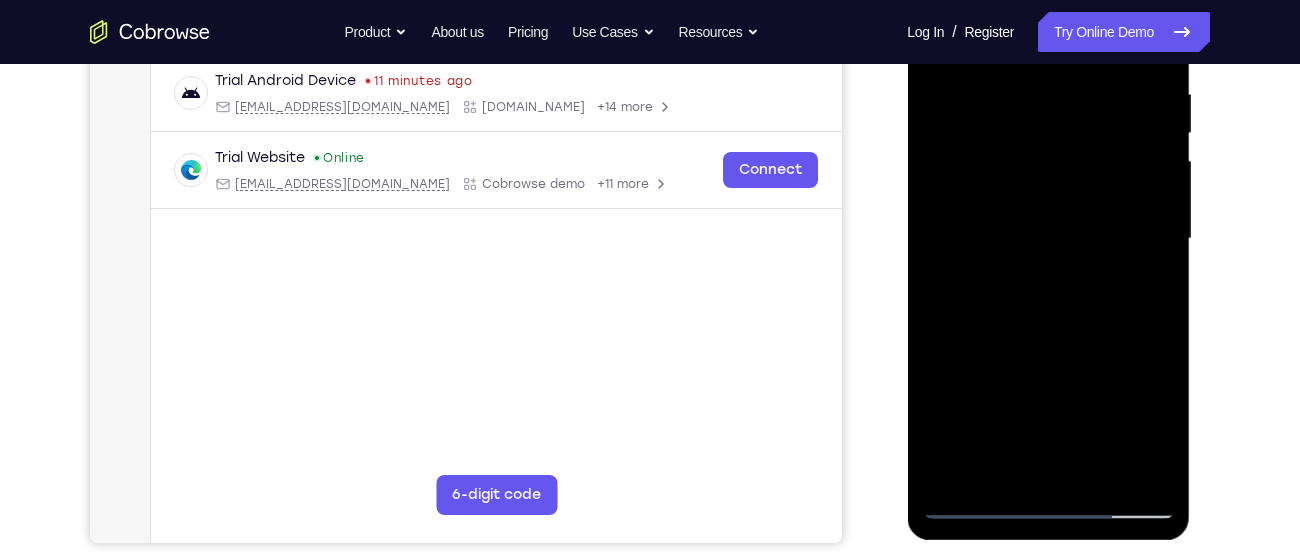 click at bounding box center [1048, 239] 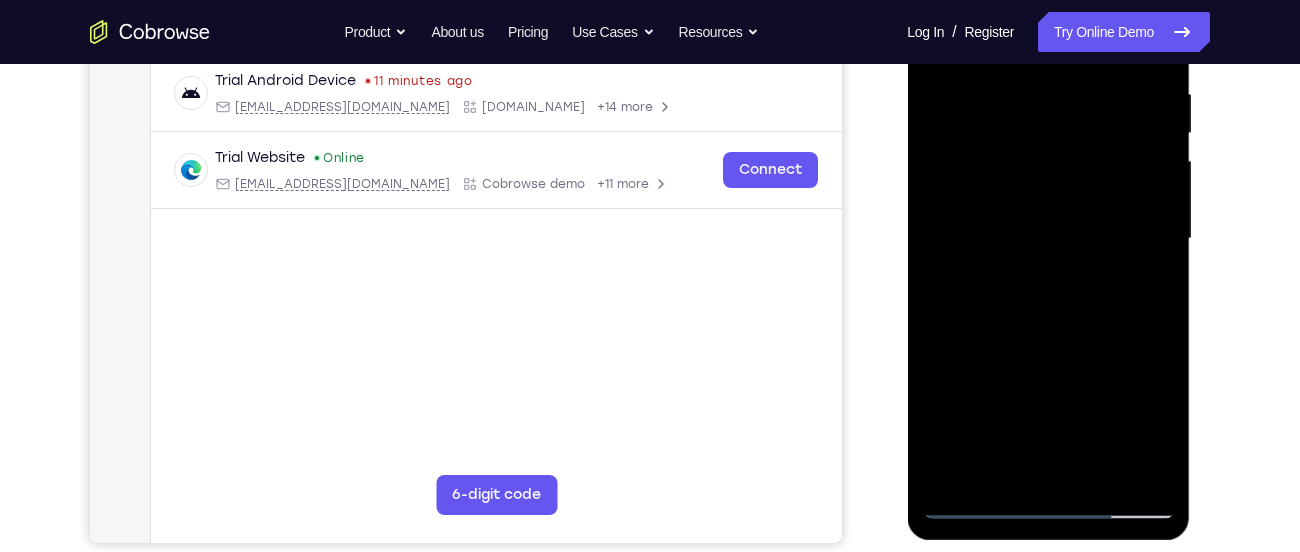 click at bounding box center (1048, 239) 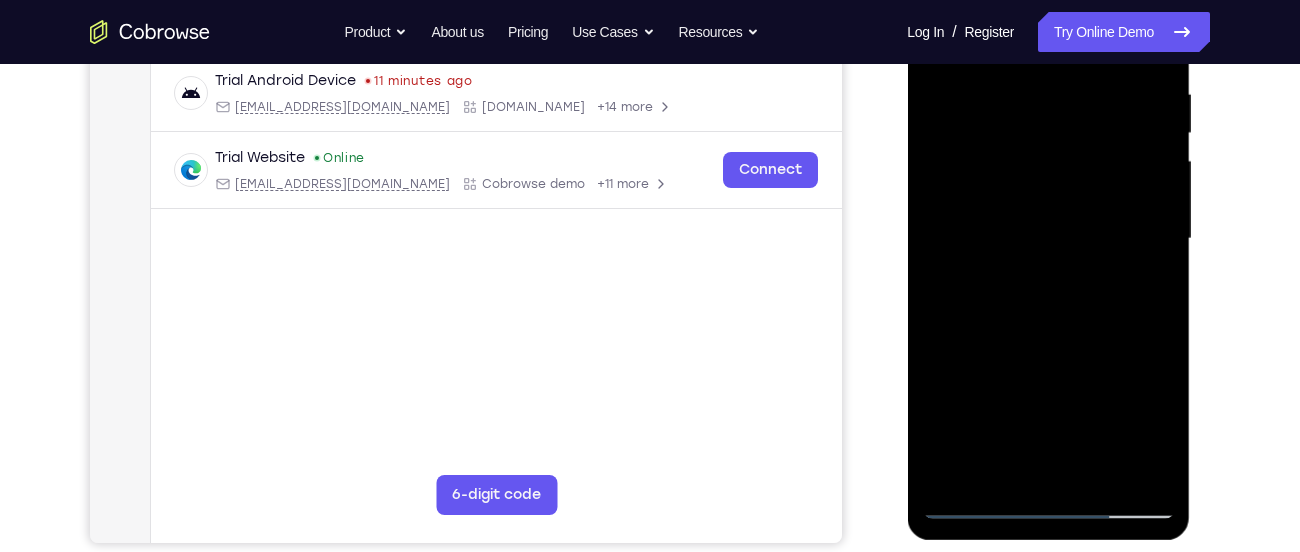 click at bounding box center [1048, 239] 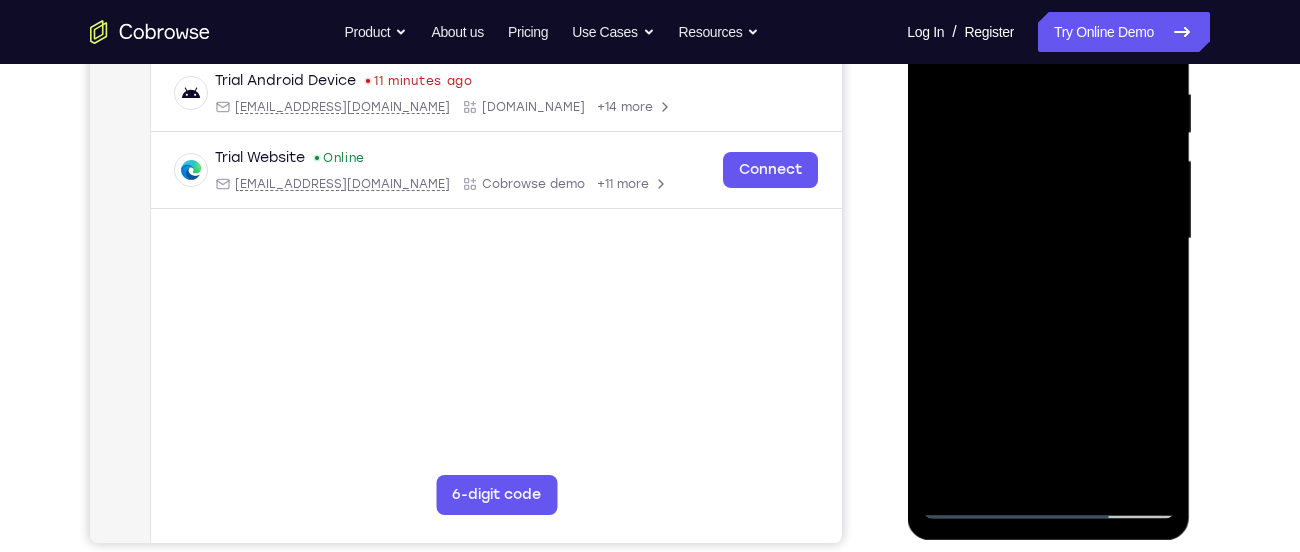 click at bounding box center (1048, 239) 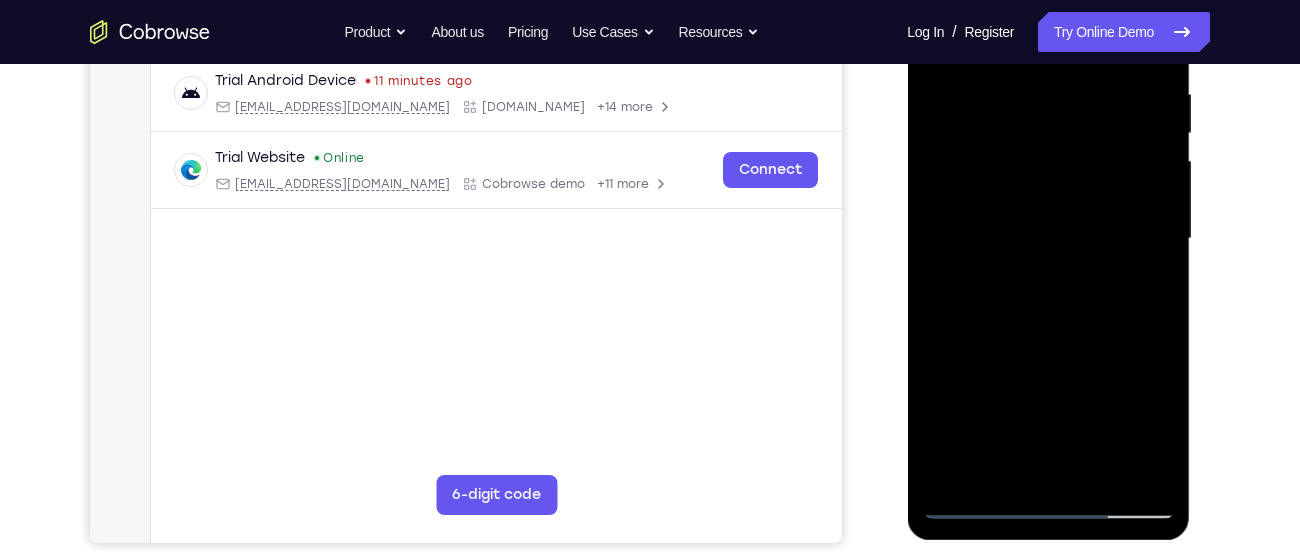 click at bounding box center [1048, 239] 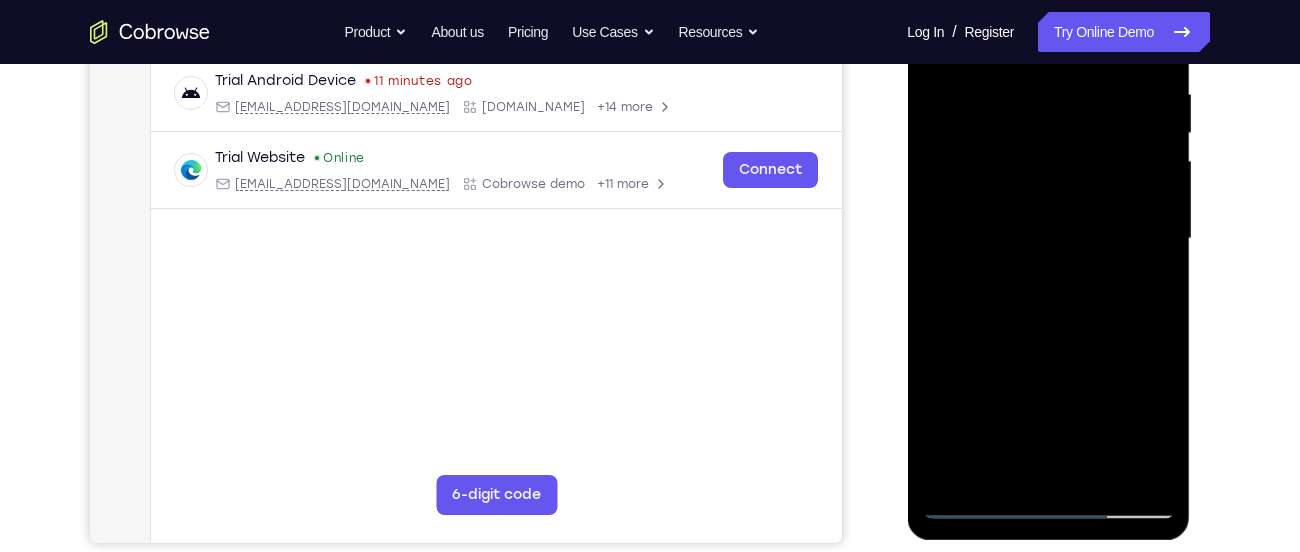 click at bounding box center [1048, 239] 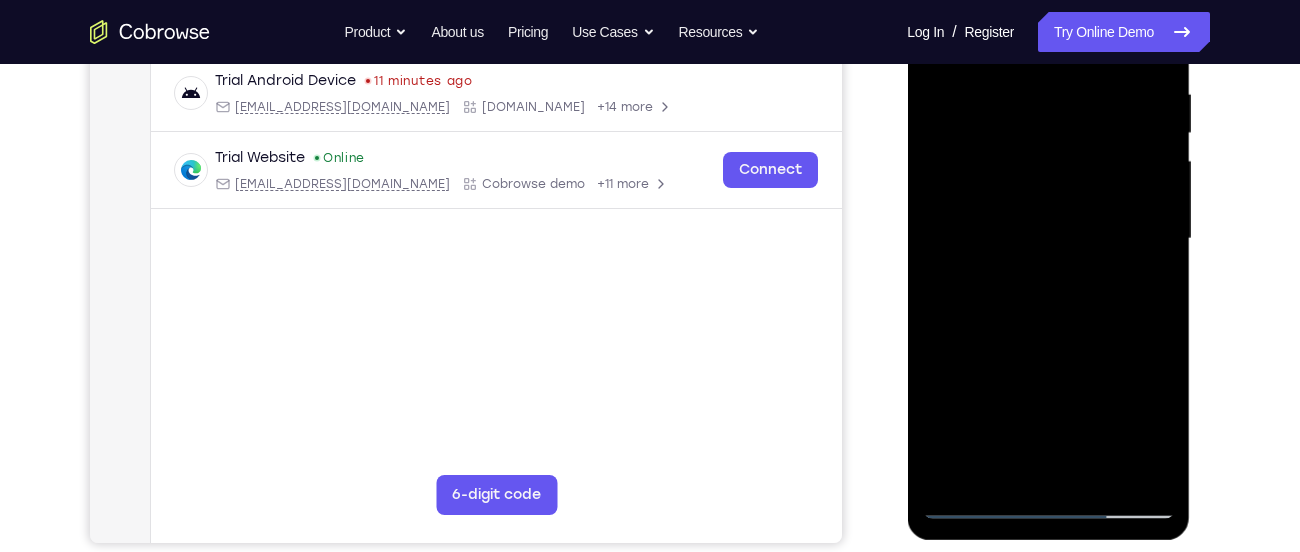 click at bounding box center [1048, 239] 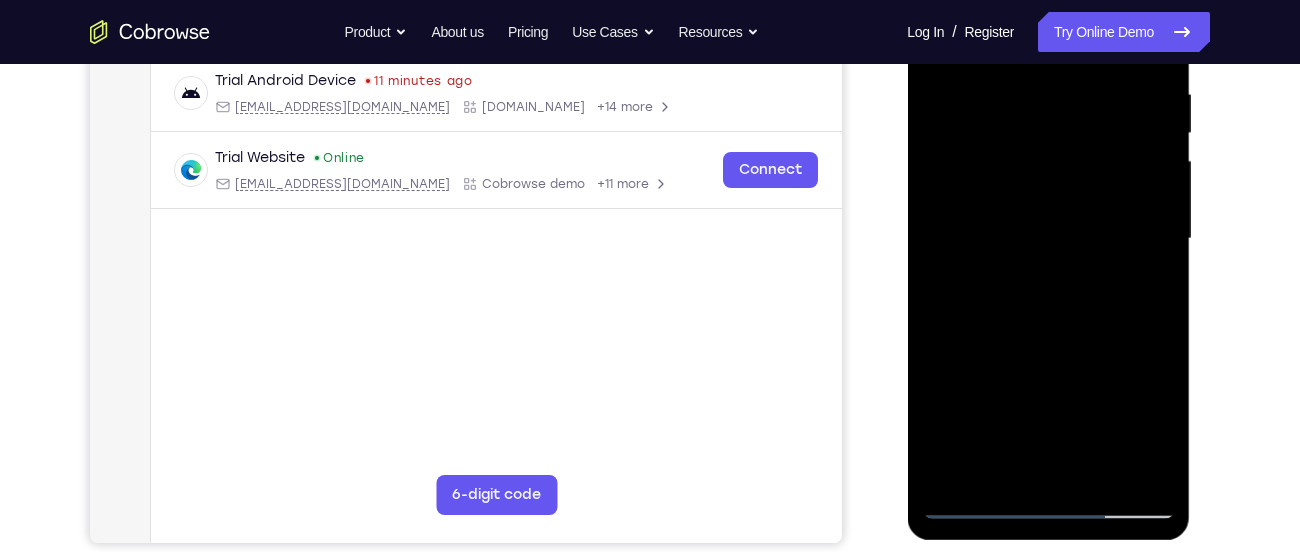 click at bounding box center (1048, 239) 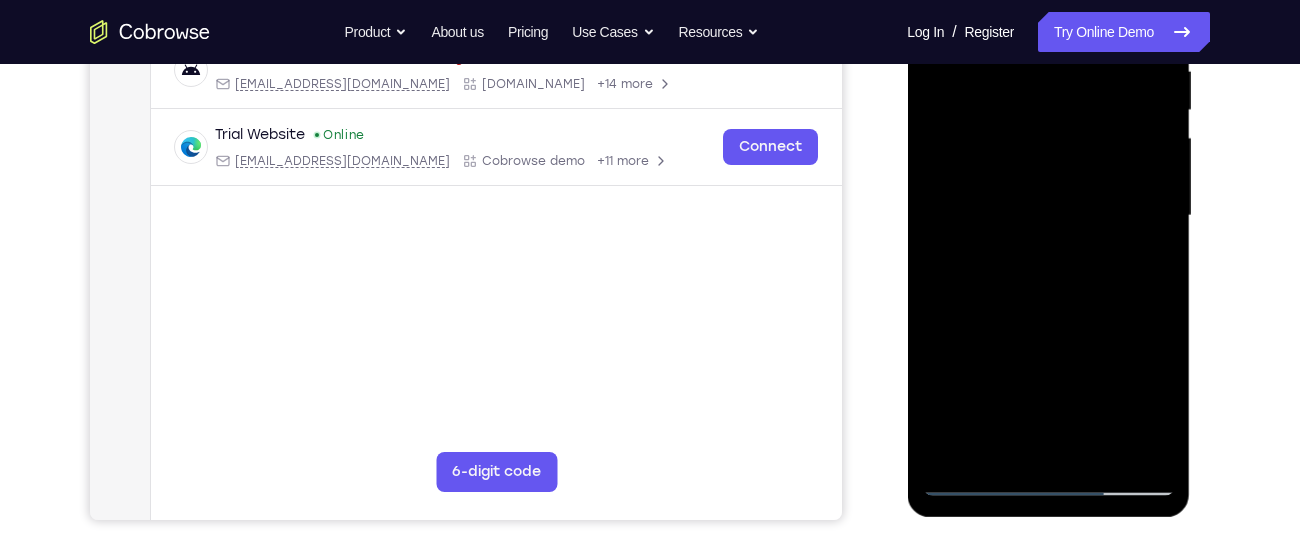 scroll, scrollTop: 414, scrollLeft: 0, axis: vertical 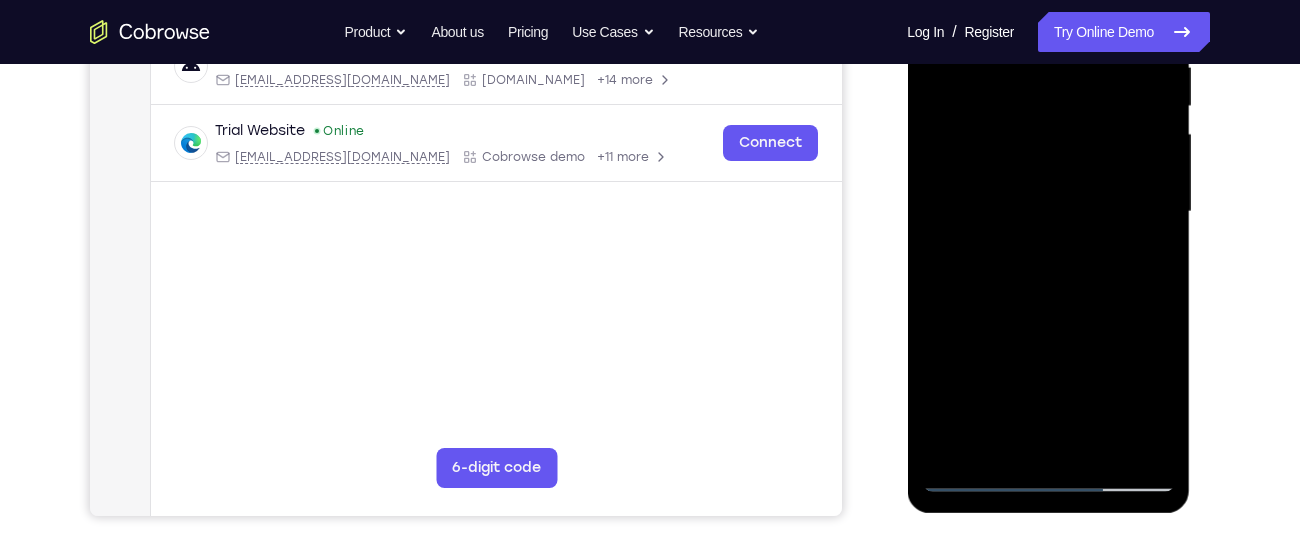 click at bounding box center (1048, 212) 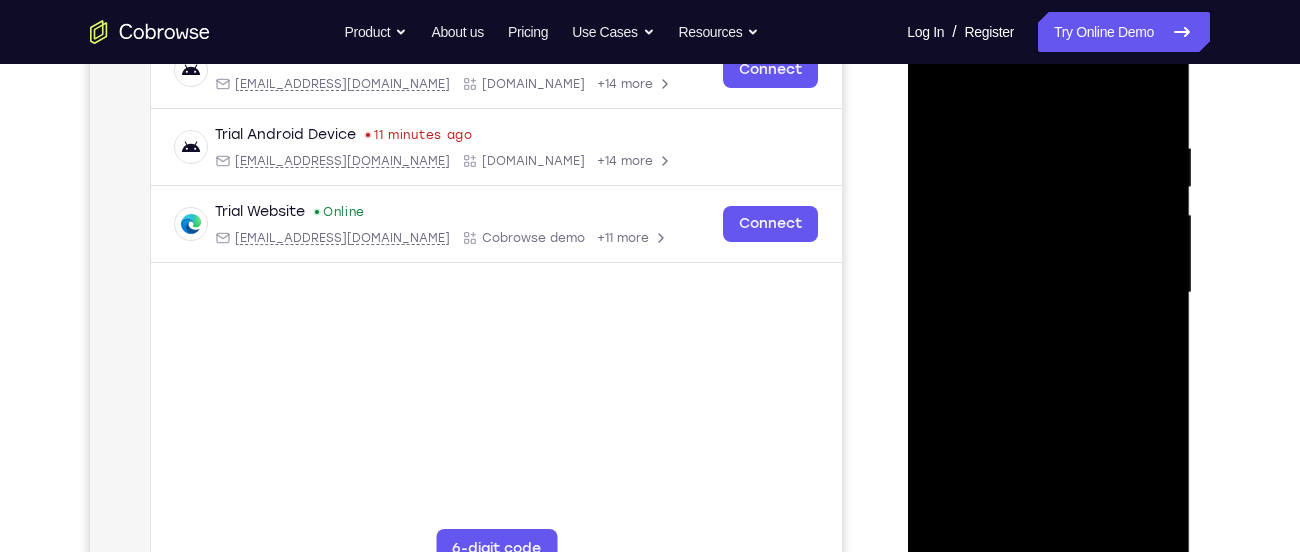 scroll, scrollTop: 383, scrollLeft: 0, axis: vertical 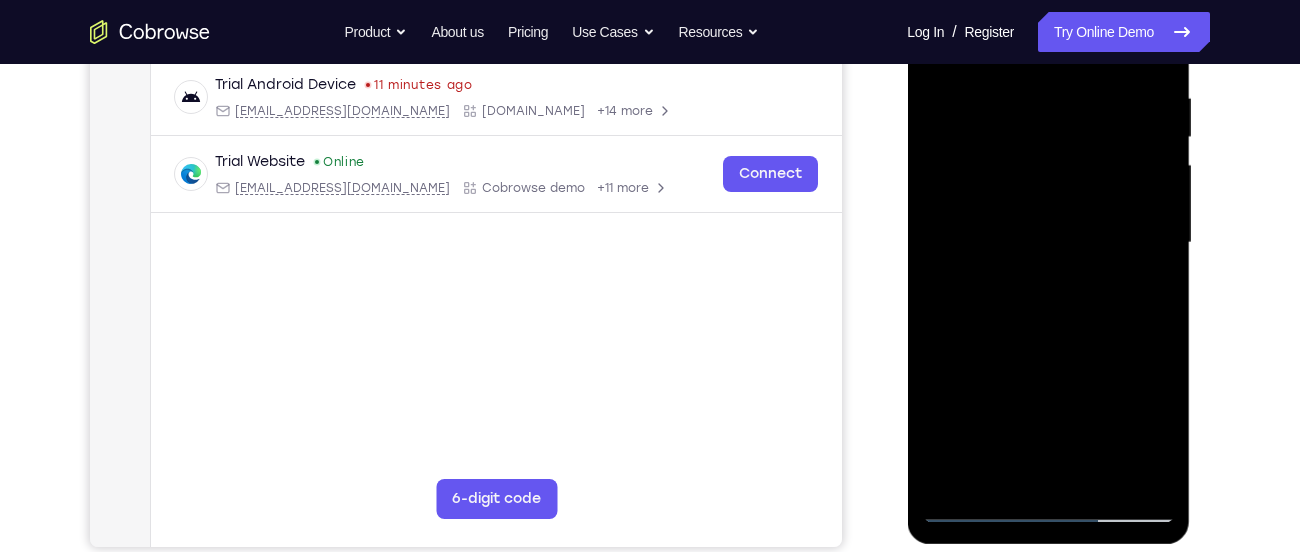 click at bounding box center [1048, 243] 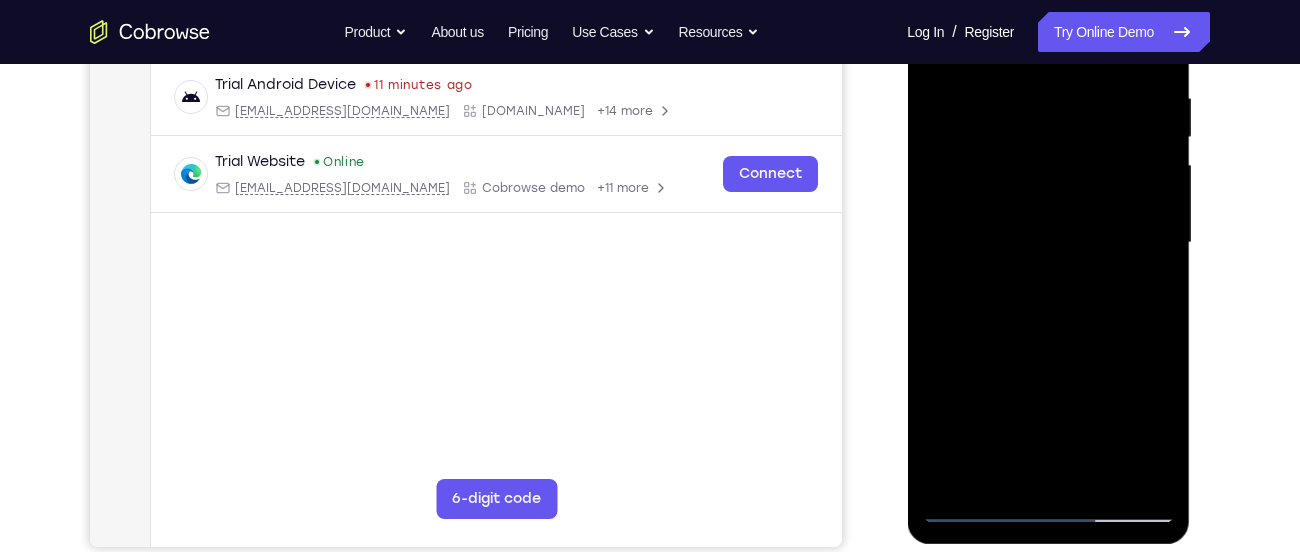 click at bounding box center [1048, 243] 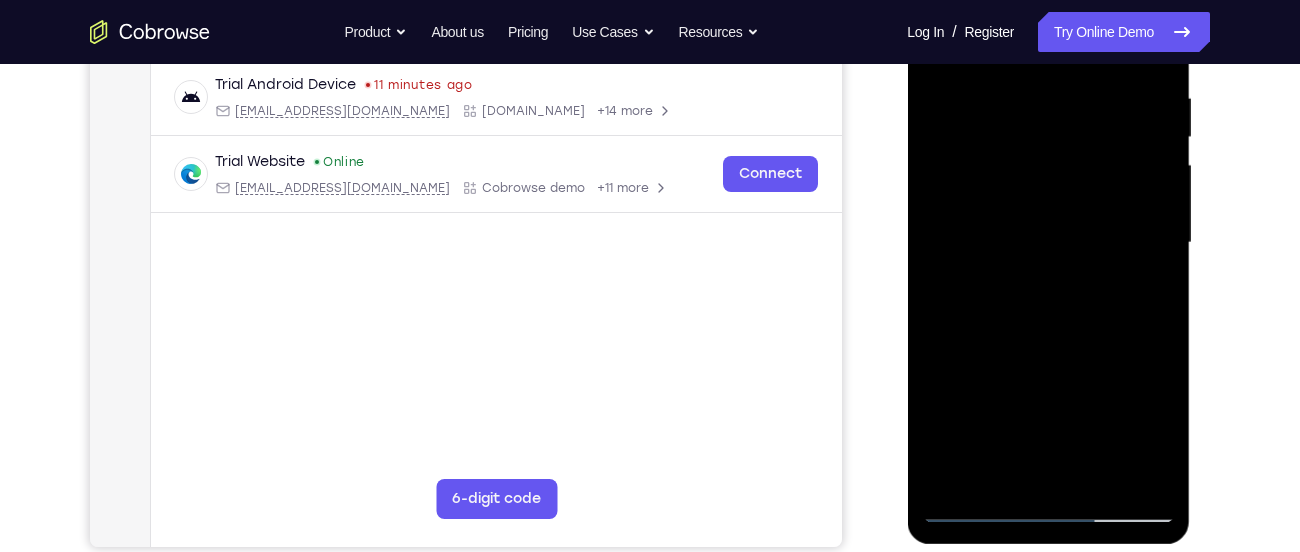 click at bounding box center (1048, 243) 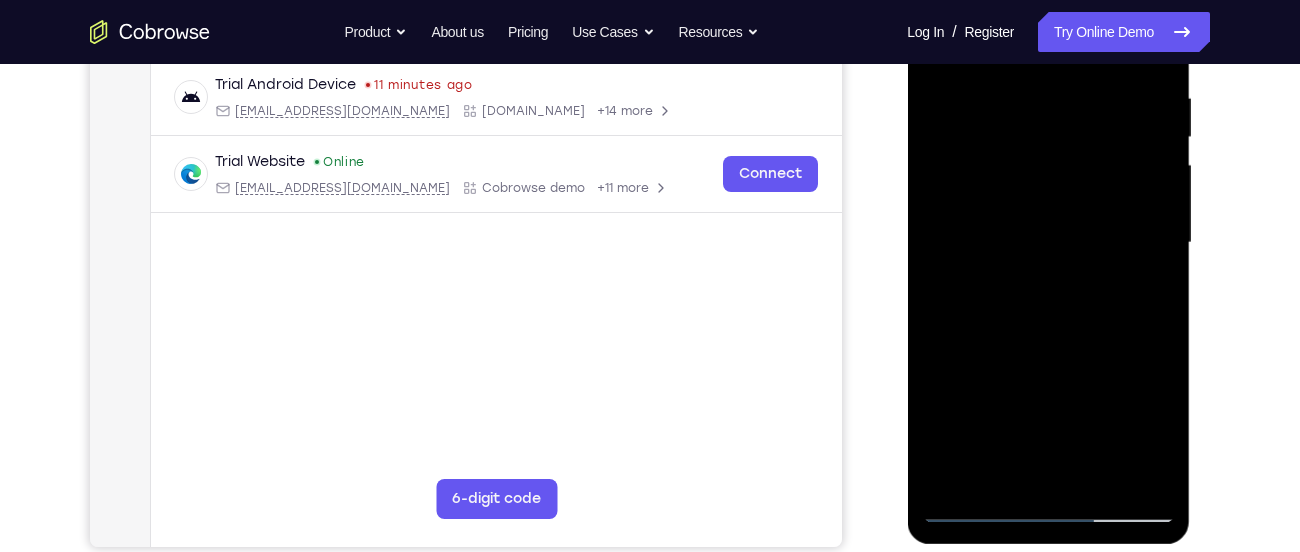 click at bounding box center [1048, 243] 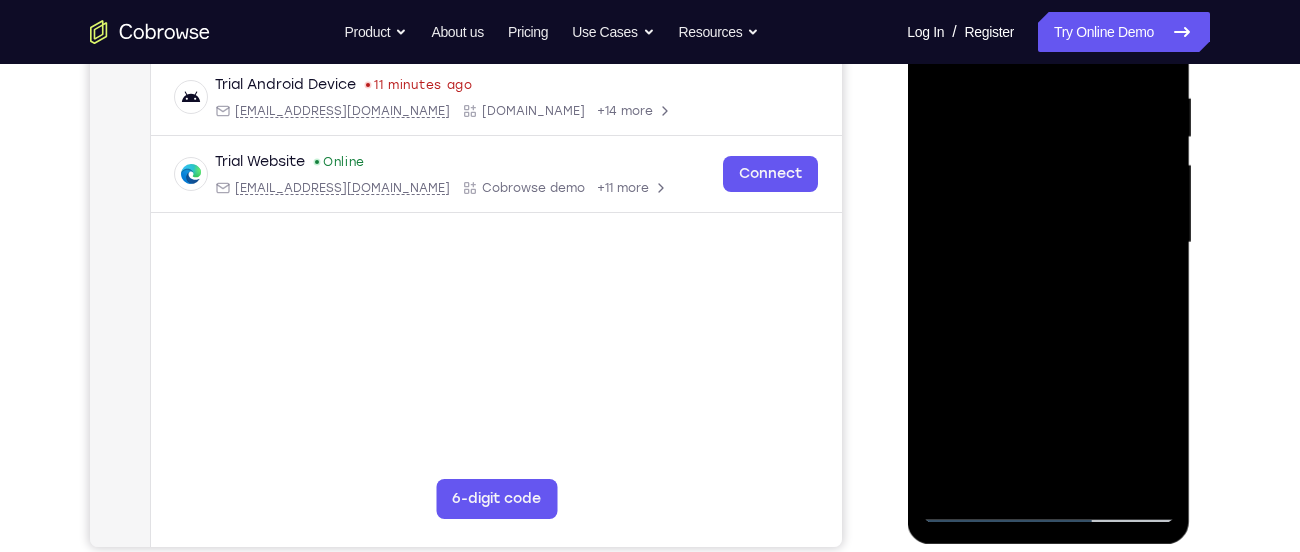 click at bounding box center [1048, 243] 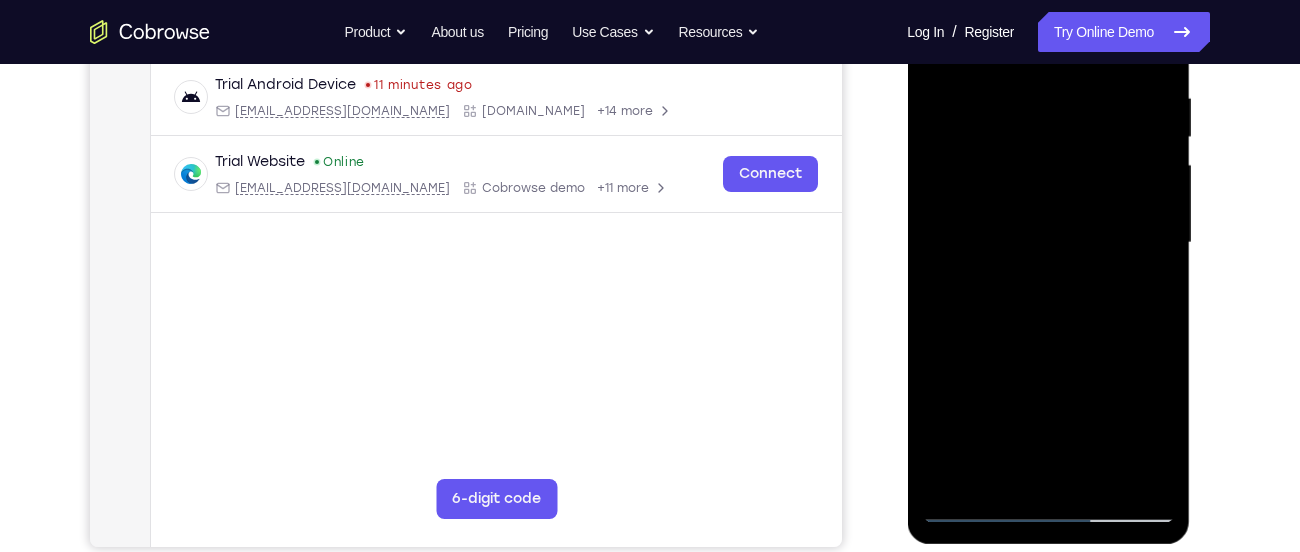click at bounding box center [1048, 243] 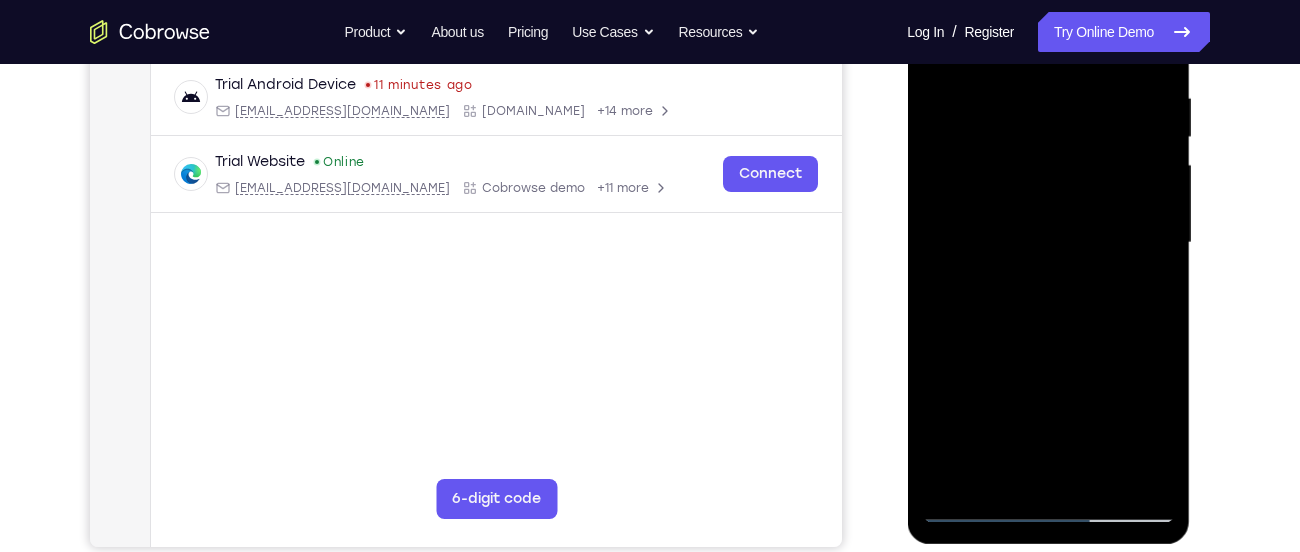 click at bounding box center (1048, 243) 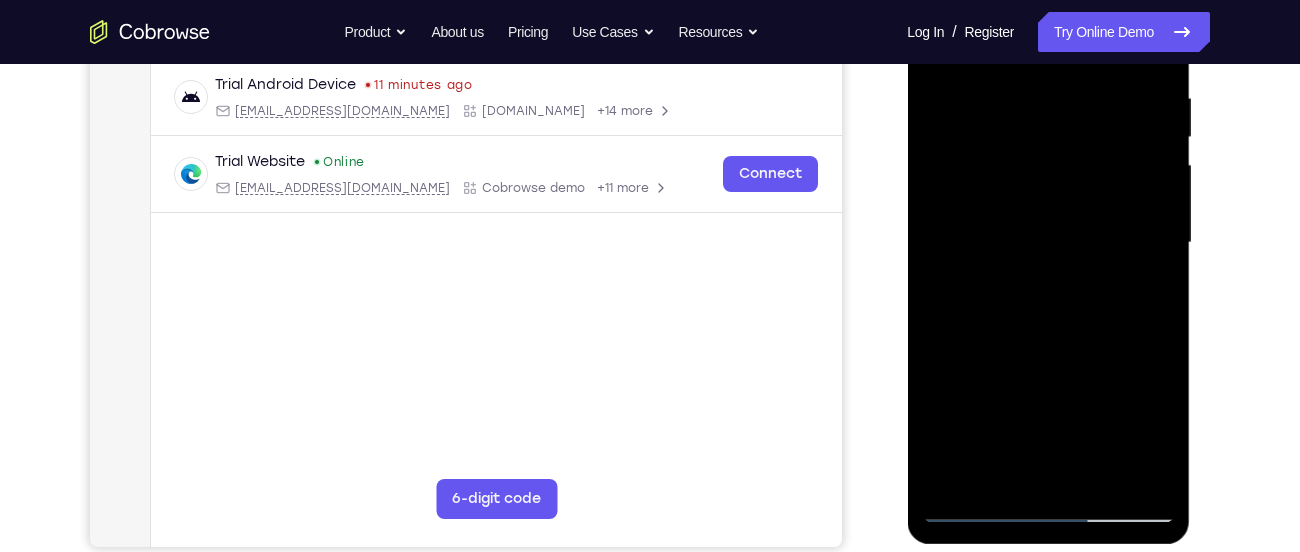 click at bounding box center [1048, 243] 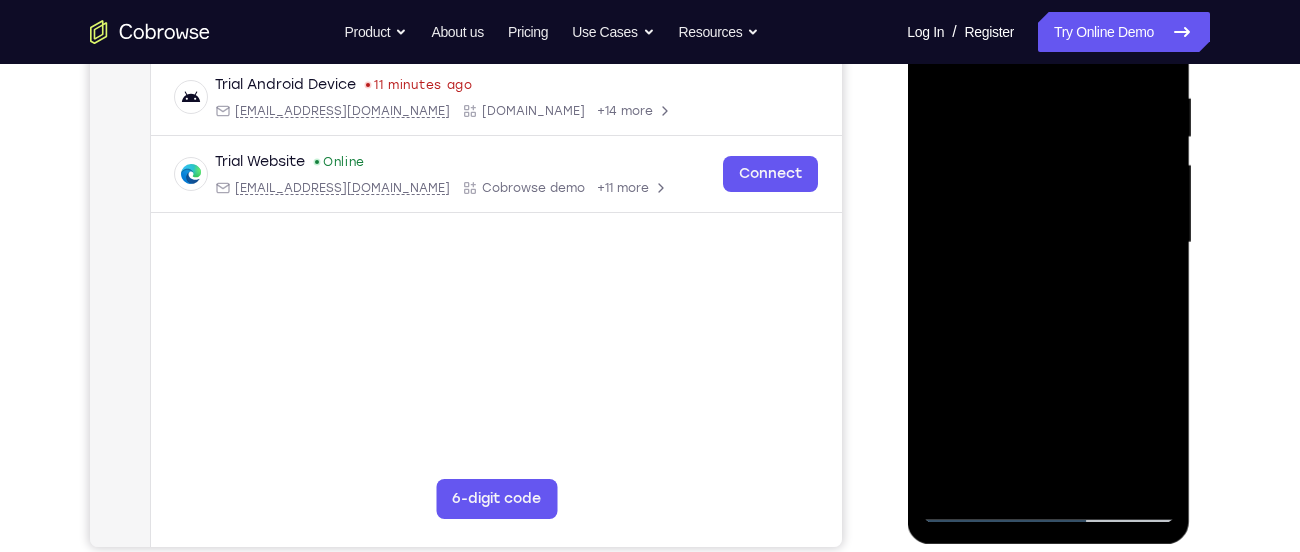 click at bounding box center (1048, 243) 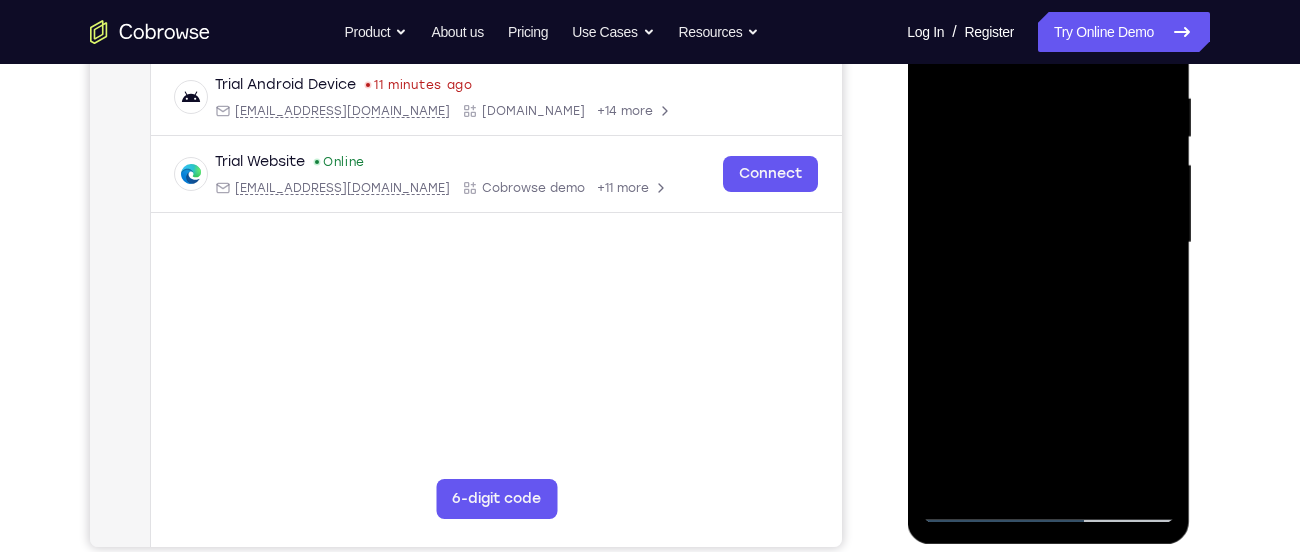 click at bounding box center [1048, 243] 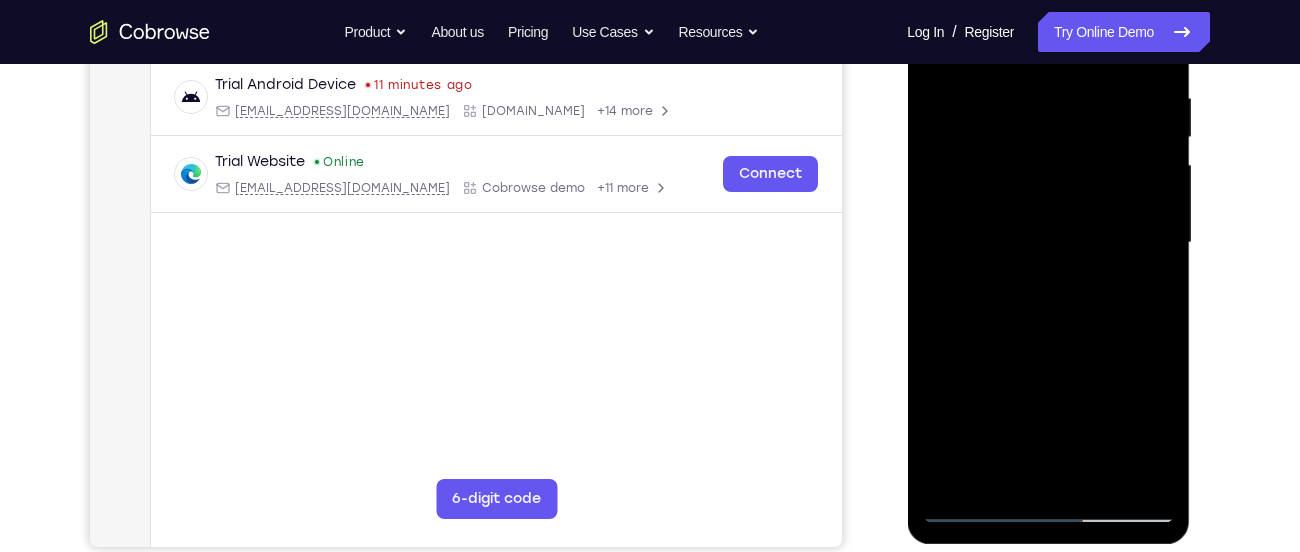 click at bounding box center (1048, 243) 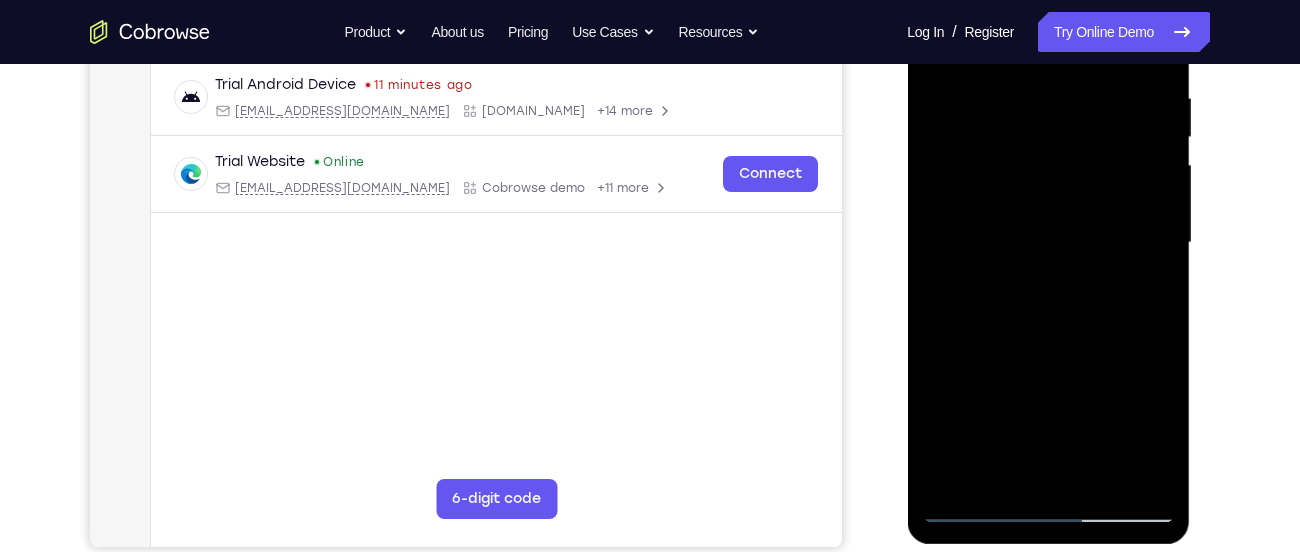 click at bounding box center (1048, 243) 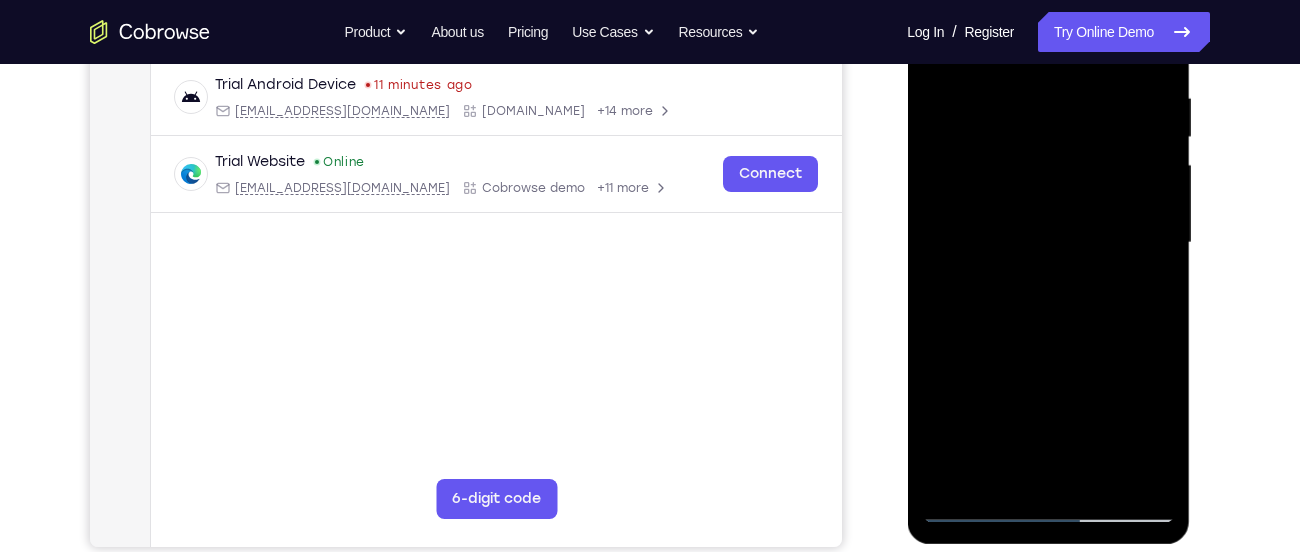 click at bounding box center [1048, 243] 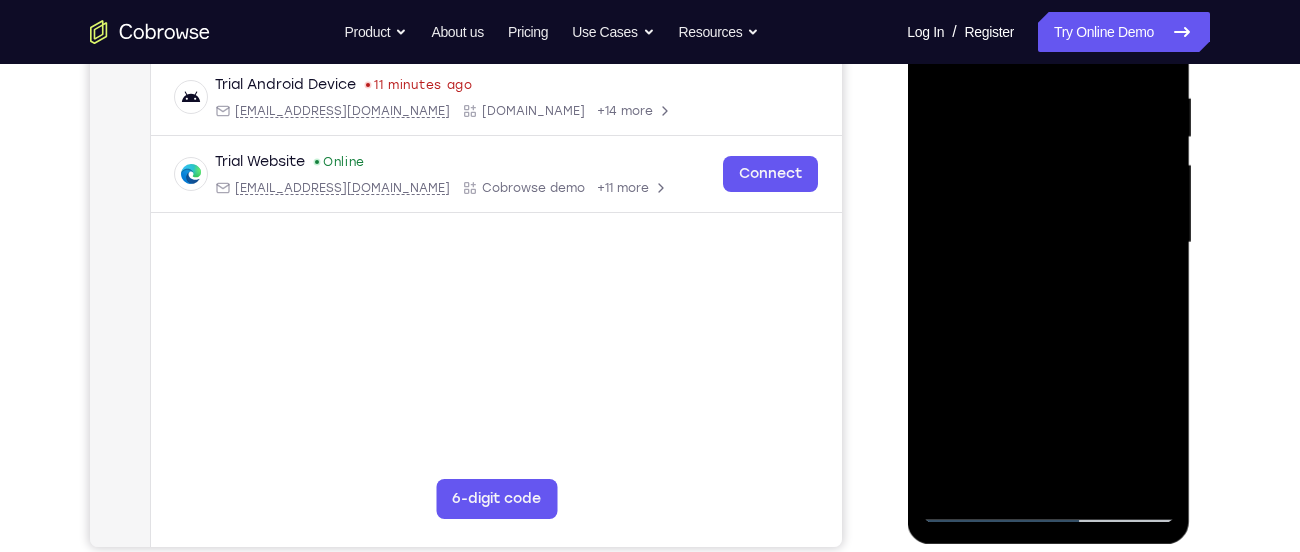 click at bounding box center (1048, 243) 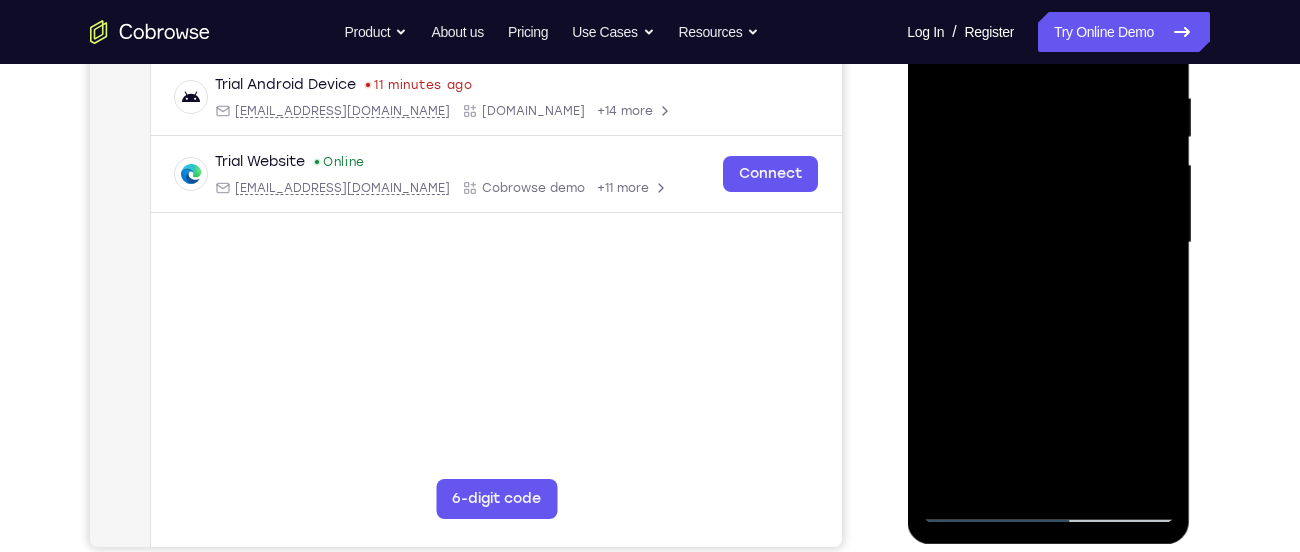 click at bounding box center (1048, 243) 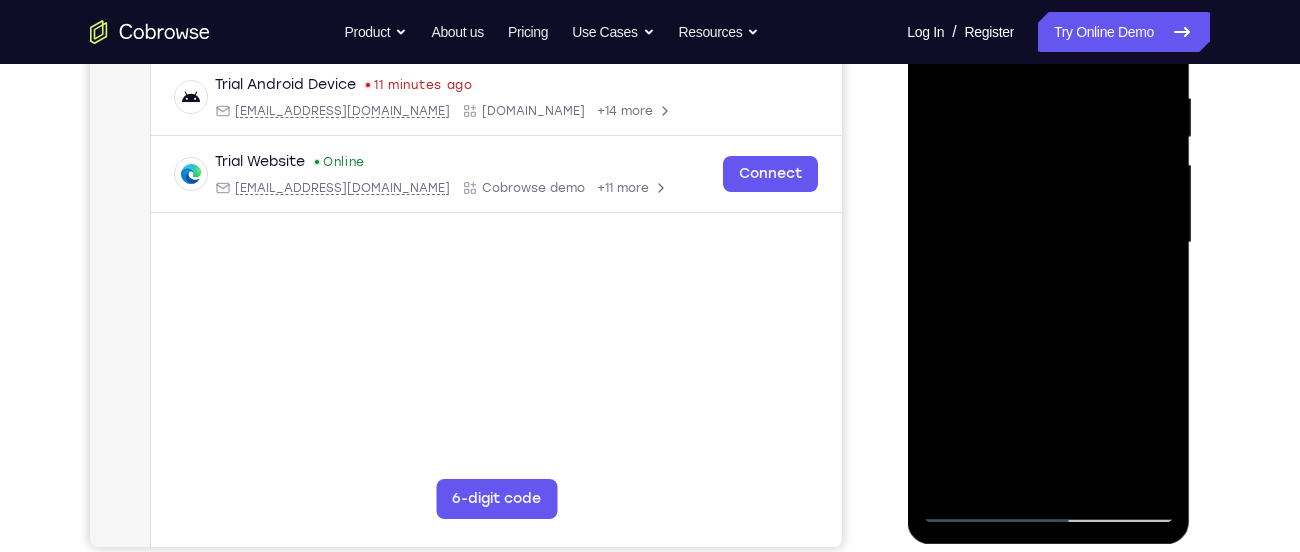 click at bounding box center [1048, 243] 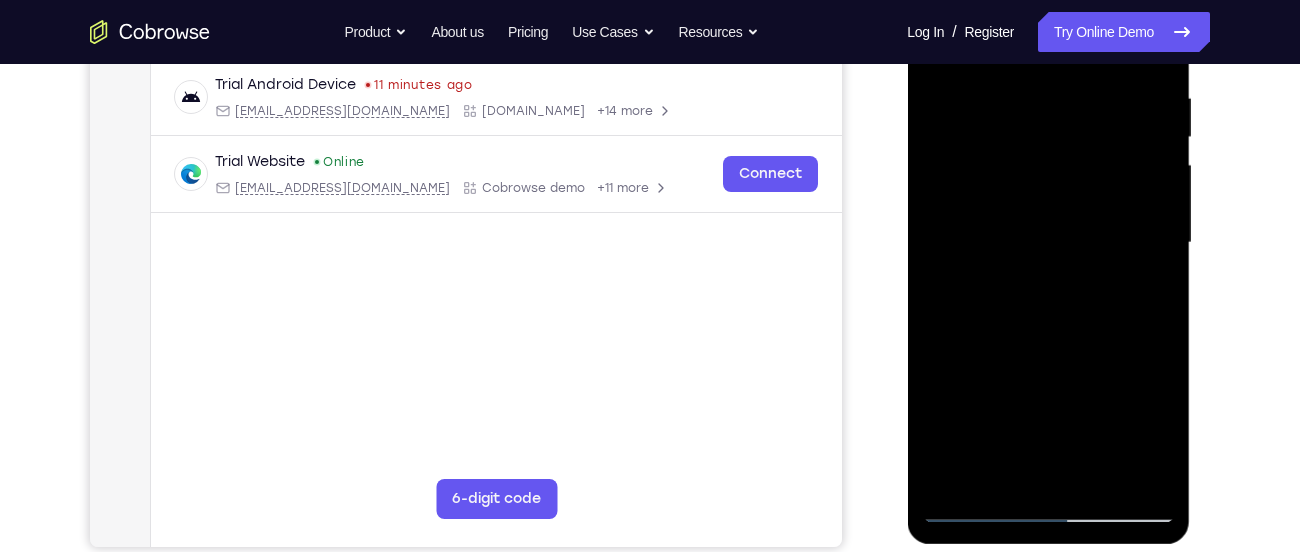 click at bounding box center (1048, 243) 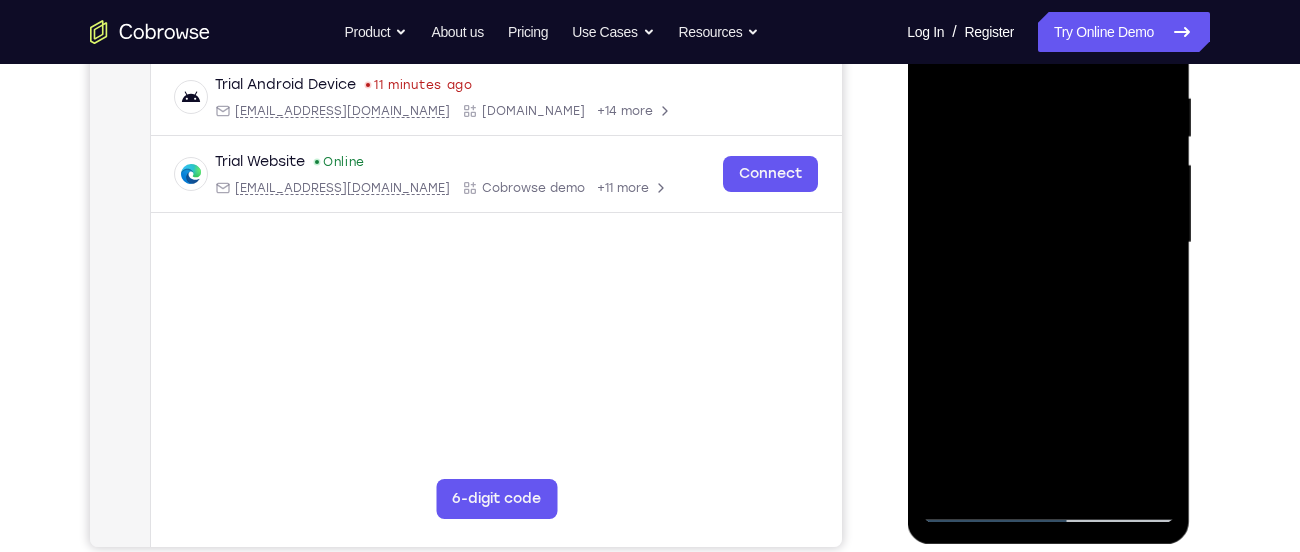 click at bounding box center [1048, 243] 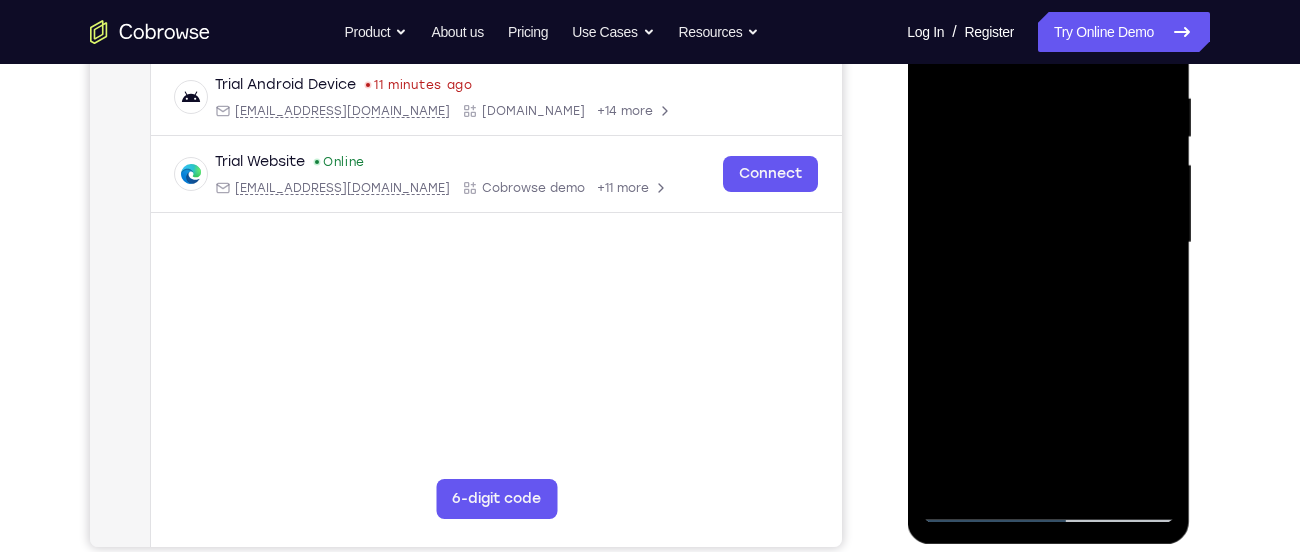 click at bounding box center (1048, 243) 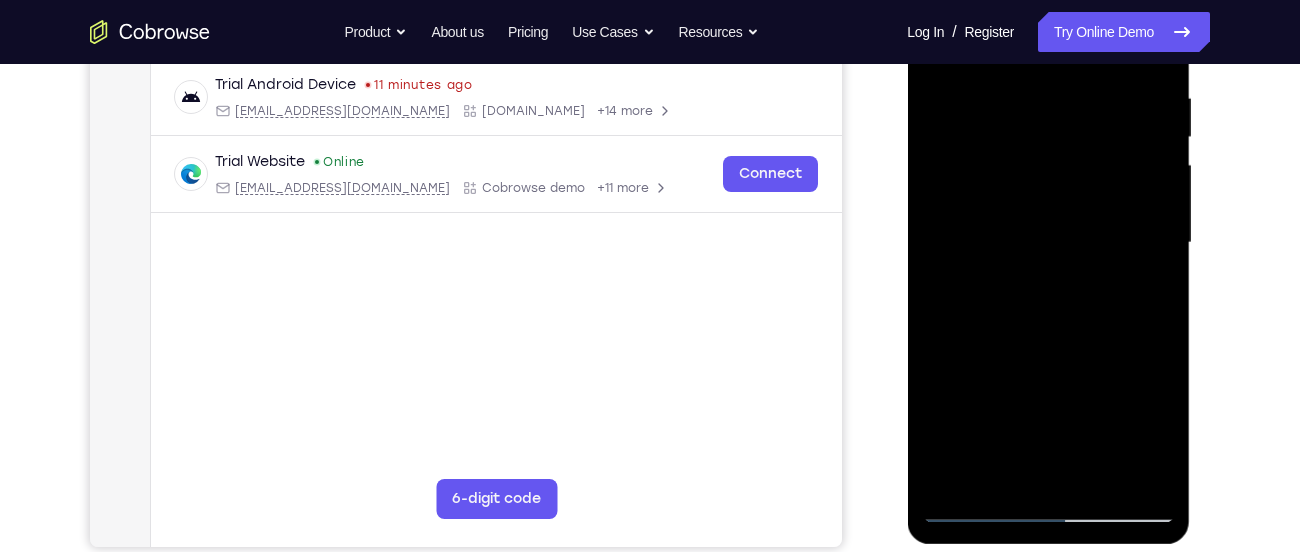 click at bounding box center [1048, 243] 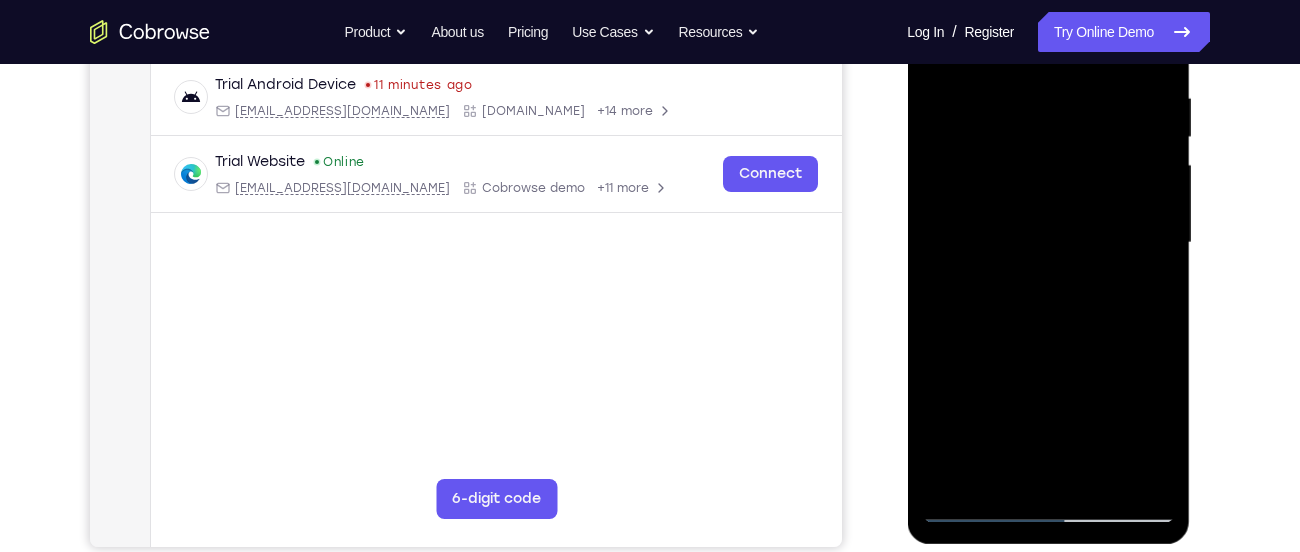 click at bounding box center [1048, 243] 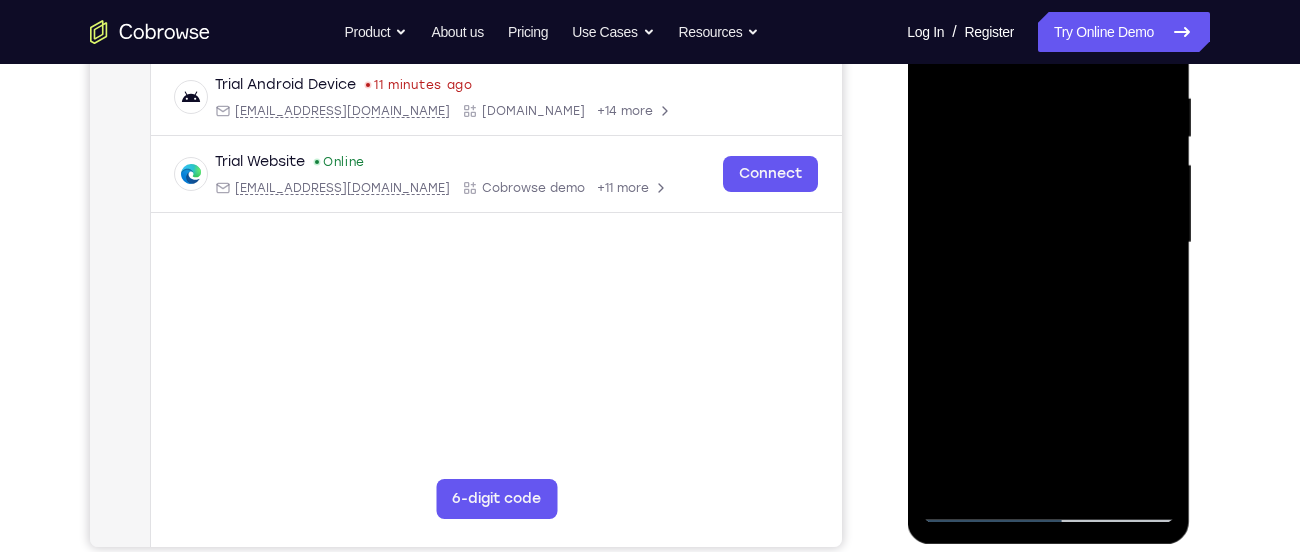 click at bounding box center (1048, 243) 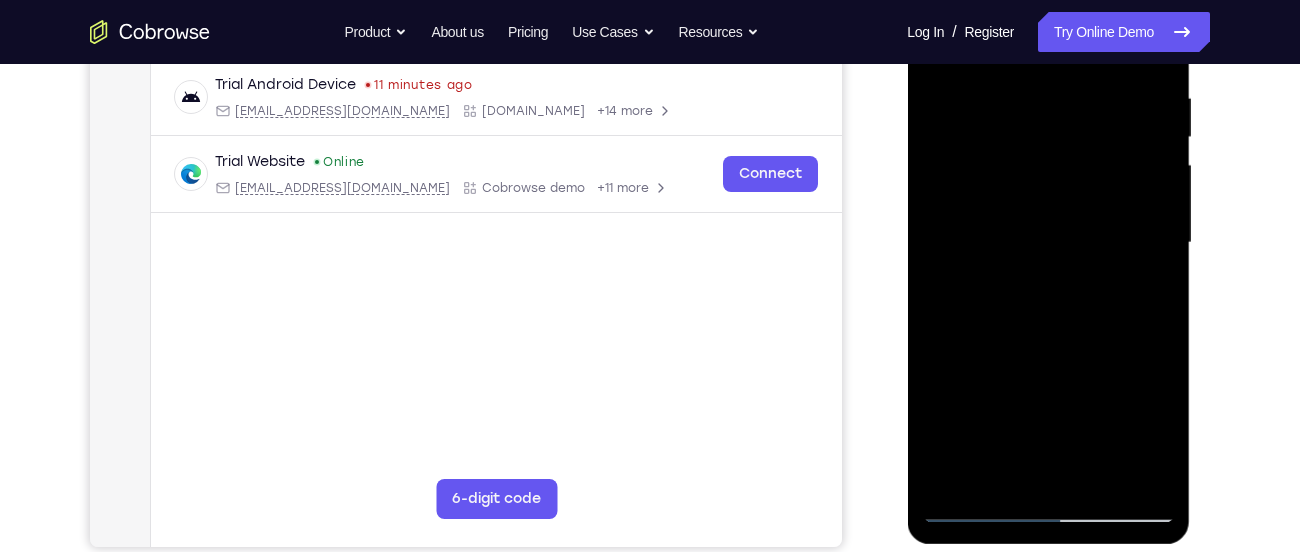click at bounding box center [1048, 243] 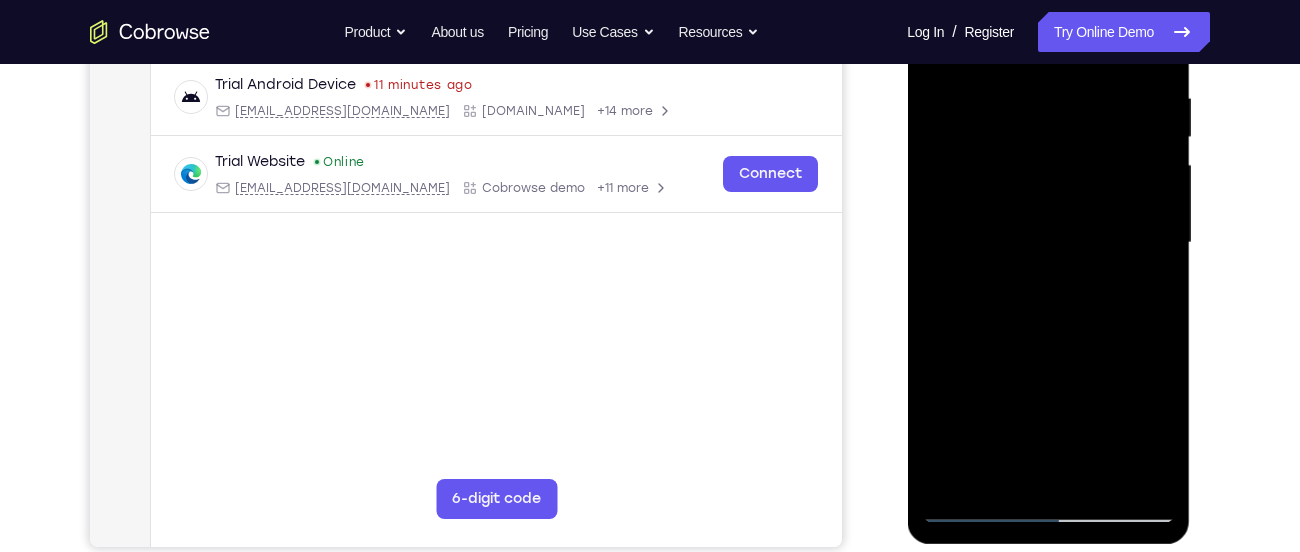 click at bounding box center (1048, 243) 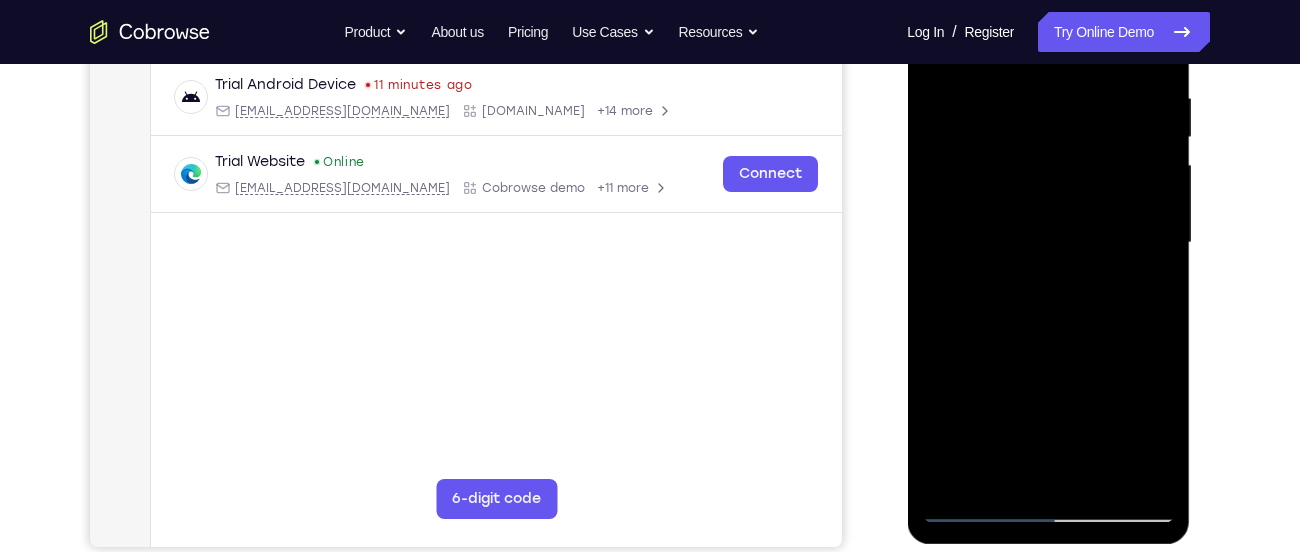 click at bounding box center (1048, 243) 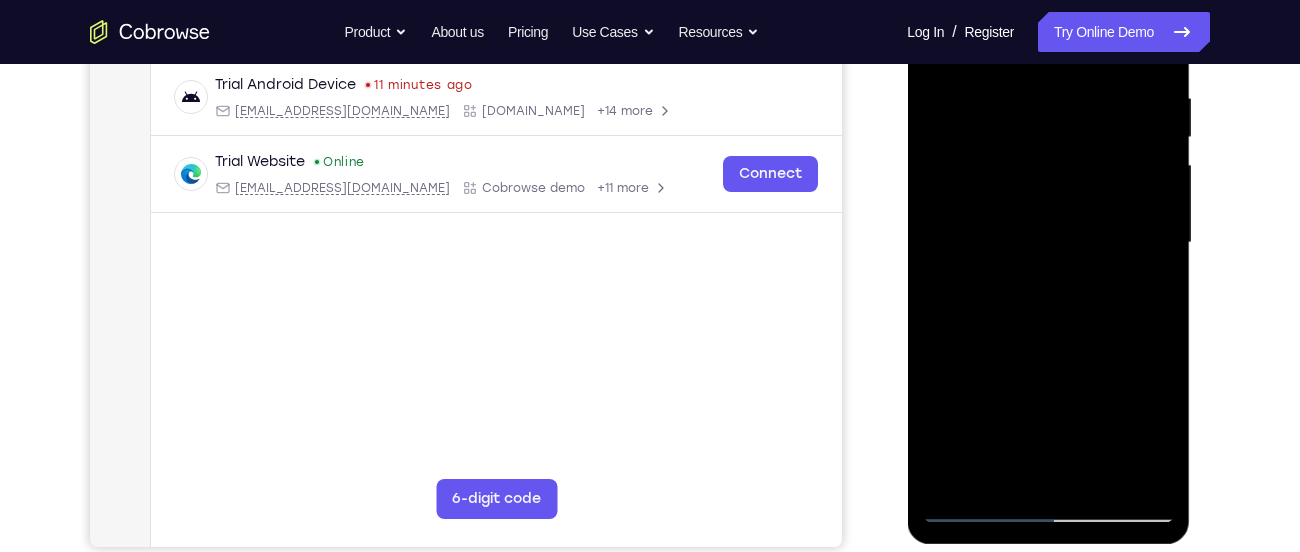 click at bounding box center [1048, 243] 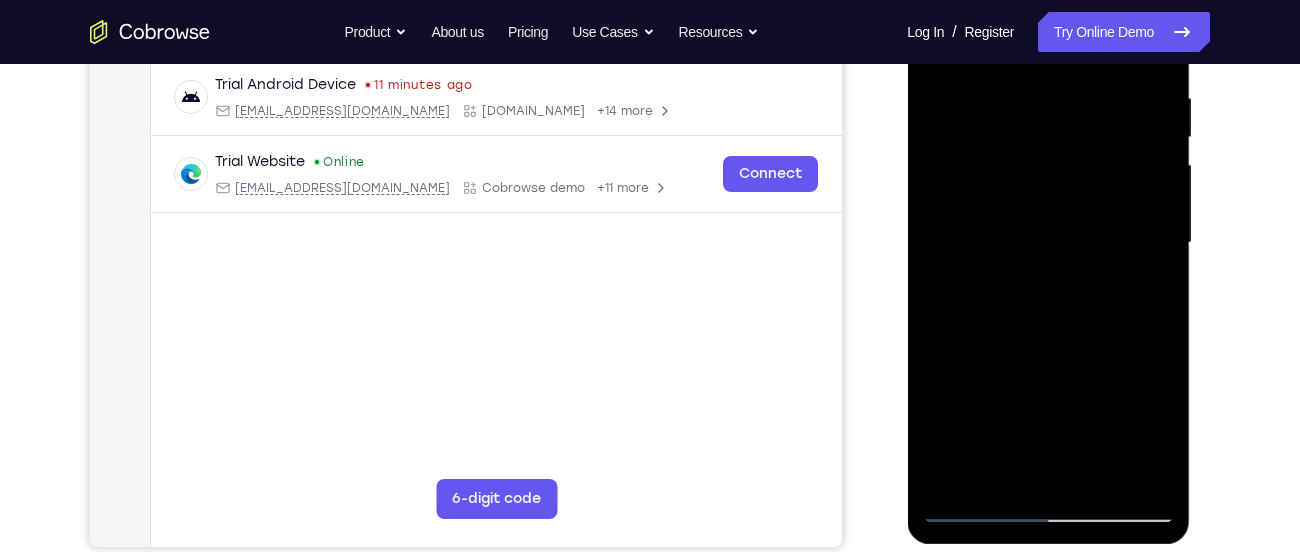 click at bounding box center (1048, 243) 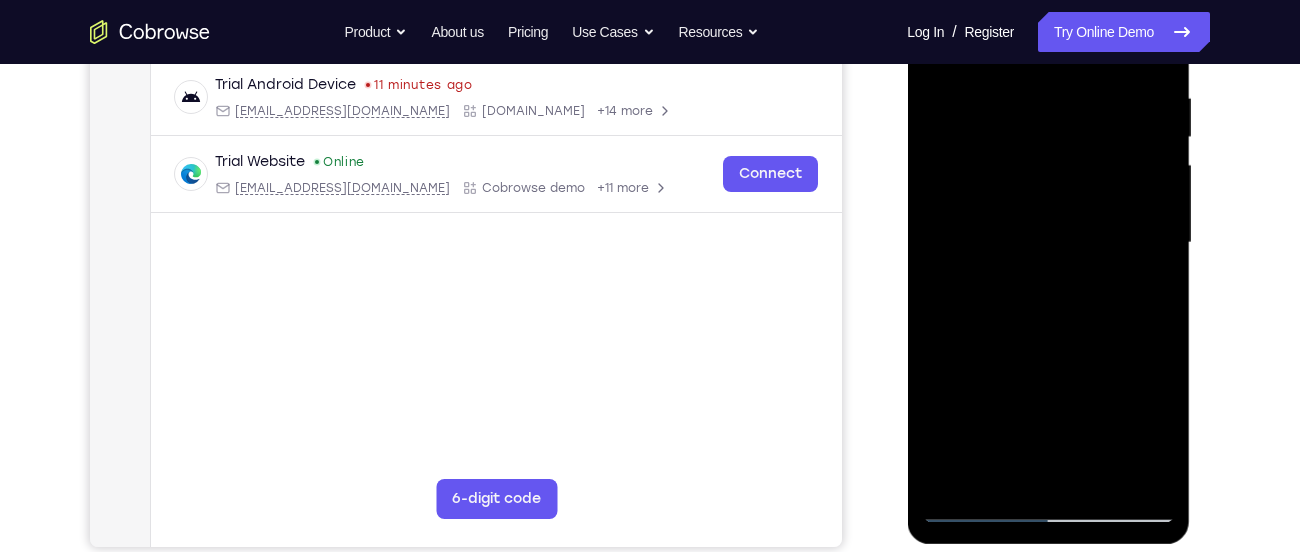 click at bounding box center (1048, 243) 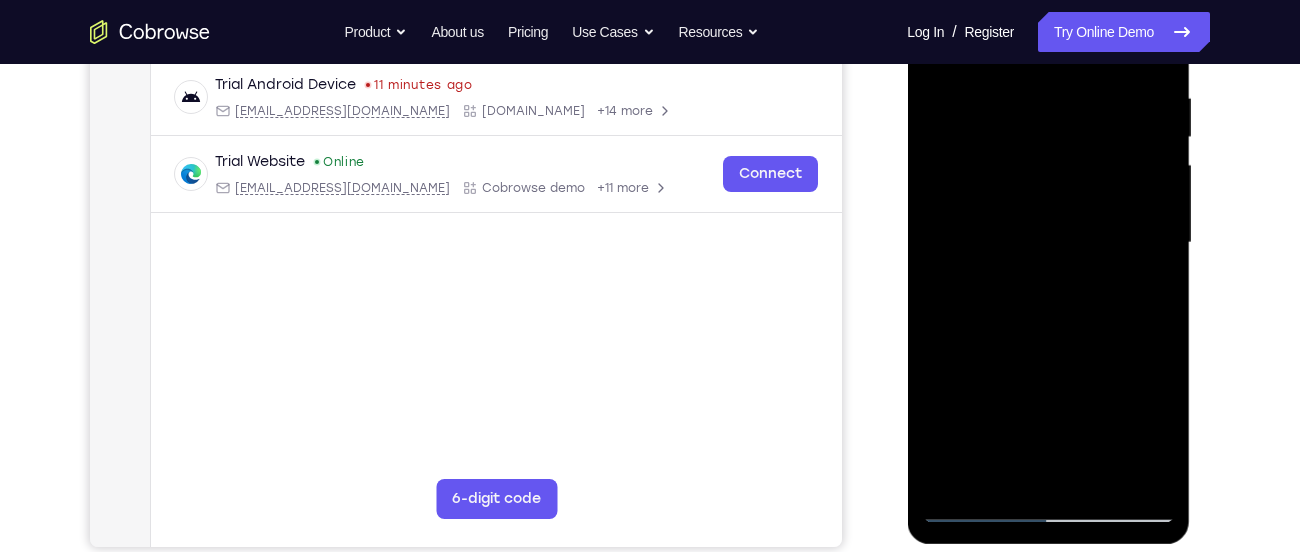 click at bounding box center (1048, 243) 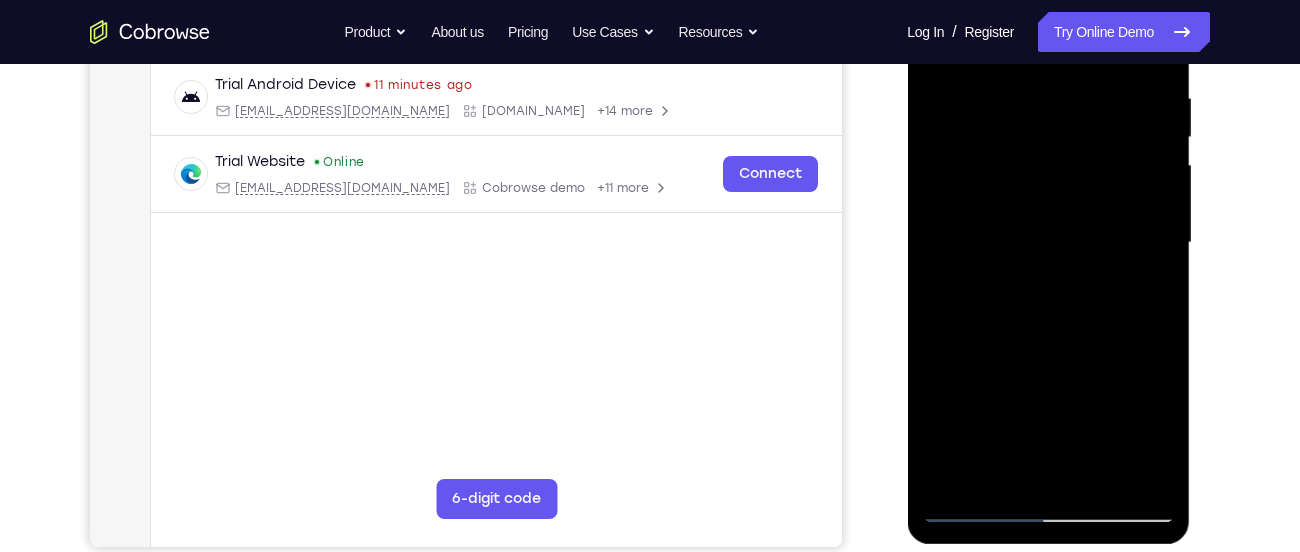 click at bounding box center (1048, 243) 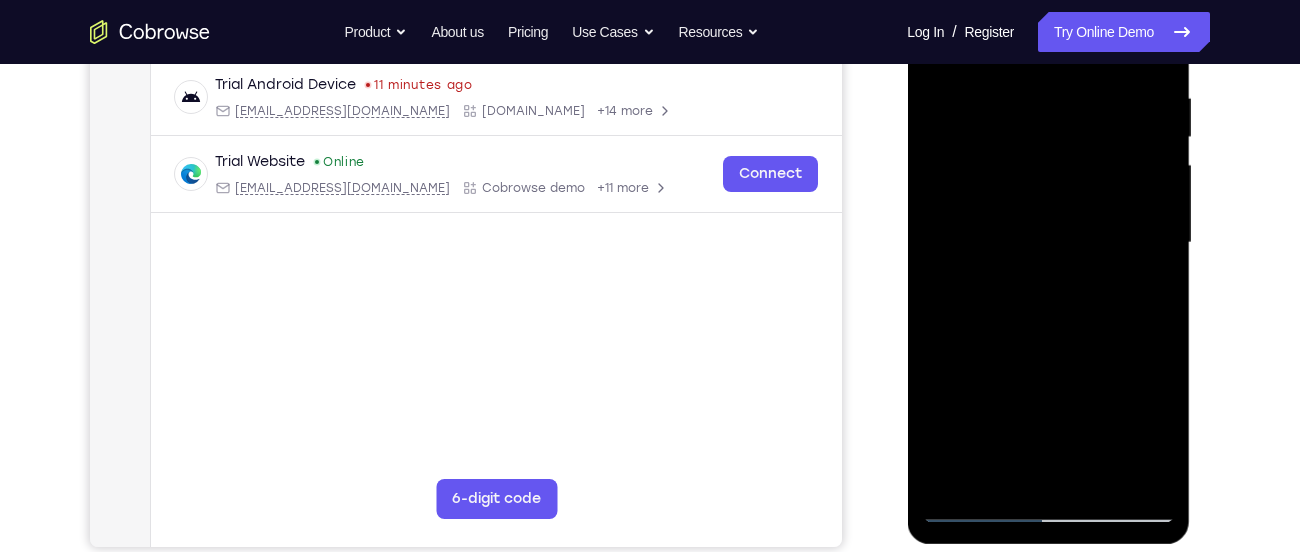 click at bounding box center (1048, 243) 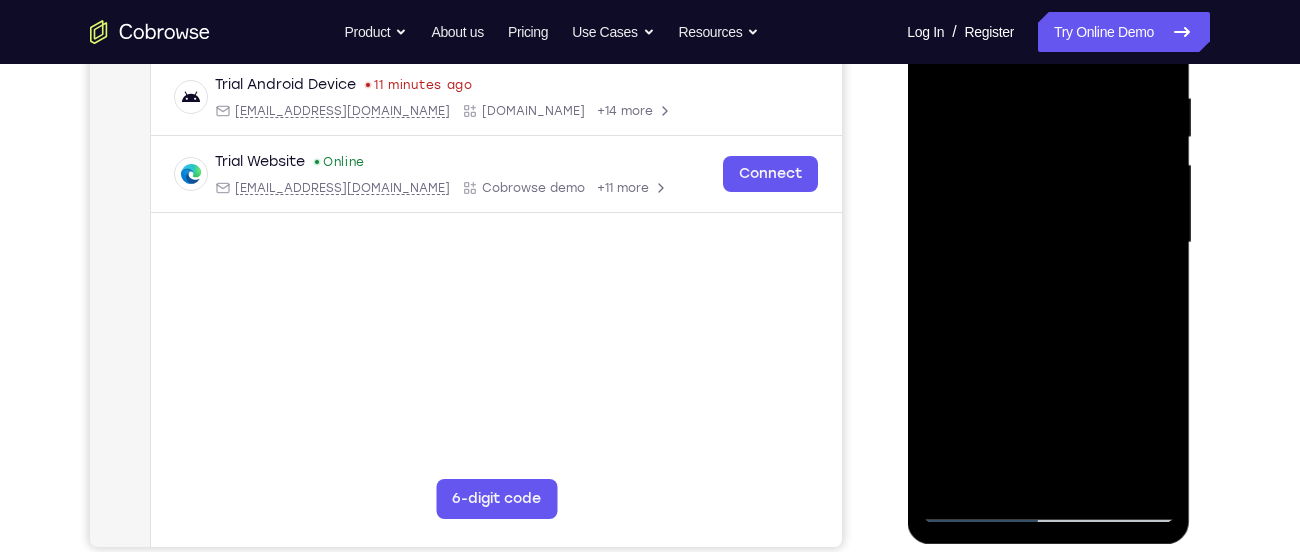 click at bounding box center [1048, 243] 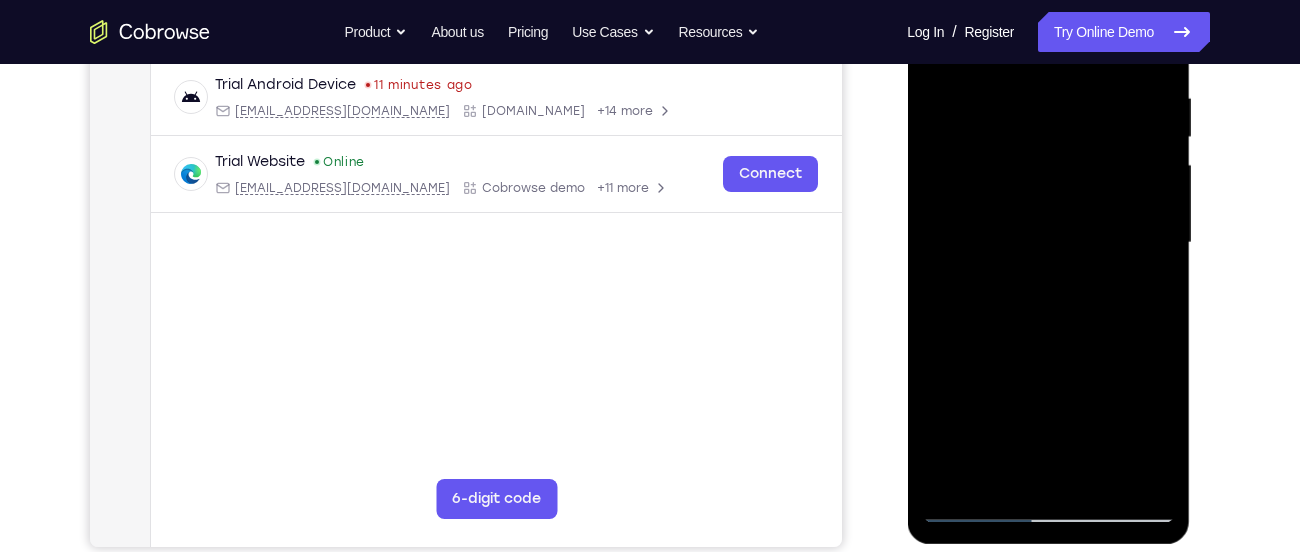 click at bounding box center [1048, 243] 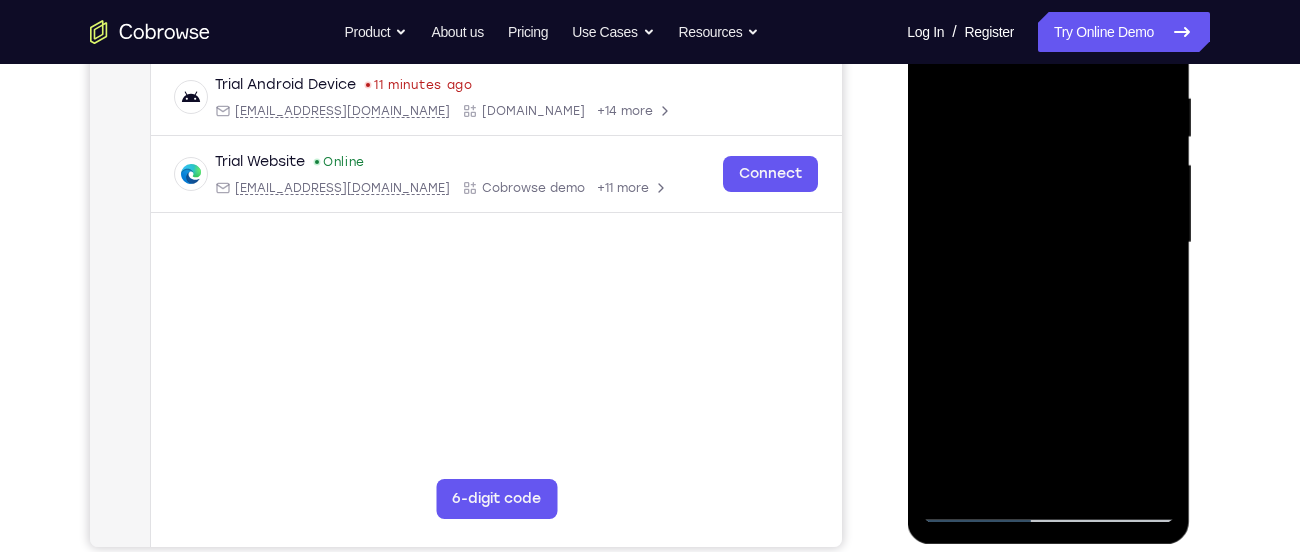 click at bounding box center [1048, 243] 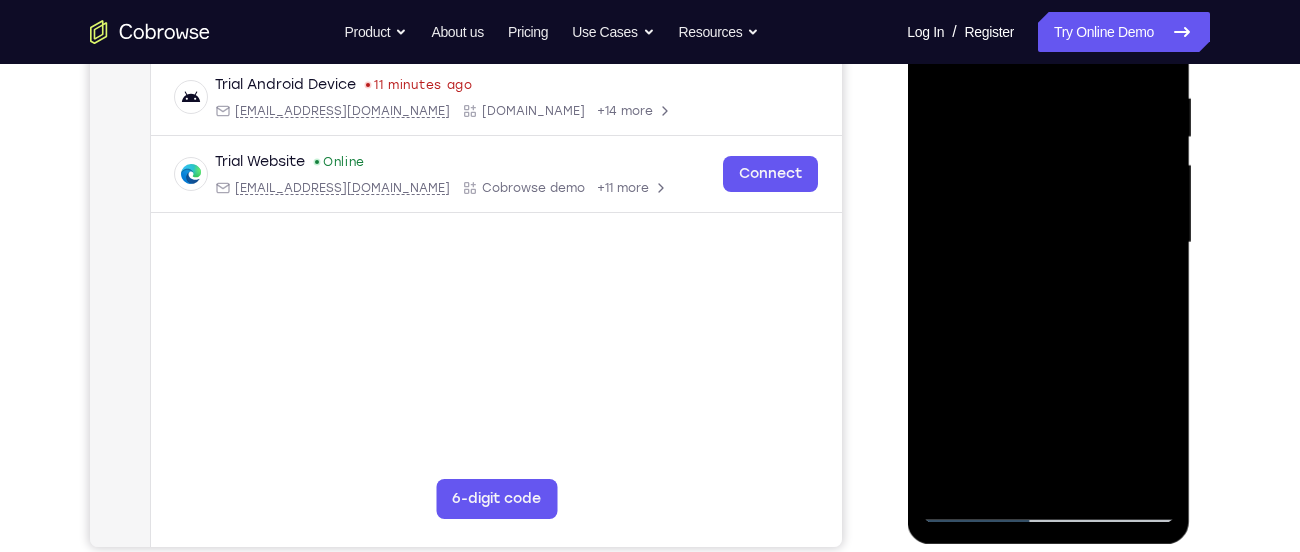 click at bounding box center (1048, 243) 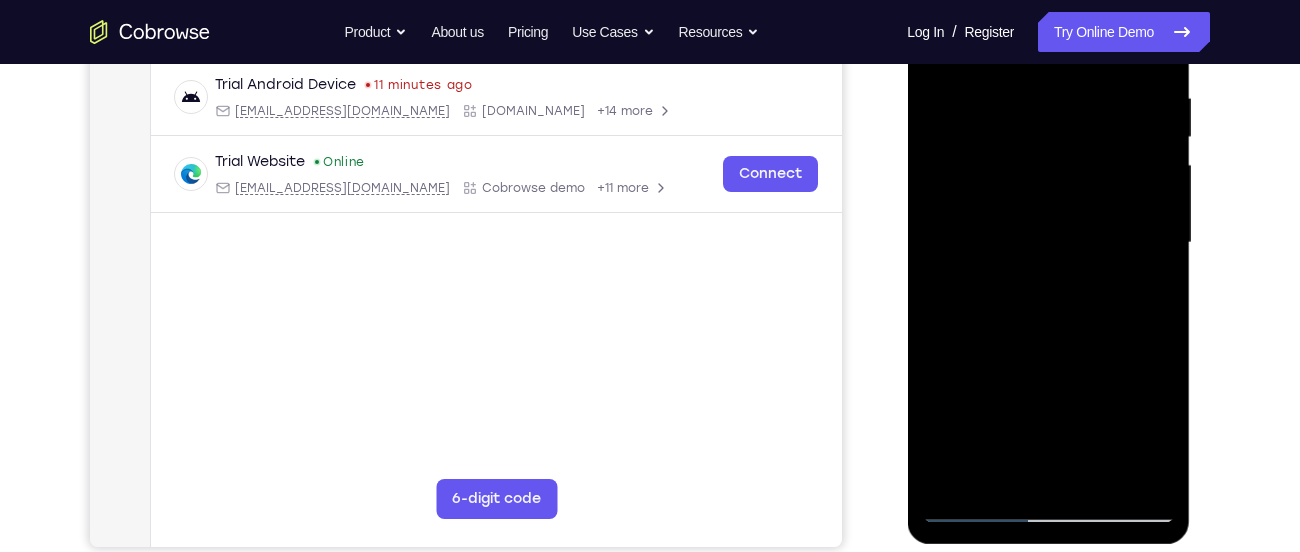 click at bounding box center [1048, 243] 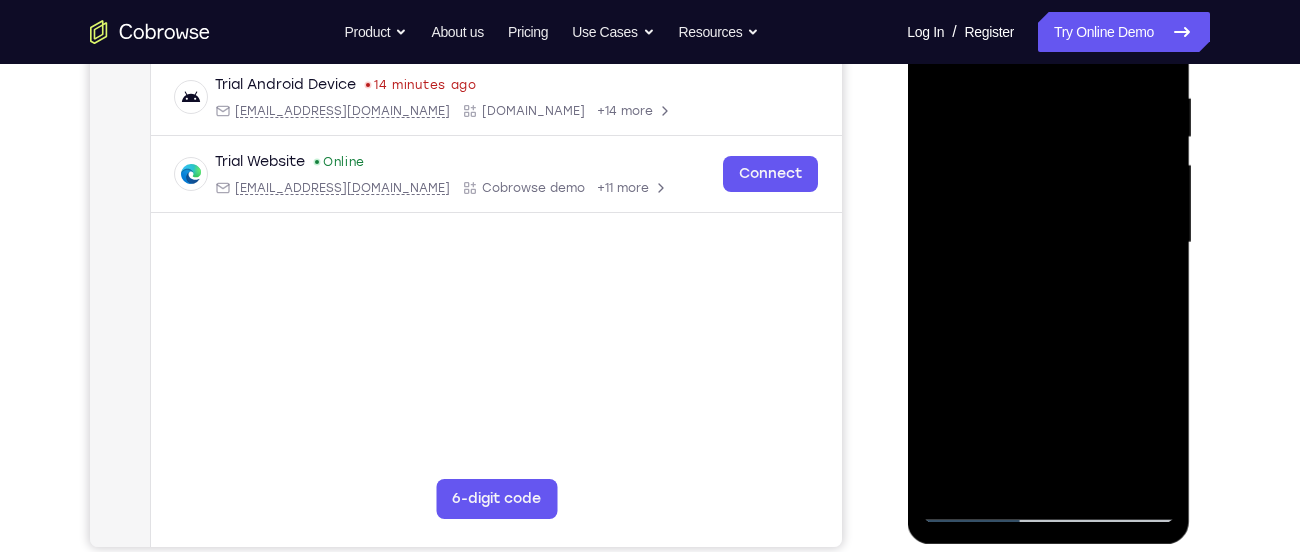click at bounding box center (1048, 243) 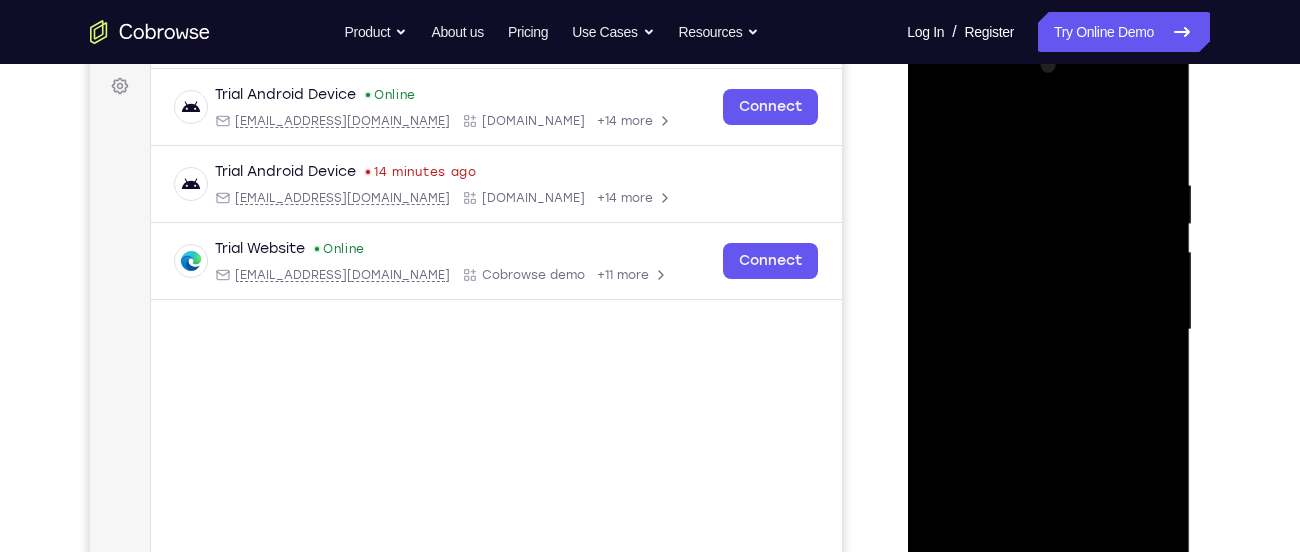 scroll, scrollTop: 295, scrollLeft: 0, axis: vertical 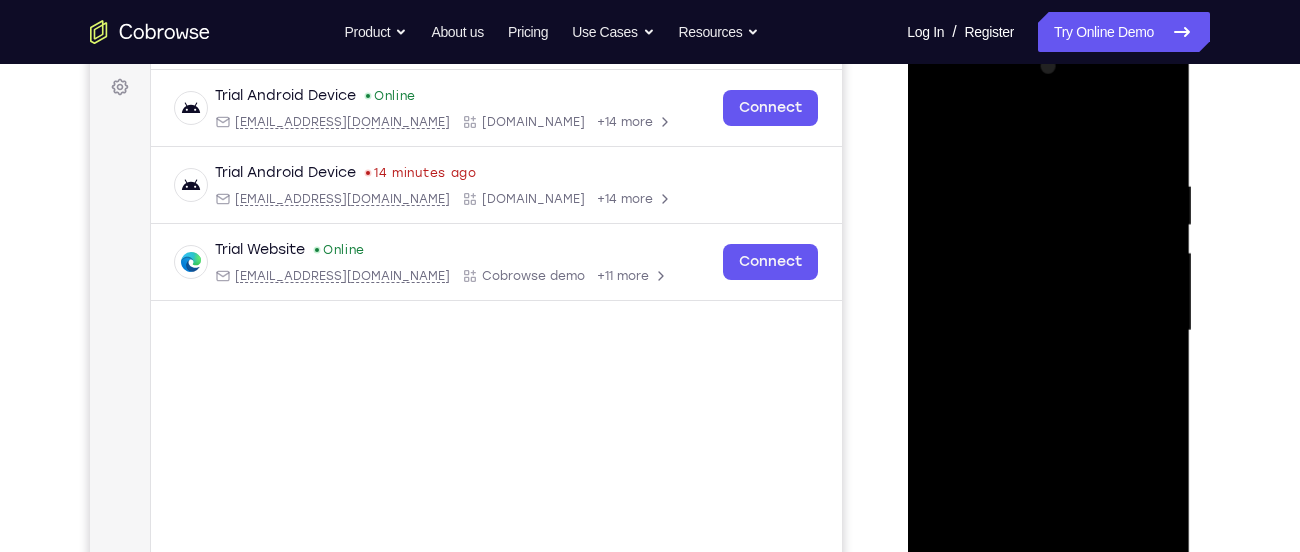 click at bounding box center [1048, 331] 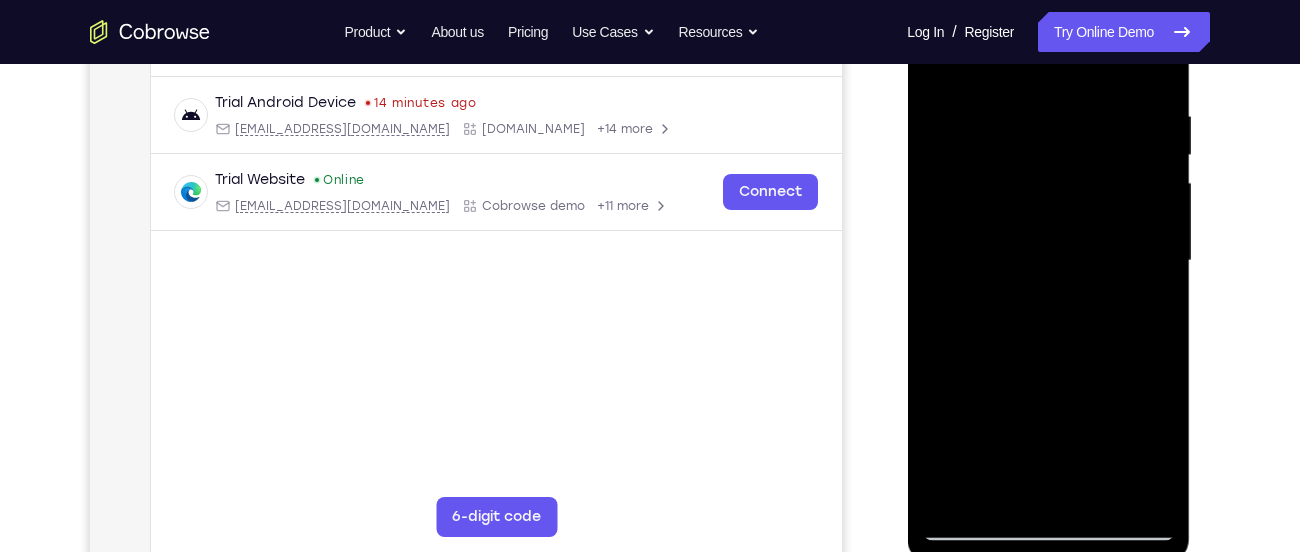 scroll, scrollTop: 375, scrollLeft: 0, axis: vertical 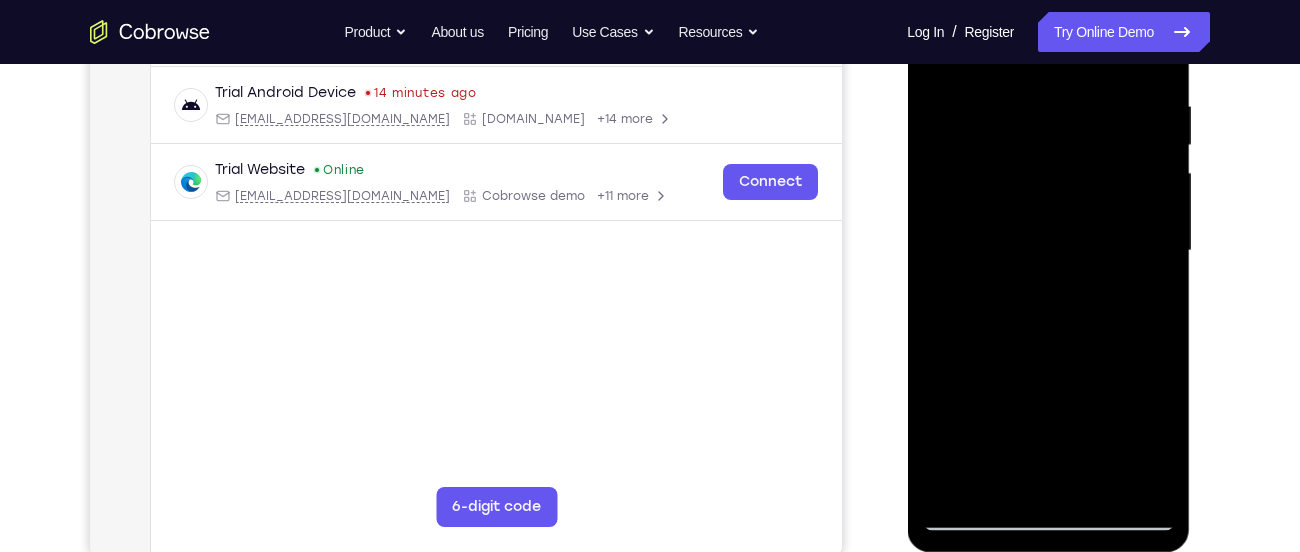 click at bounding box center [1048, 251] 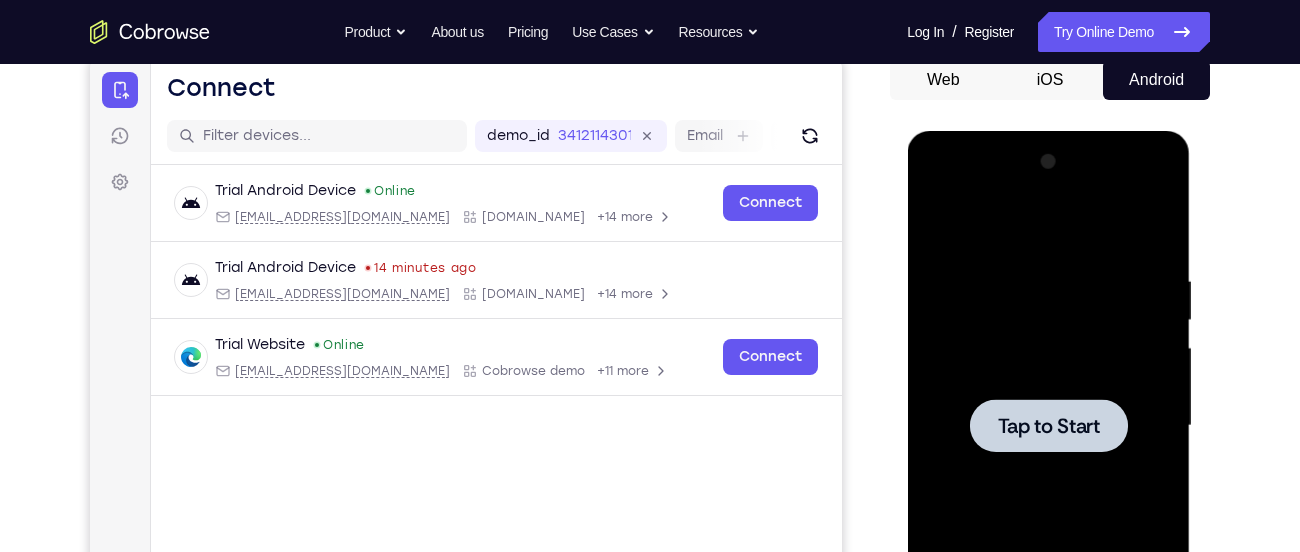 scroll, scrollTop: 196, scrollLeft: 0, axis: vertical 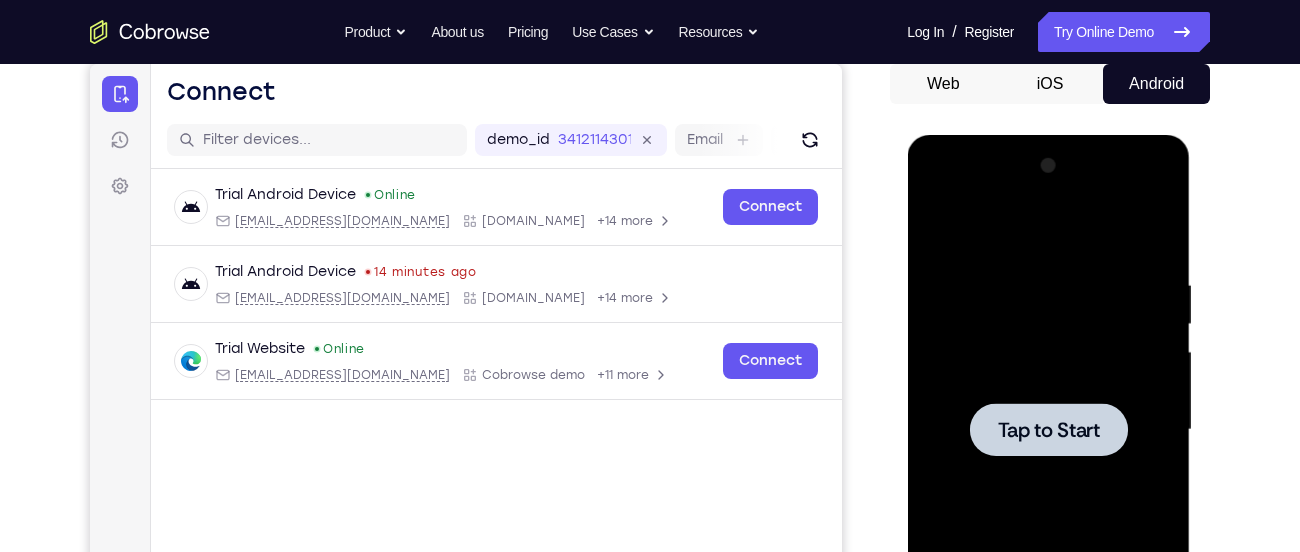 click on "Tap to Start" at bounding box center [1048, 430] 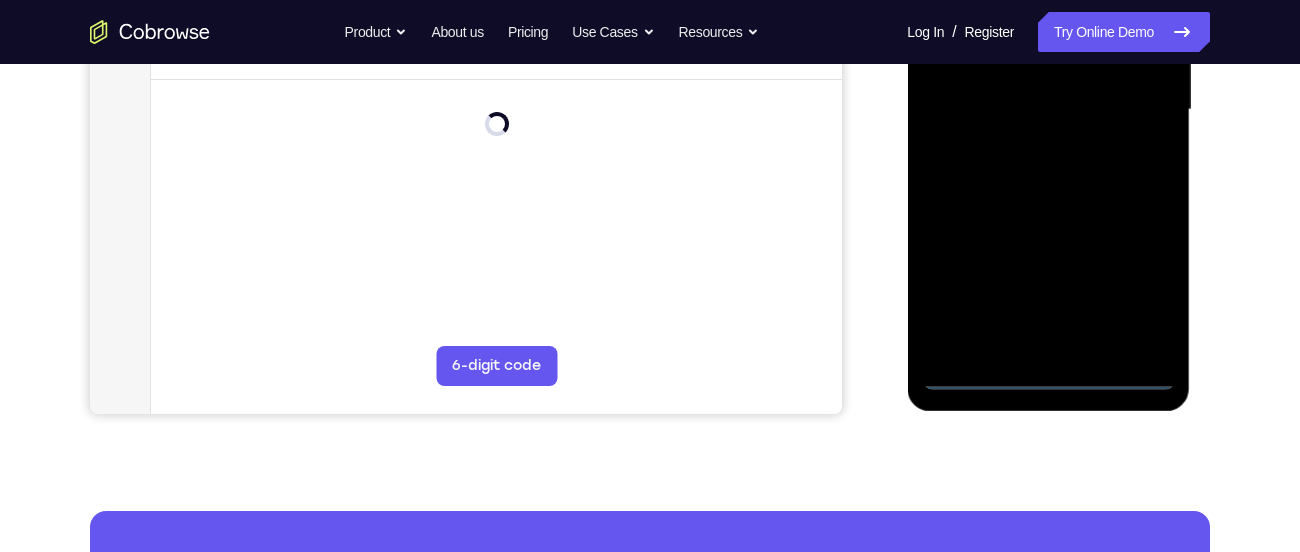 scroll, scrollTop: 520, scrollLeft: 0, axis: vertical 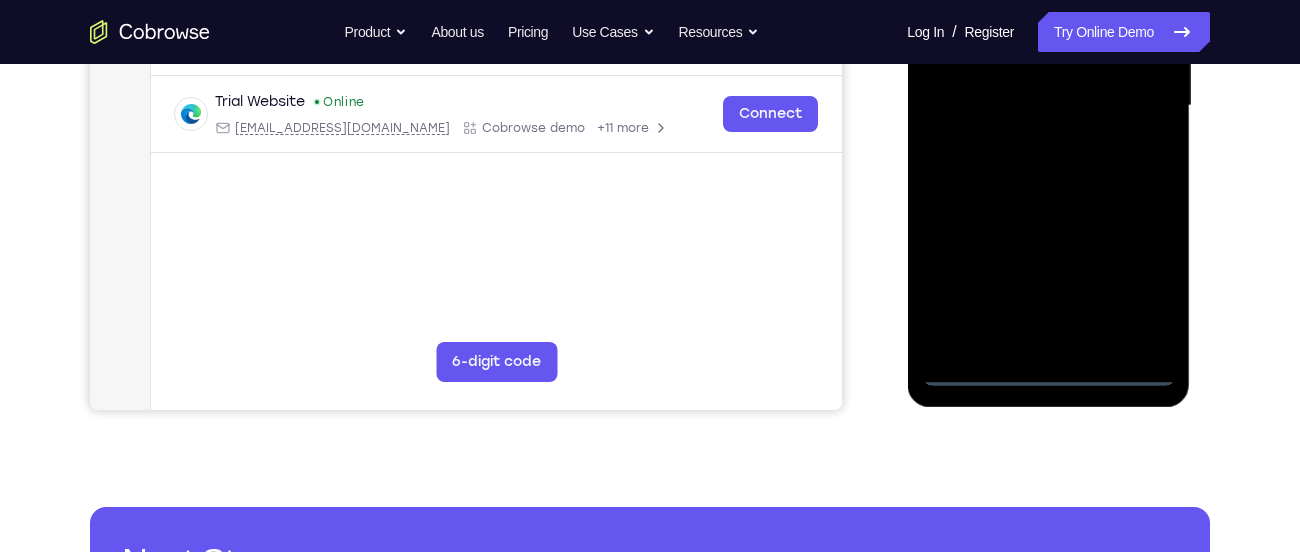 click at bounding box center (1048, 106) 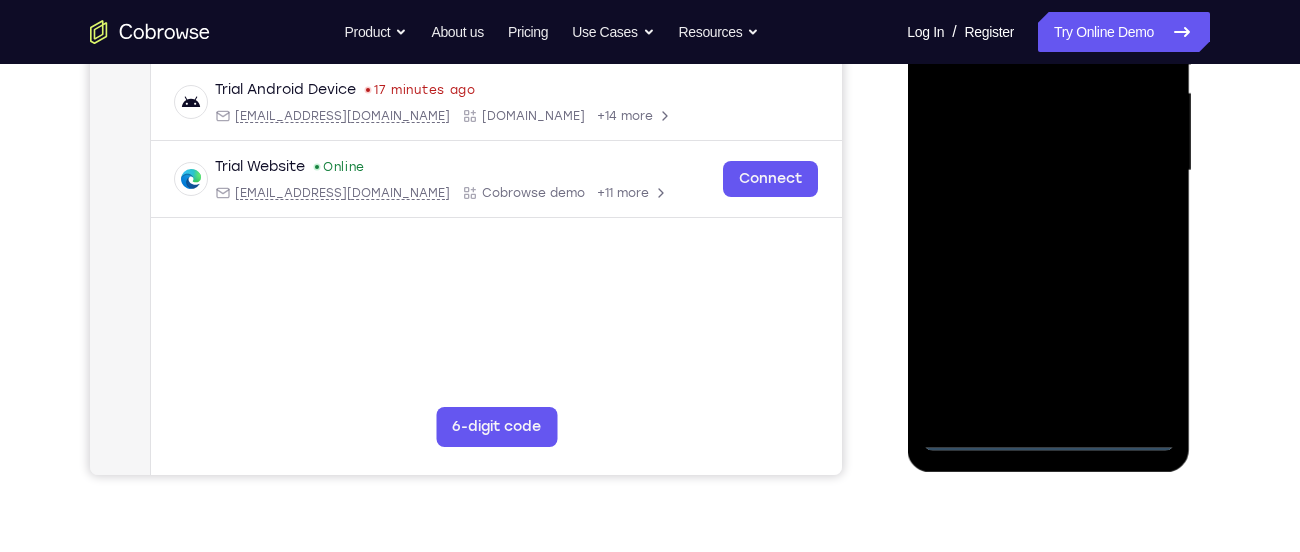 scroll, scrollTop: 456, scrollLeft: 0, axis: vertical 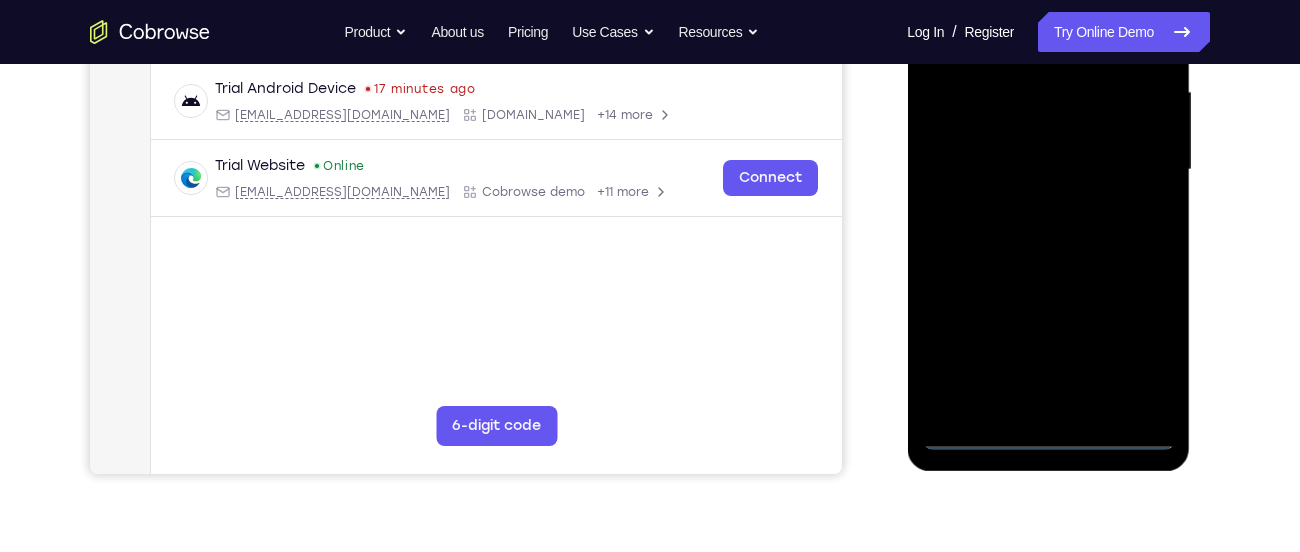 click at bounding box center (1048, 170) 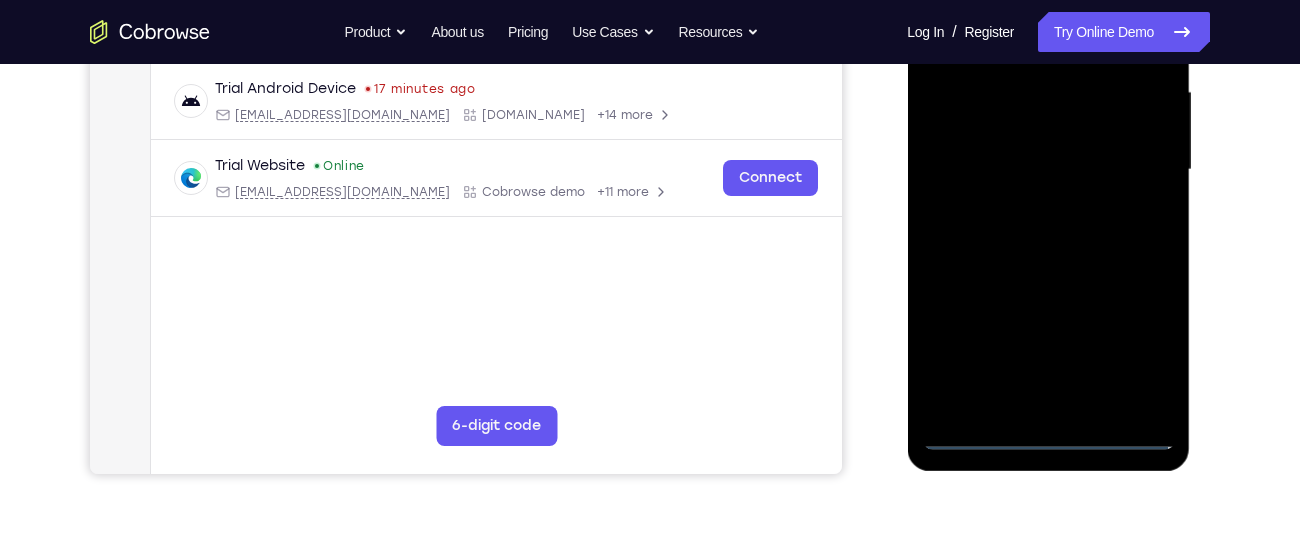 scroll, scrollTop: 514, scrollLeft: 0, axis: vertical 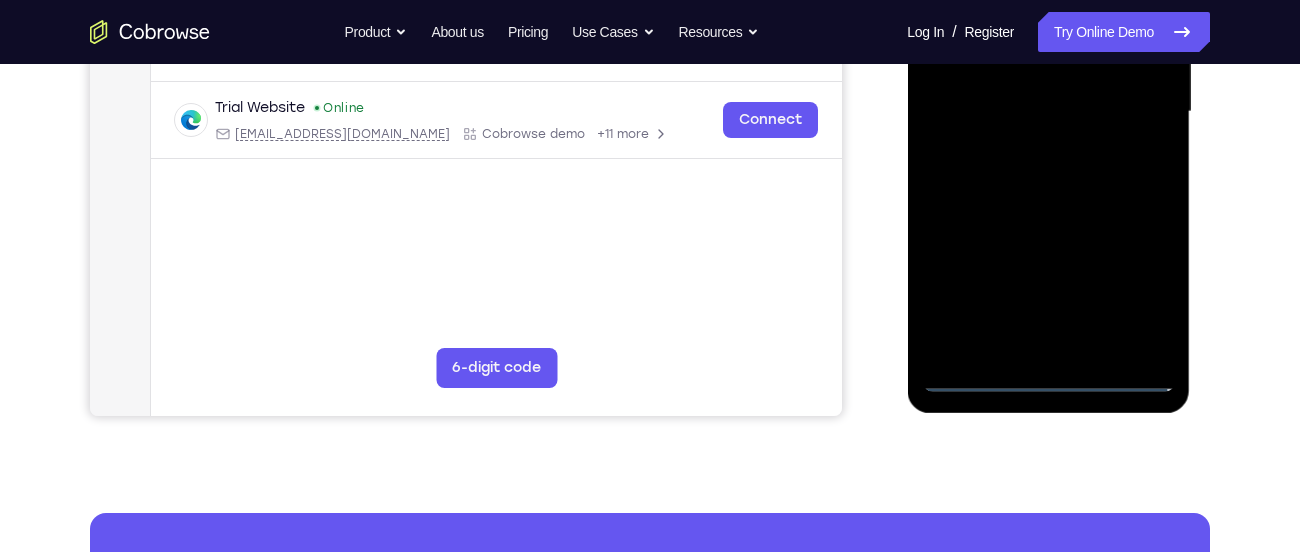 drag, startPoint x: 1037, startPoint y: 342, endPoint x: 1298, endPoint y: 288, distance: 266.52768 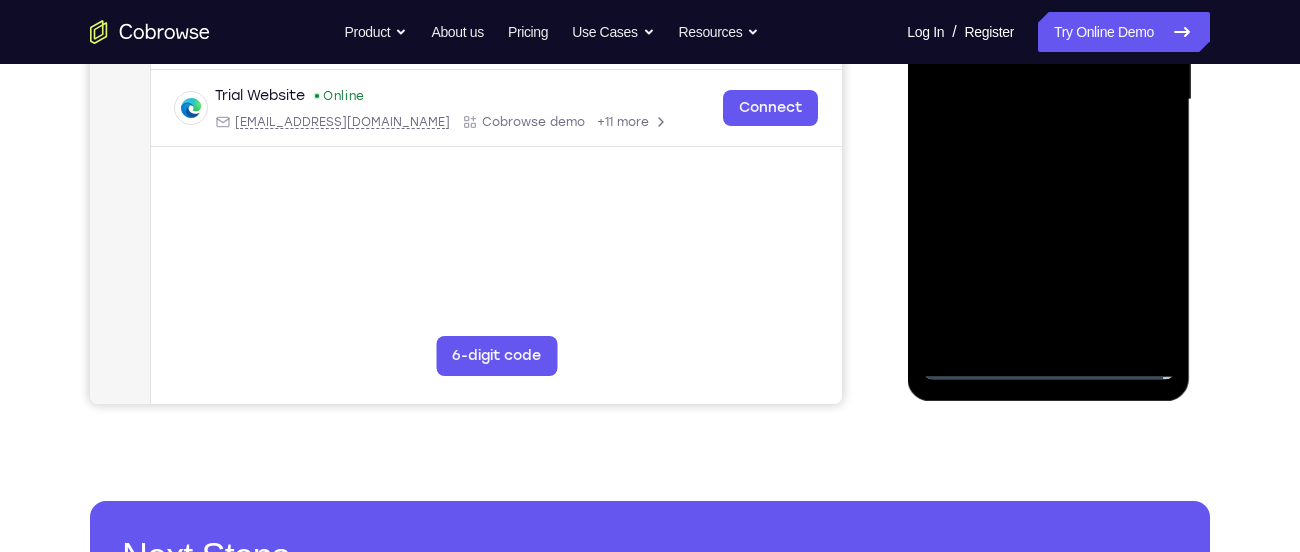 scroll, scrollTop: 555, scrollLeft: 0, axis: vertical 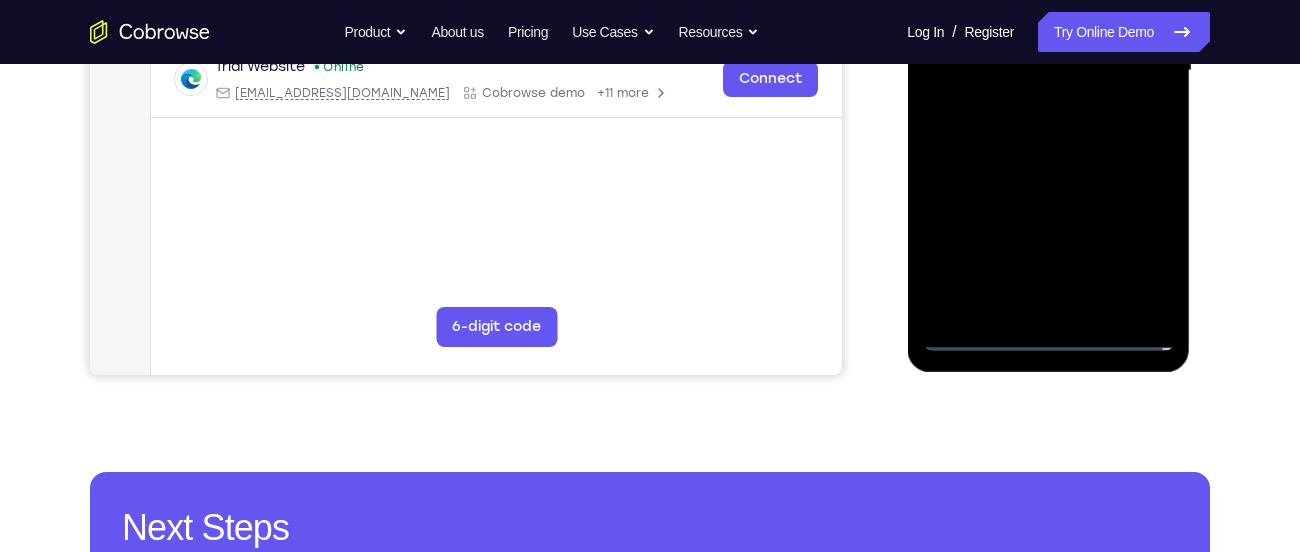click at bounding box center [1048, 71] 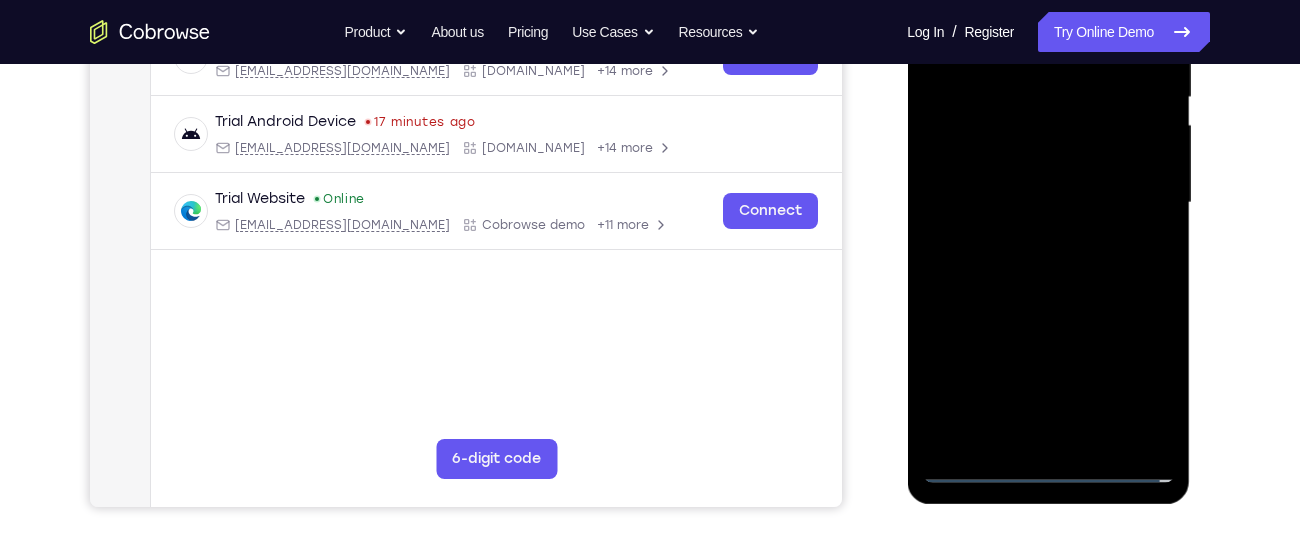 scroll, scrollTop: 434, scrollLeft: 0, axis: vertical 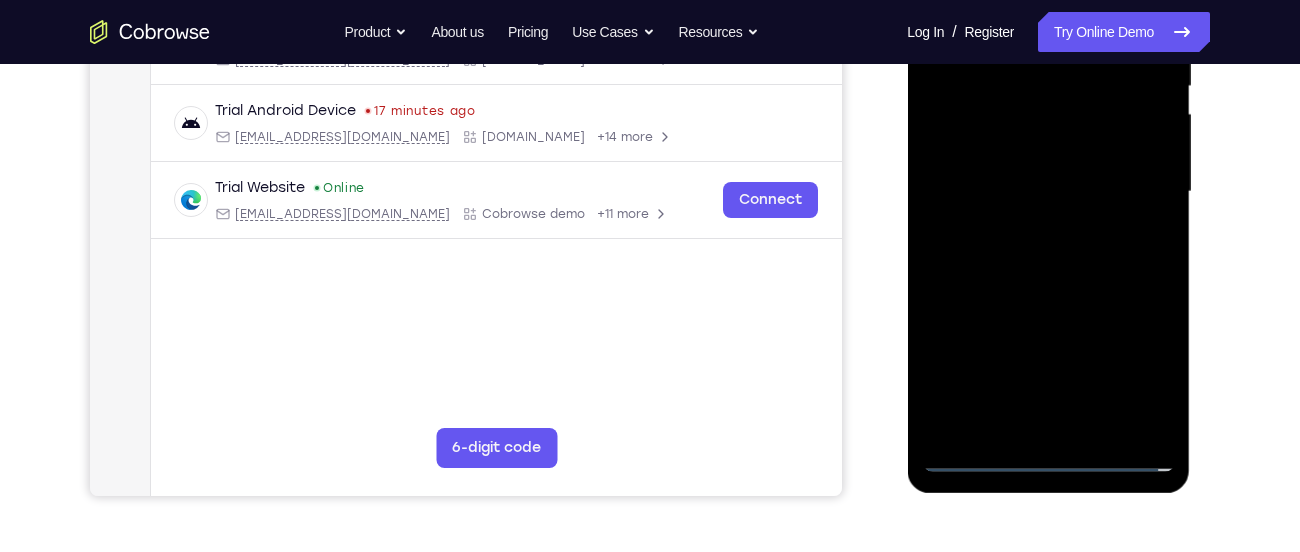 click at bounding box center (1048, 192) 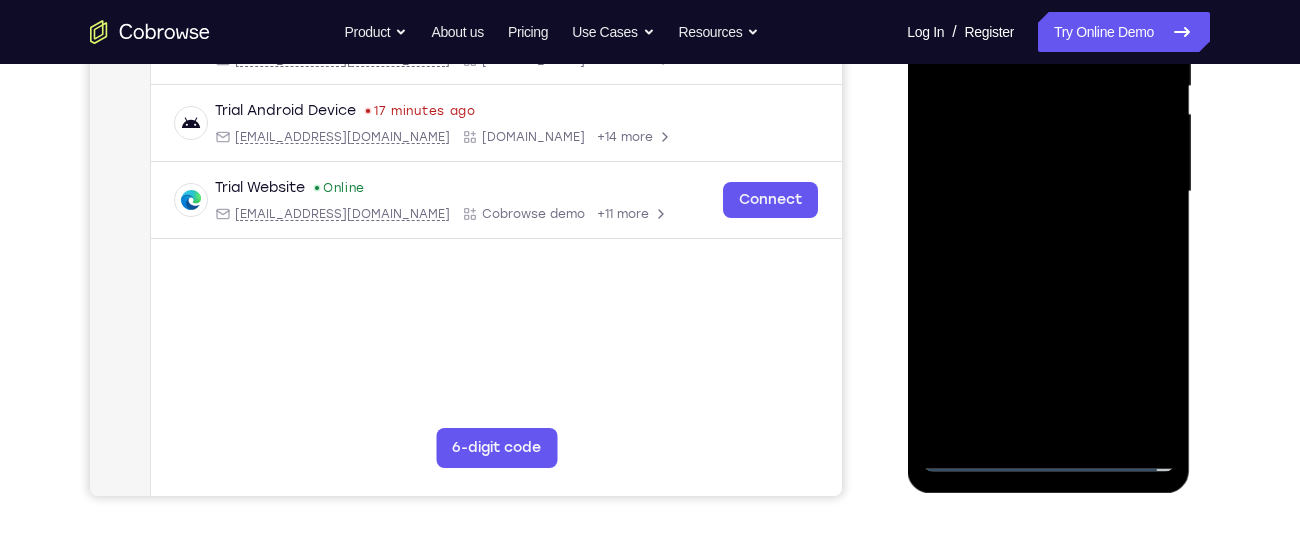 click at bounding box center (1048, 192) 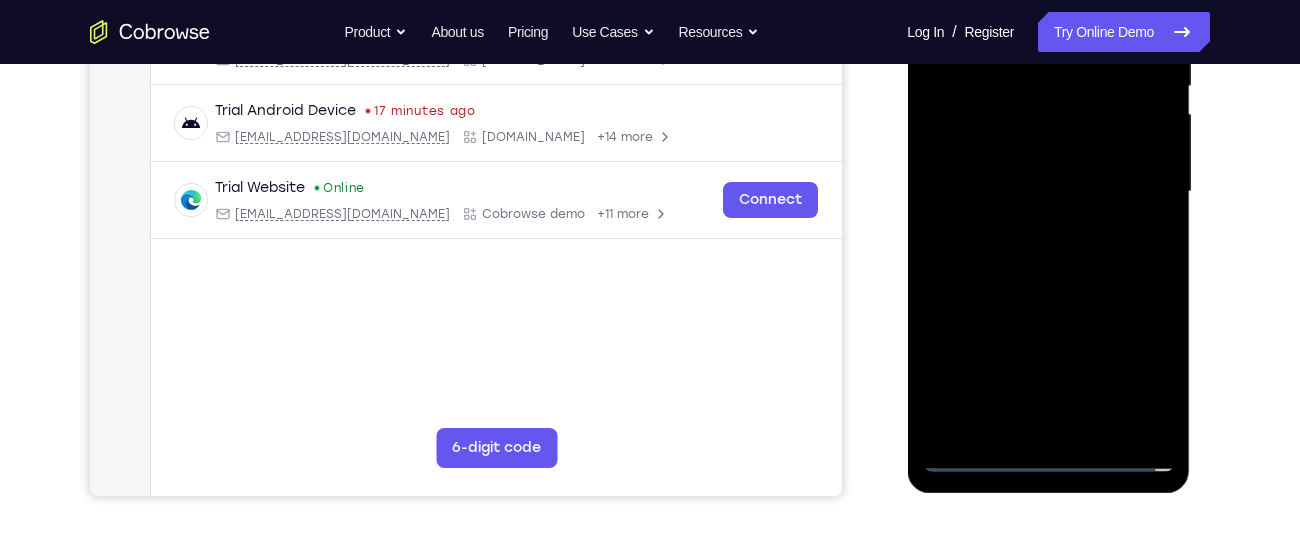 click at bounding box center (1048, 192) 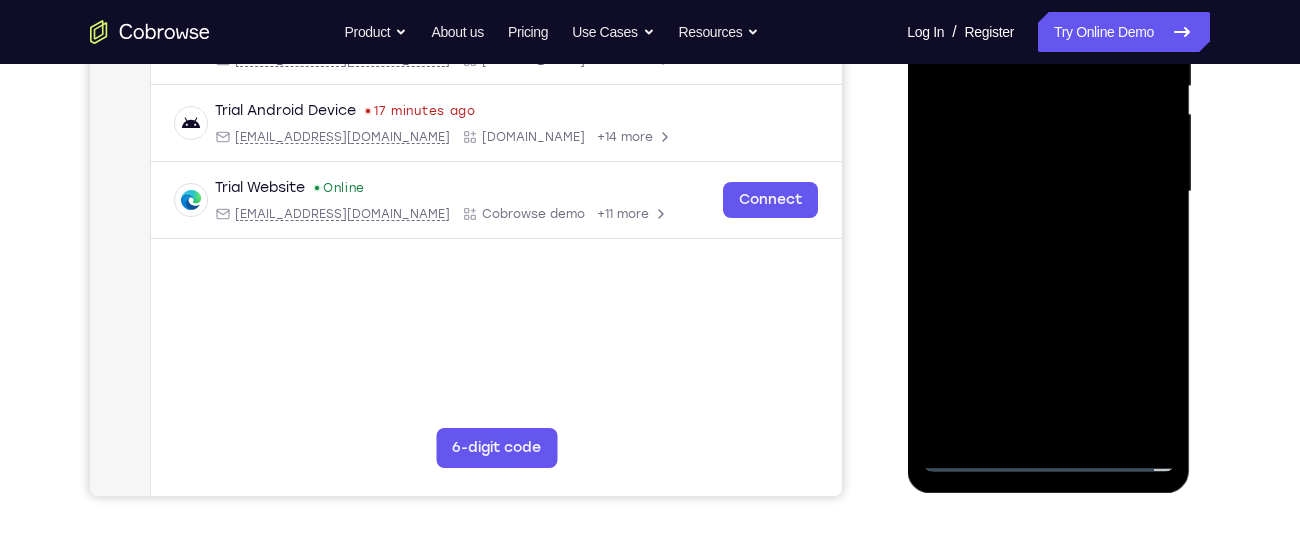 click at bounding box center [1048, 192] 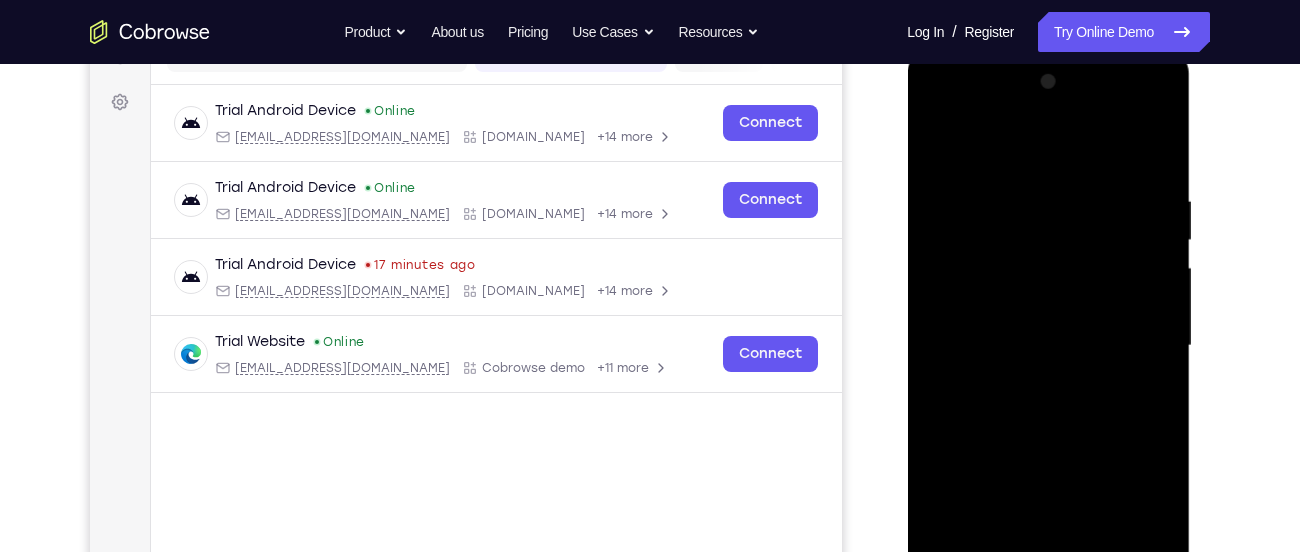 scroll, scrollTop: 282, scrollLeft: 0, axis: vertical 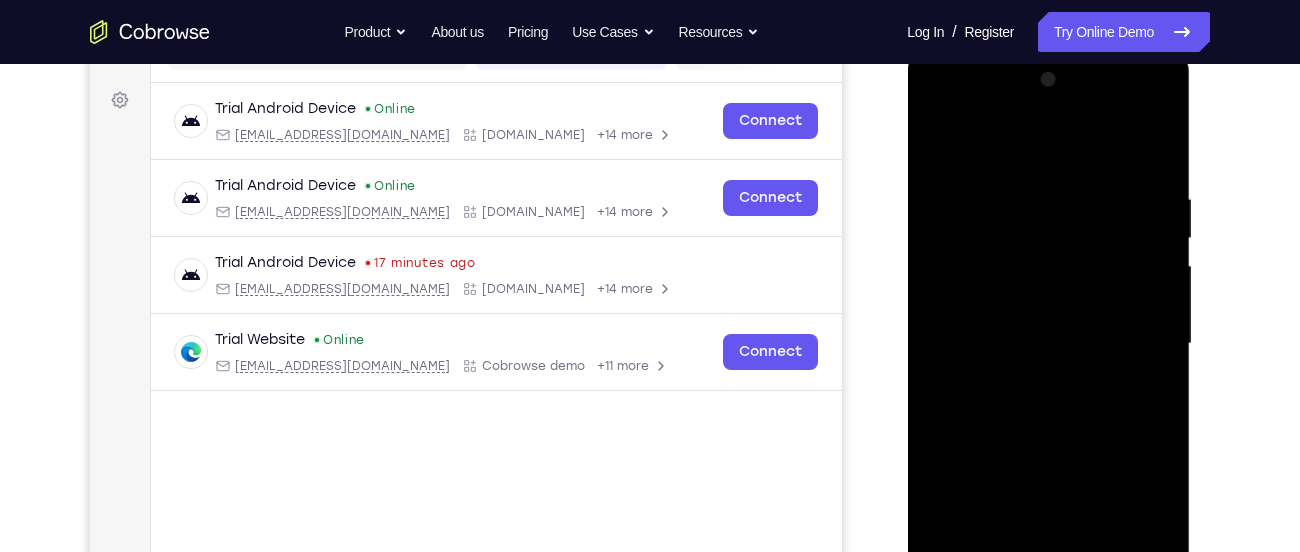 click at bounding box center [1048, 344] 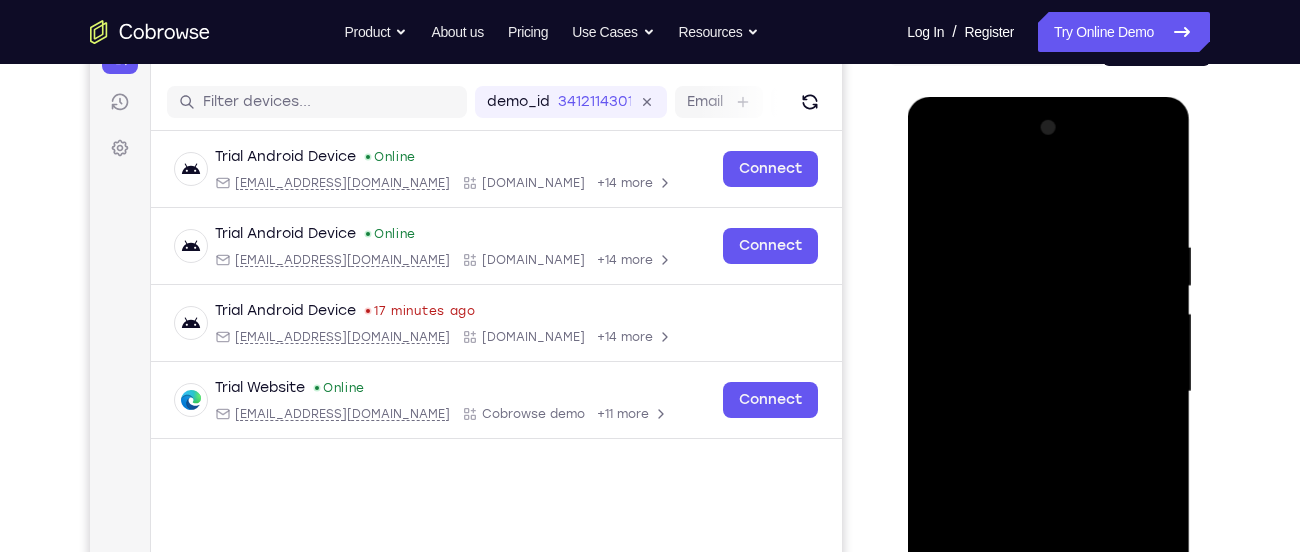 scroll, scrollTop: 233, scrollLeft: 0, axis: vertical 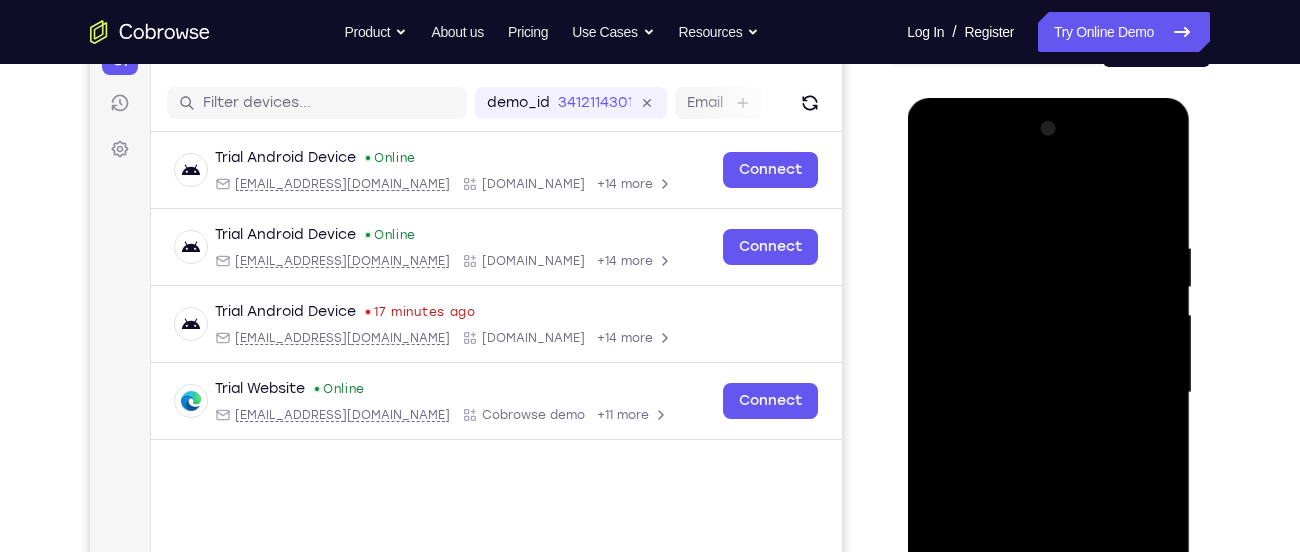 click at bounding box center [1048, 393] 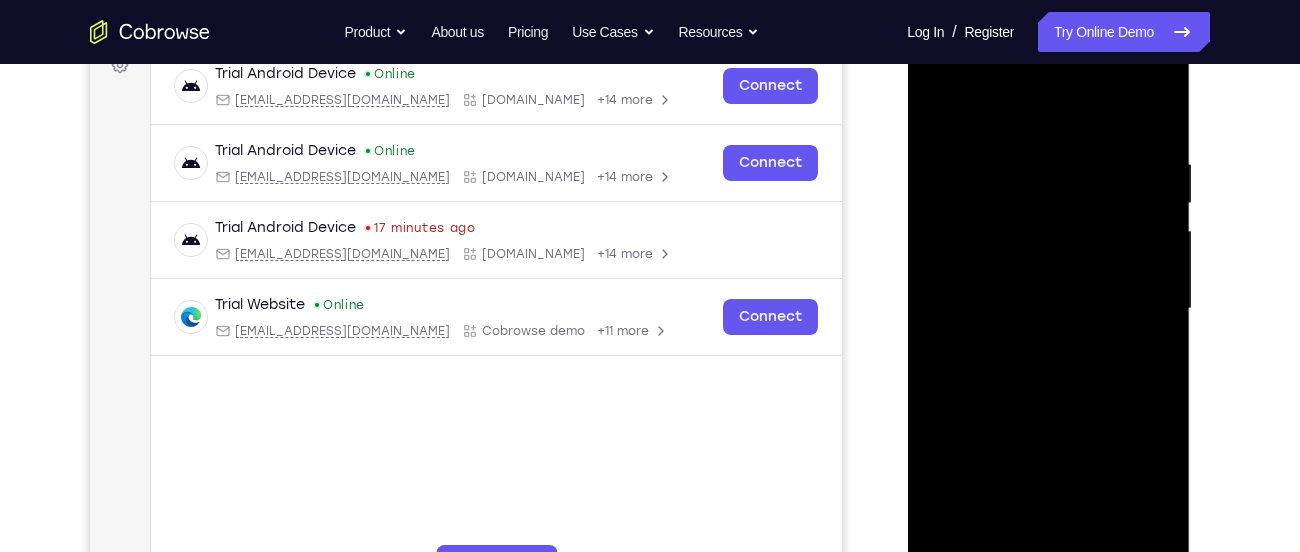 scroll, scrollTop: 318, scrollLeft: 0, axis: vertical 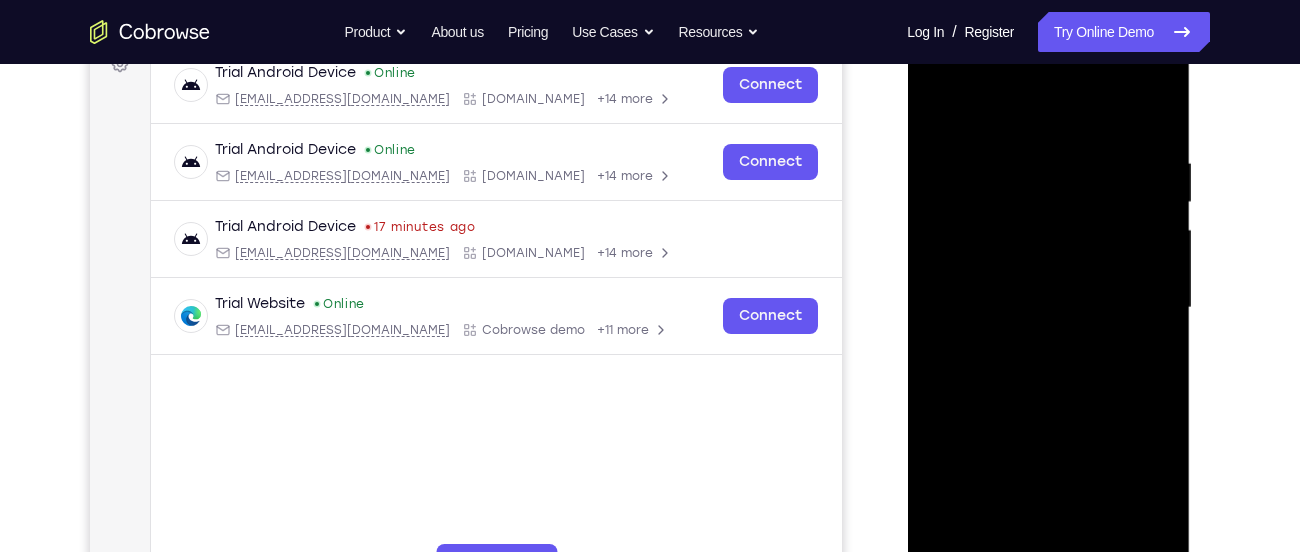 click at bounding box center (1048, 308) 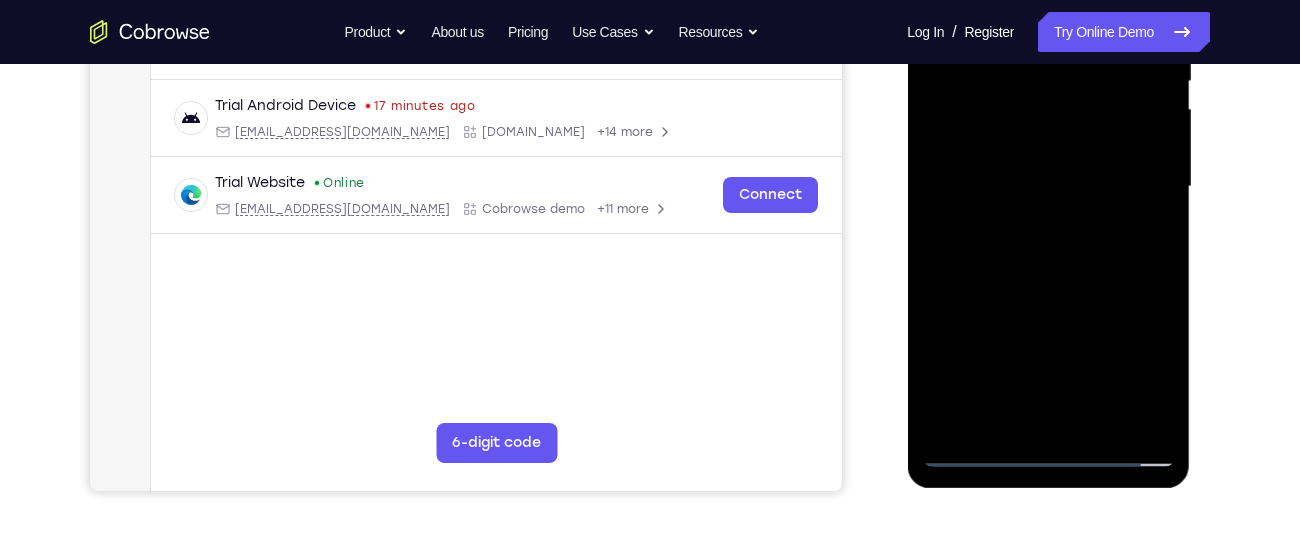 click at bounding box center (1048, 187) 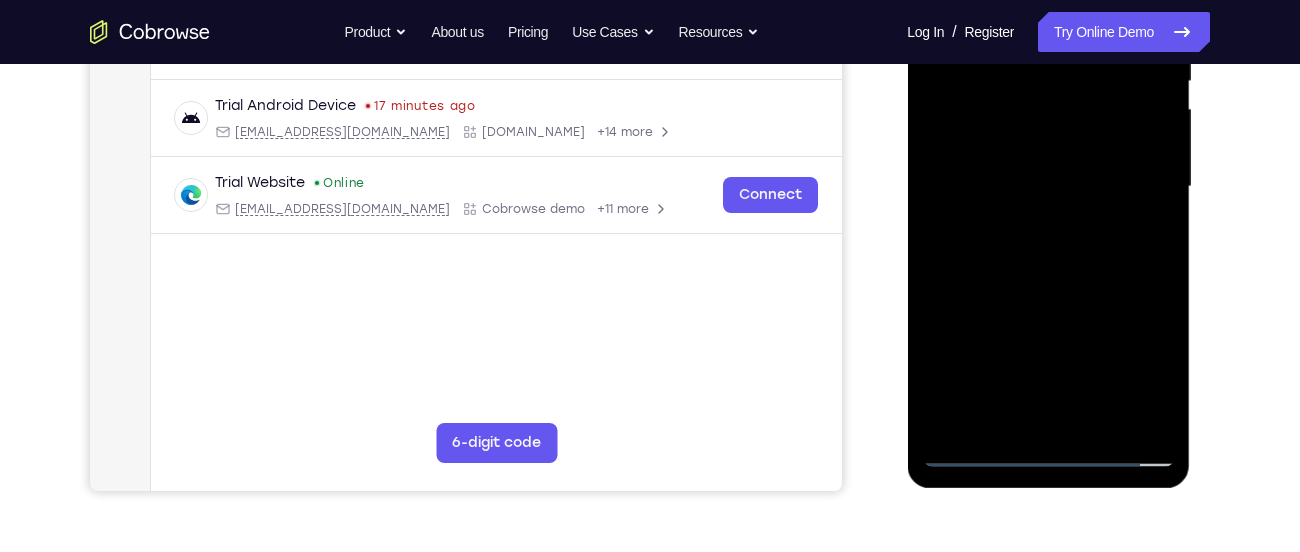click at bounding box center (1048, 187) 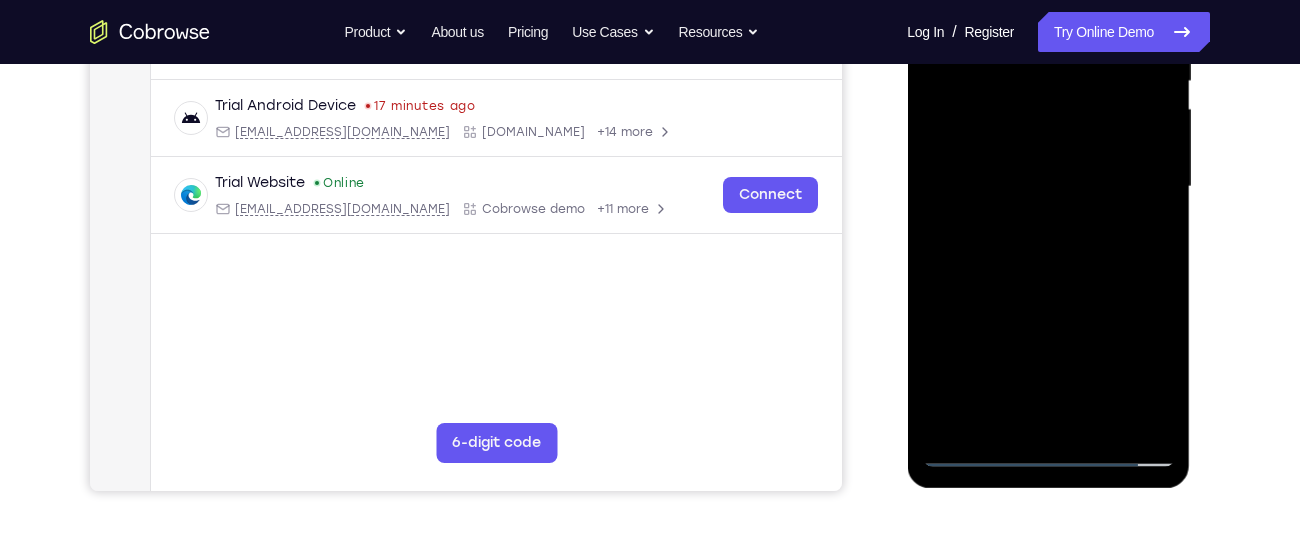 click at bounding box center [1048, 187] 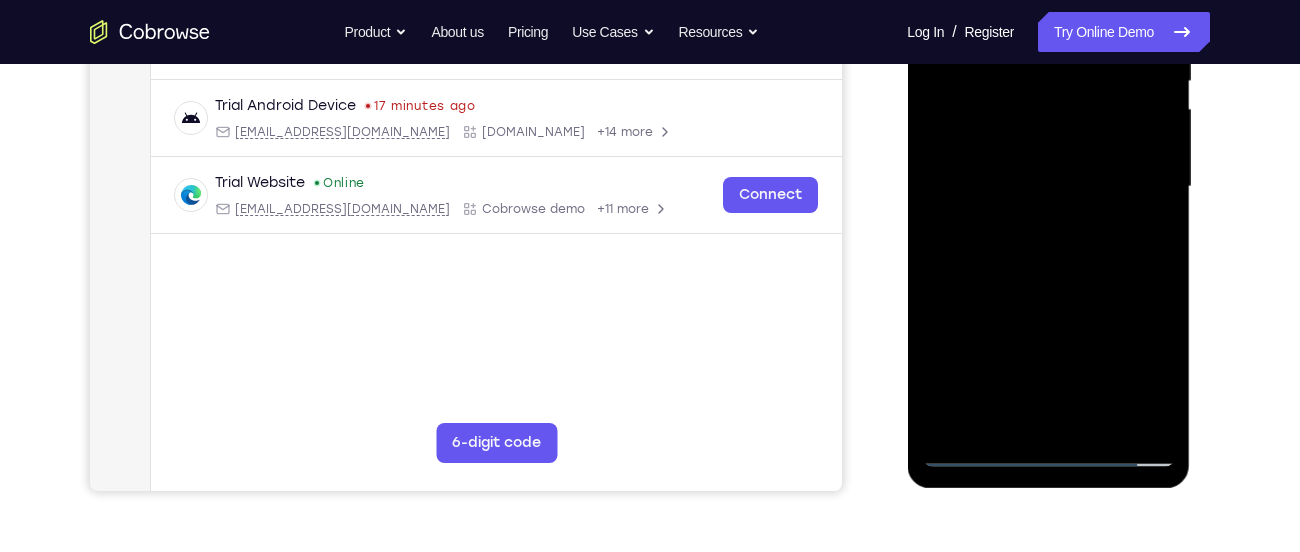 click at bounding box center (1048, 187) 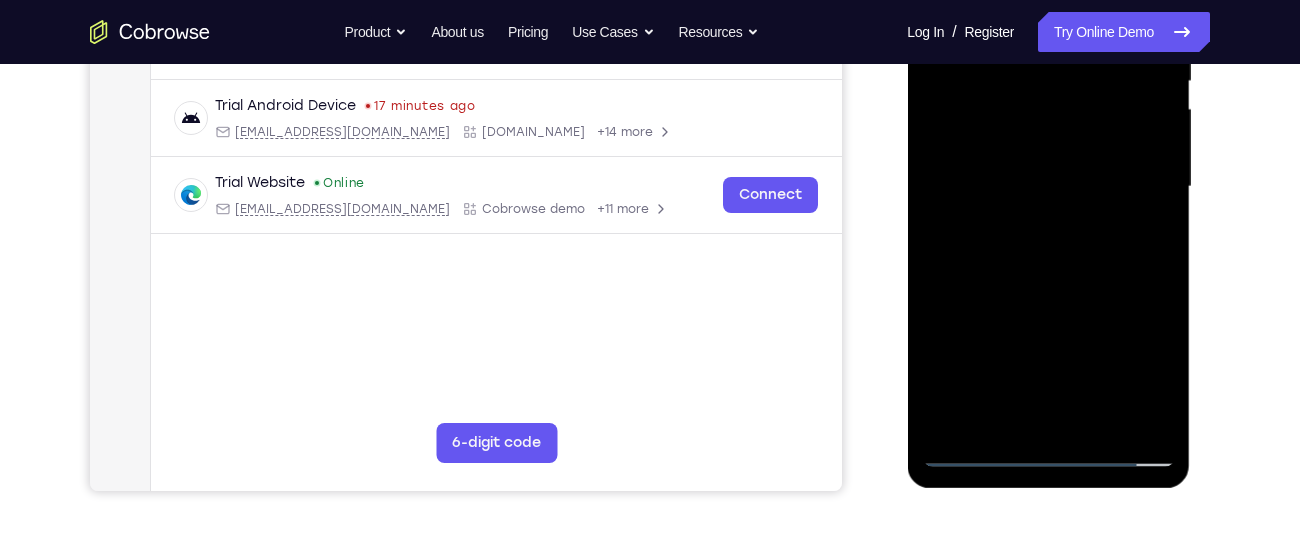 click at bounding box center (1048, 187) 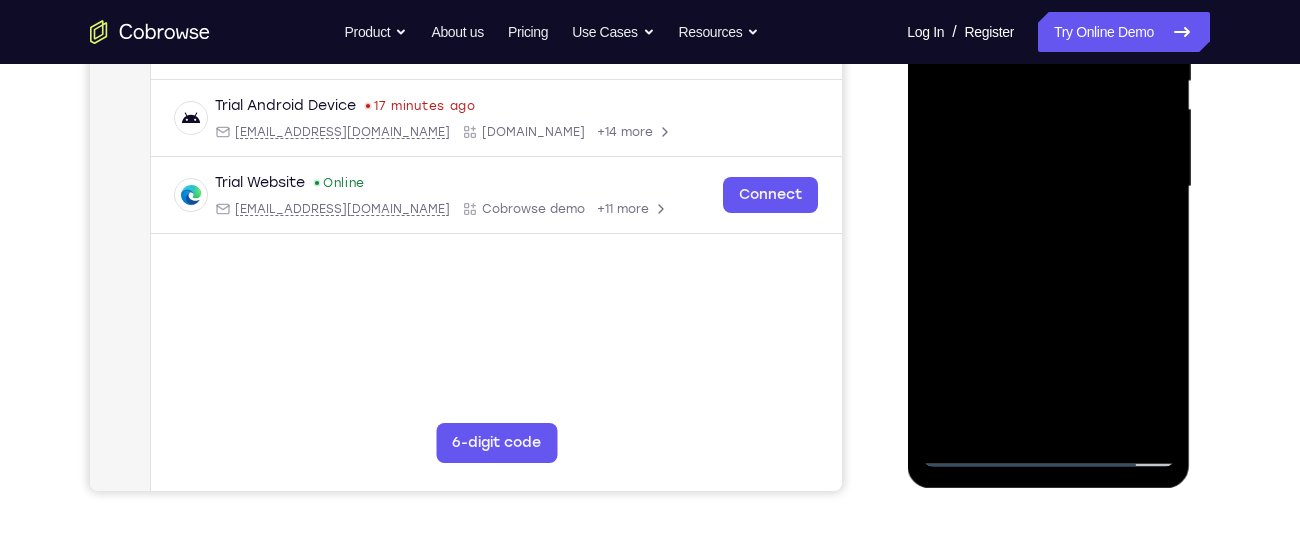 click at bounding box center [1048, 187] 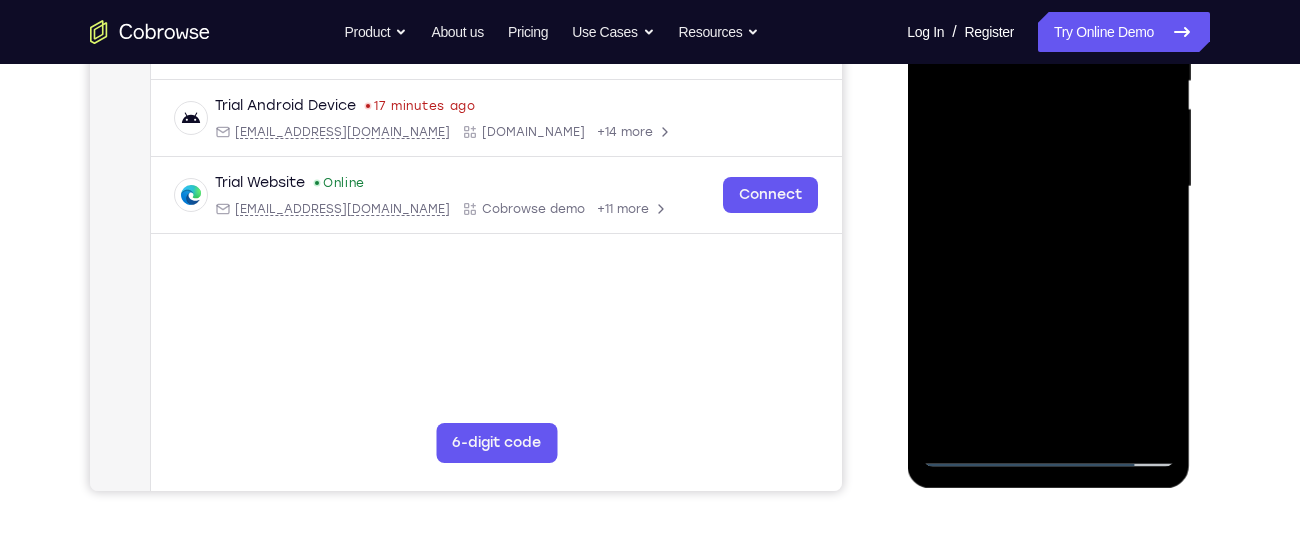 click at bounding box center [1048, 187] 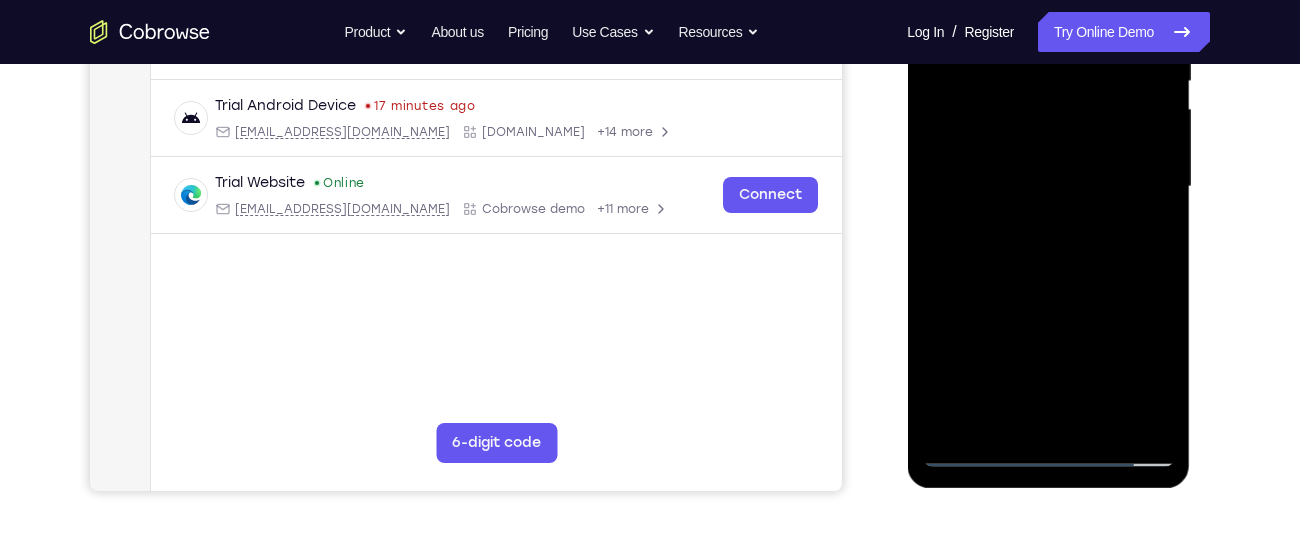 click at bounding box center (1048, 187) 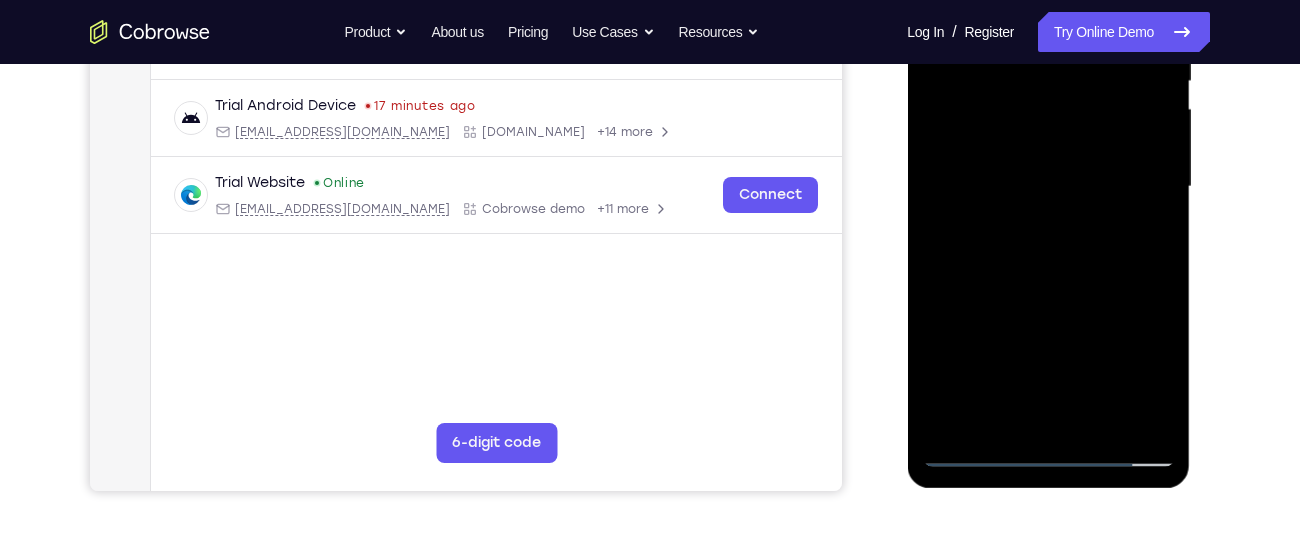 click at bounding box center [1048, 187] 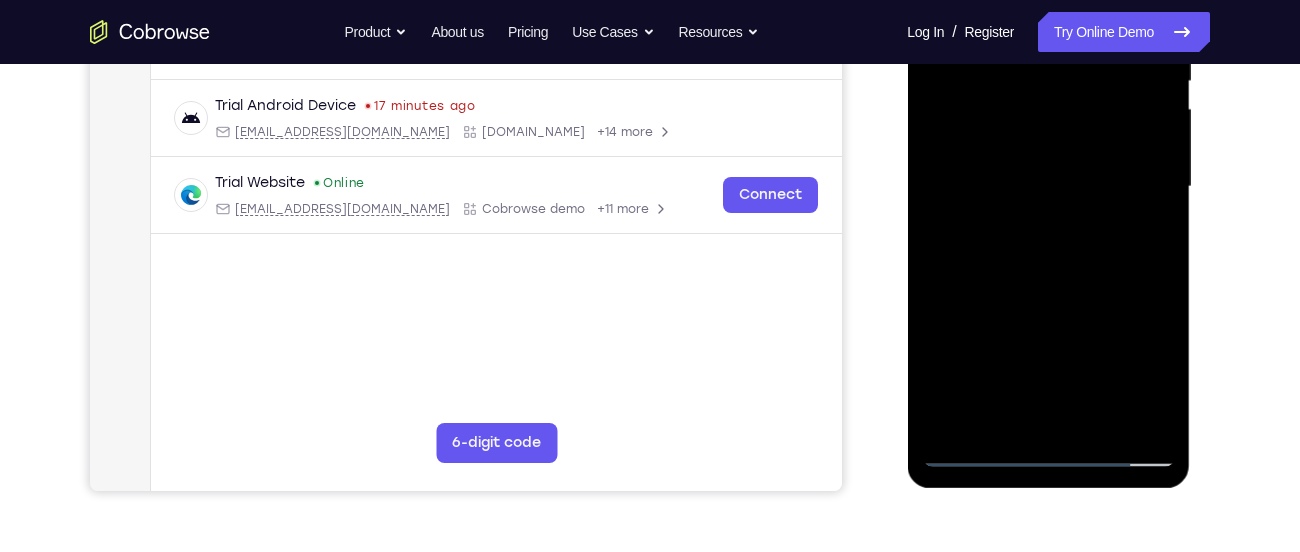click at bounding box center (1048, 187) 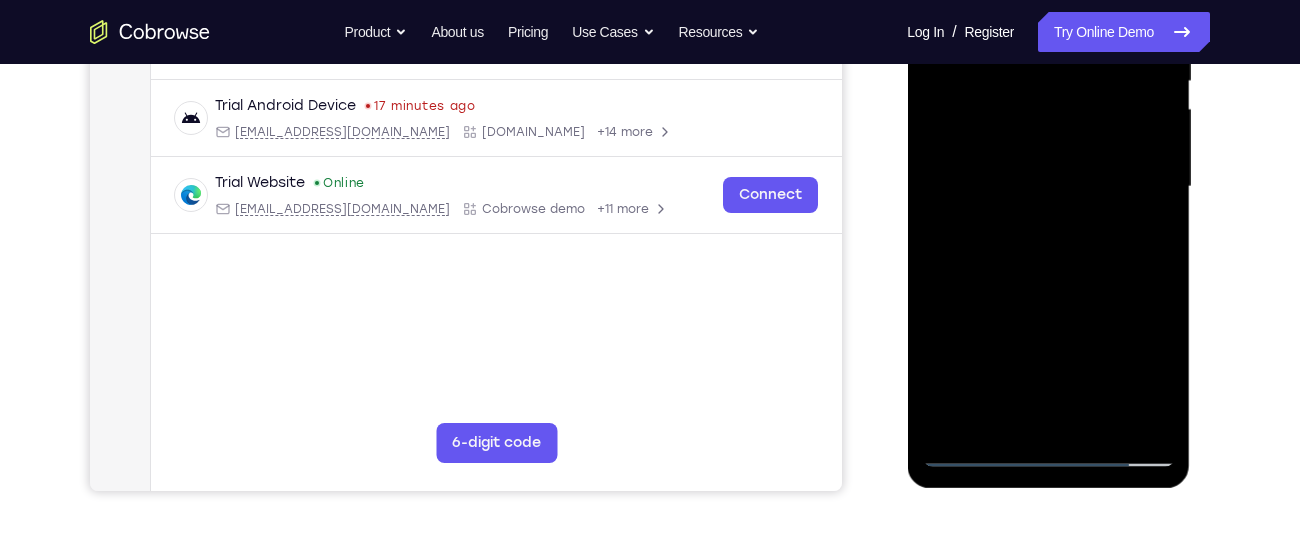 click at bounding box center [1048, 187] 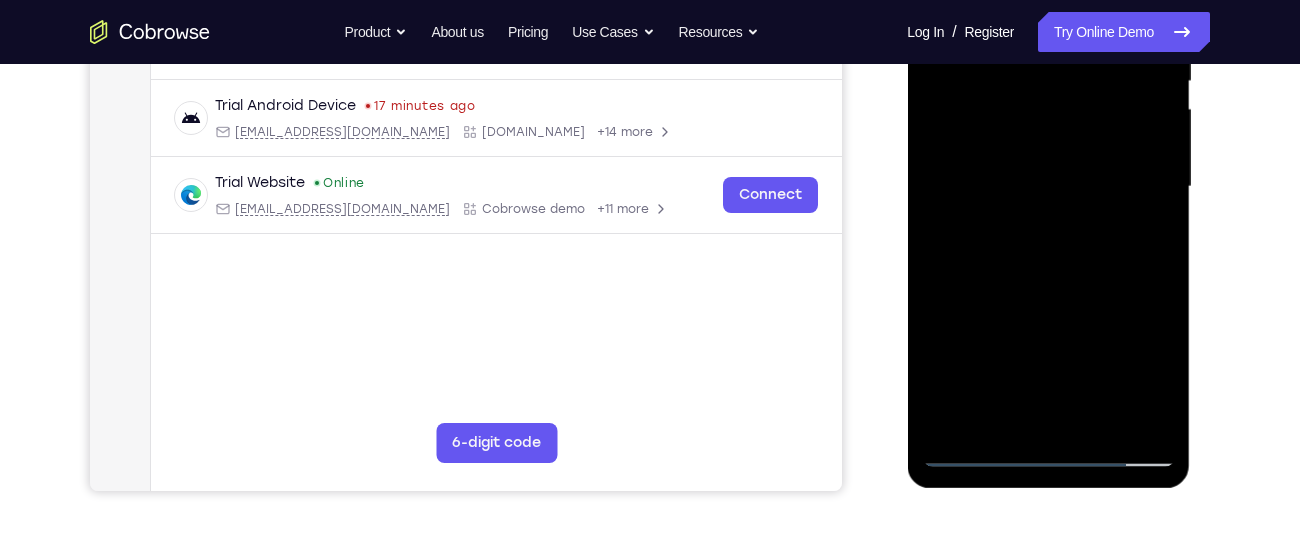 click at bounding box center [1048, 187] 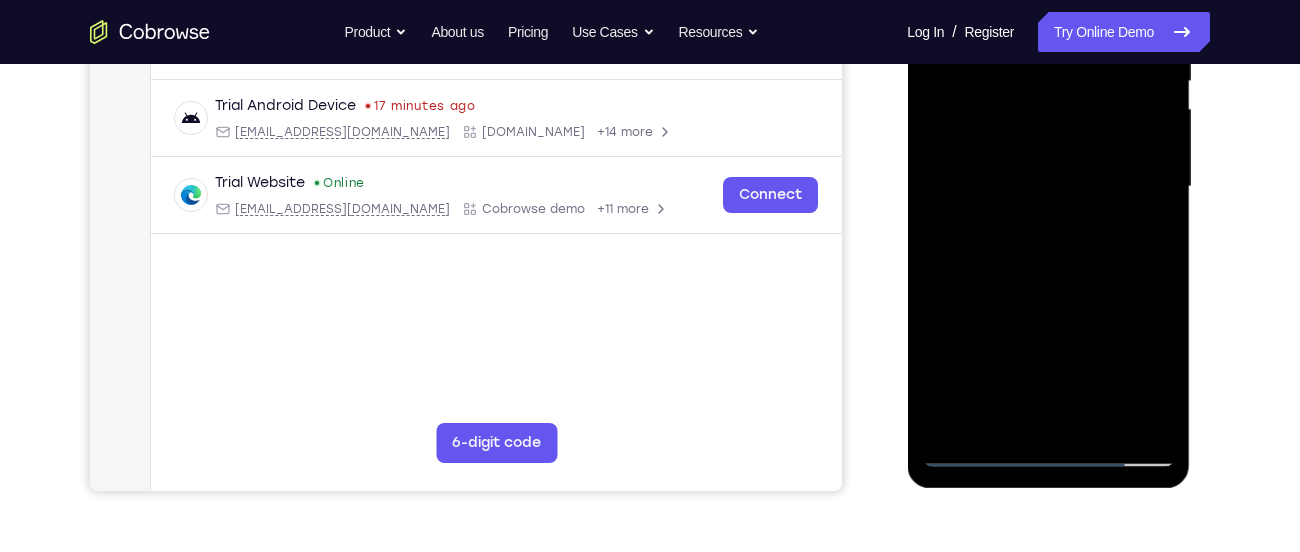 click at bounding box center (1048, 187) 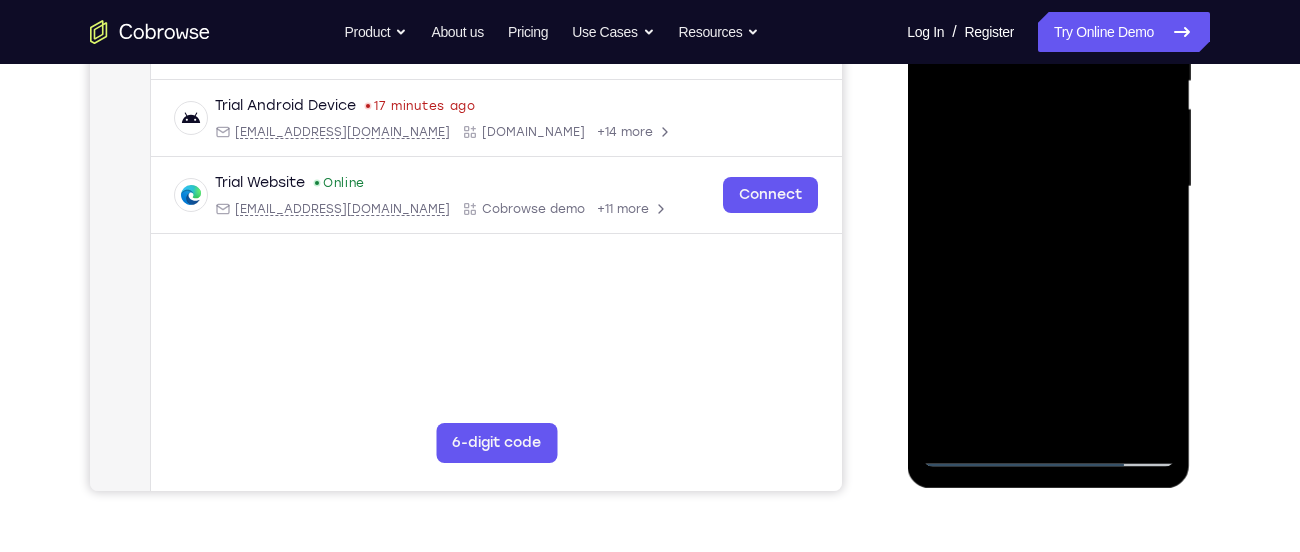 click at bounding box center (1048, 187) 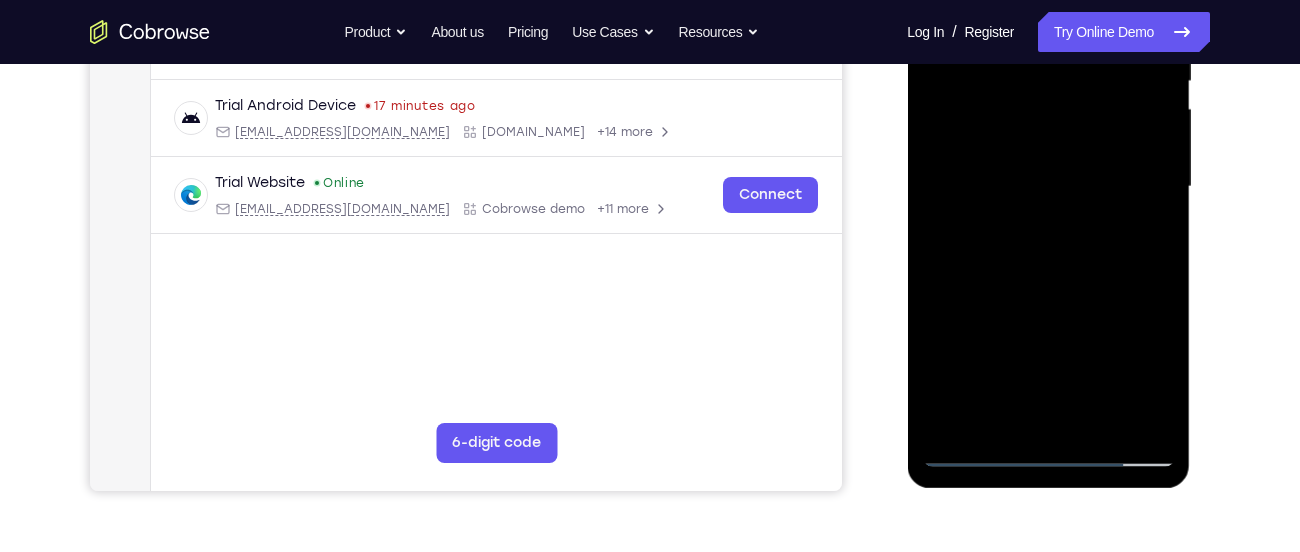 click at bounding box center [1048, 187] 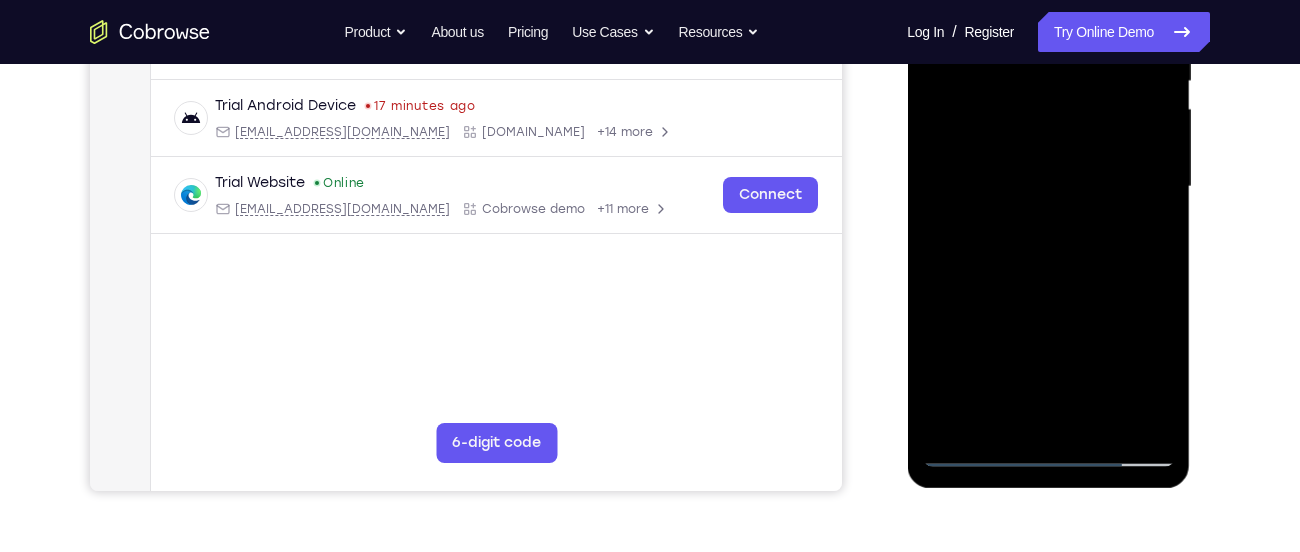 click at bounding box center (1048, 187) 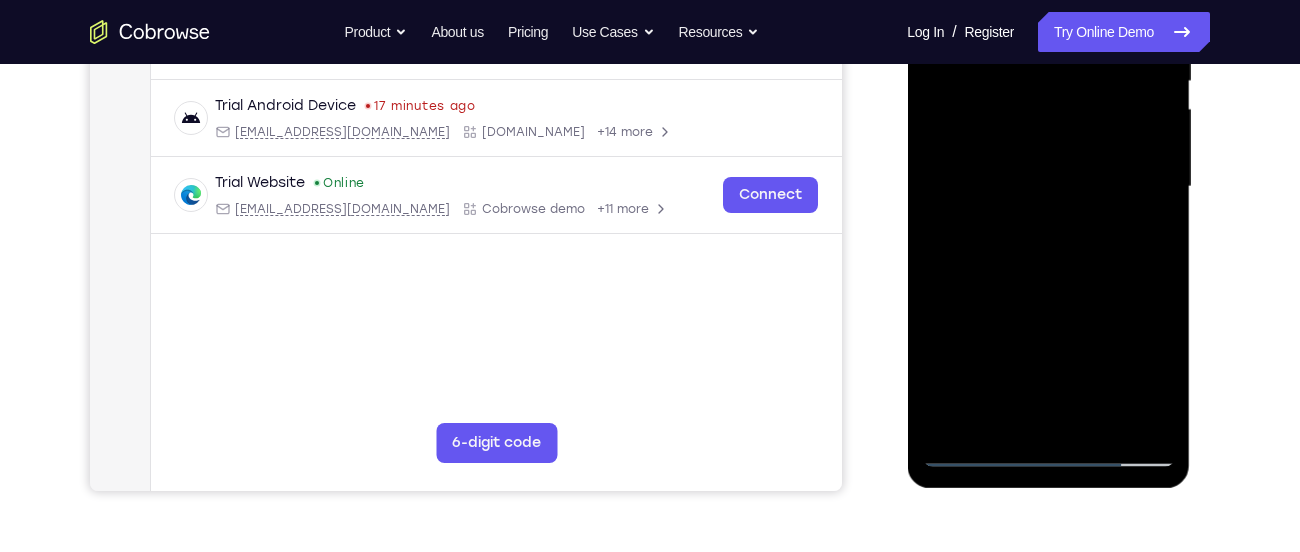 click at bounding box center [1048, 187] 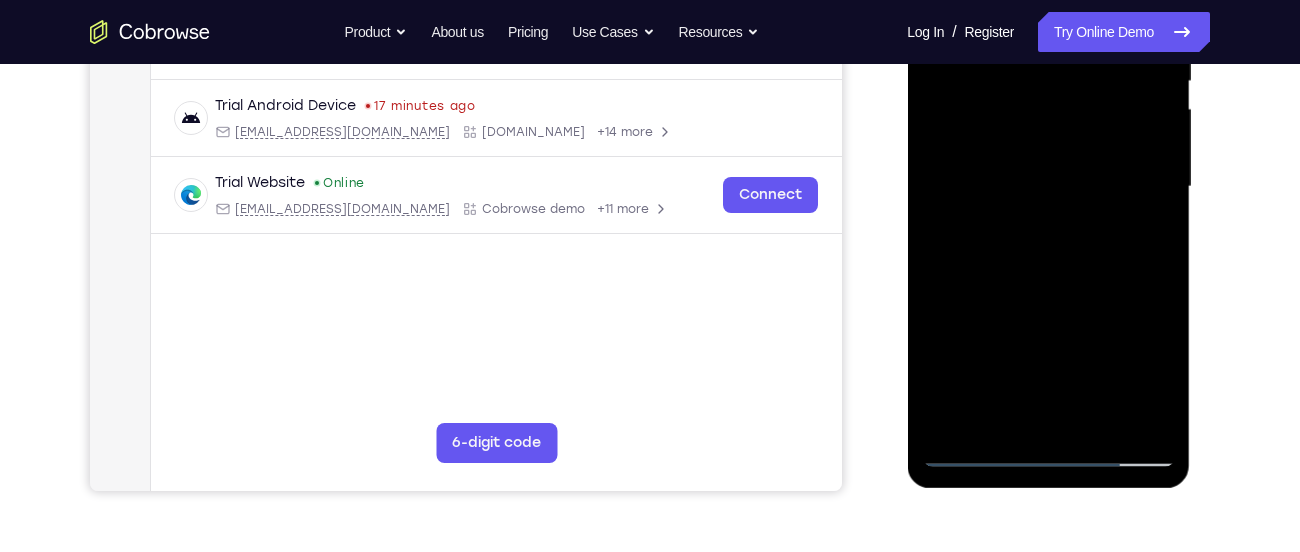 click at bounding box center [1048, 187] 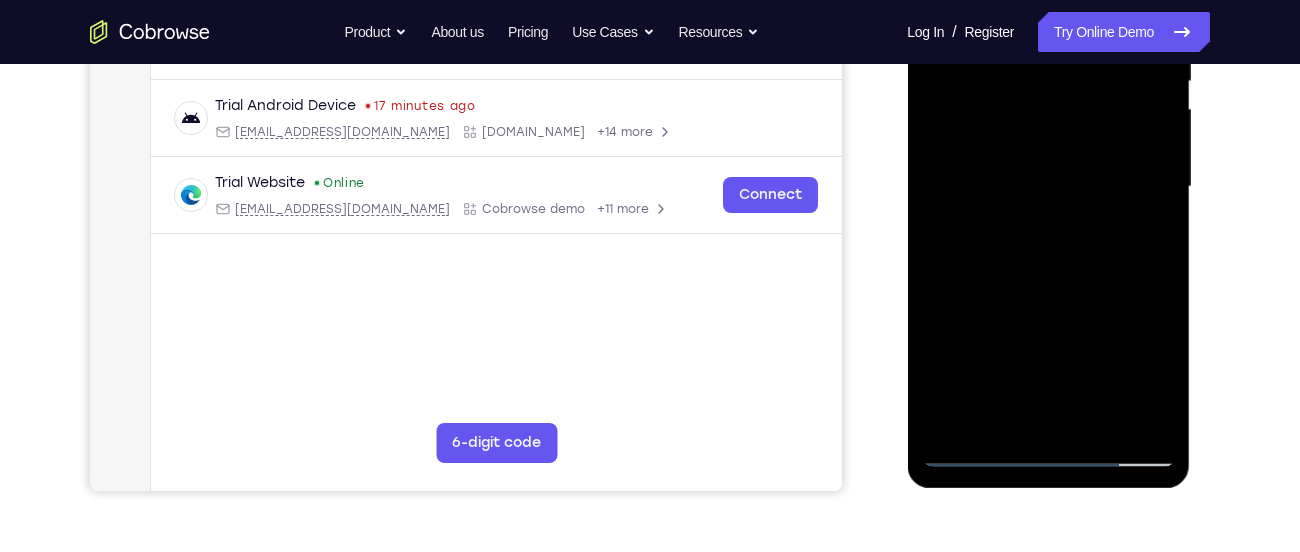 click at bounding box center [1048, 187] 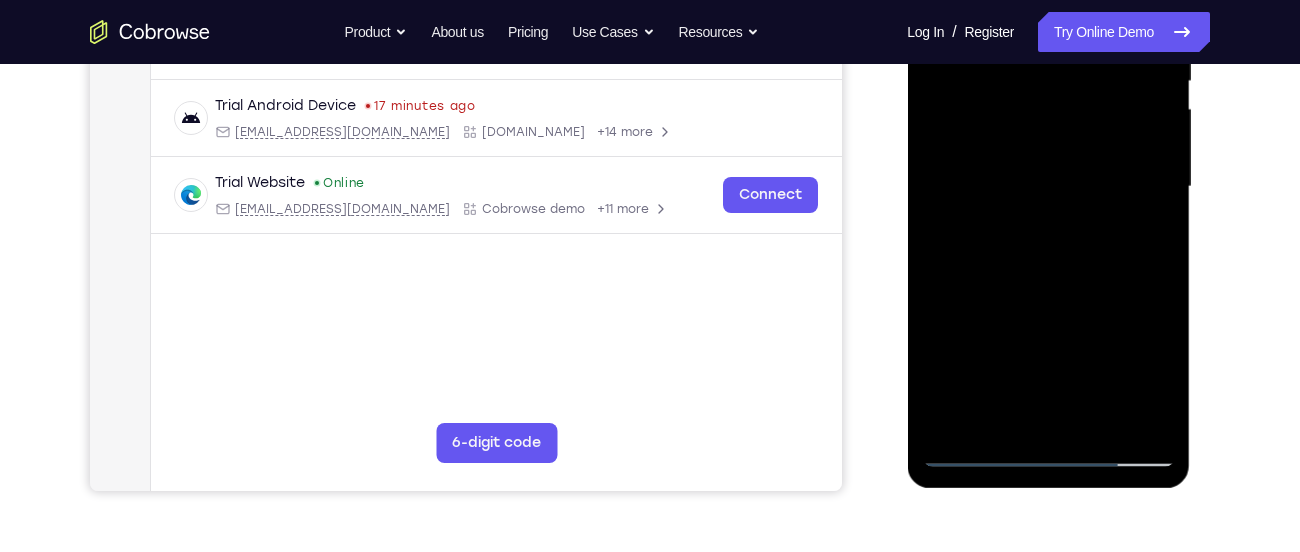 click at bounding box center [1048, 187] 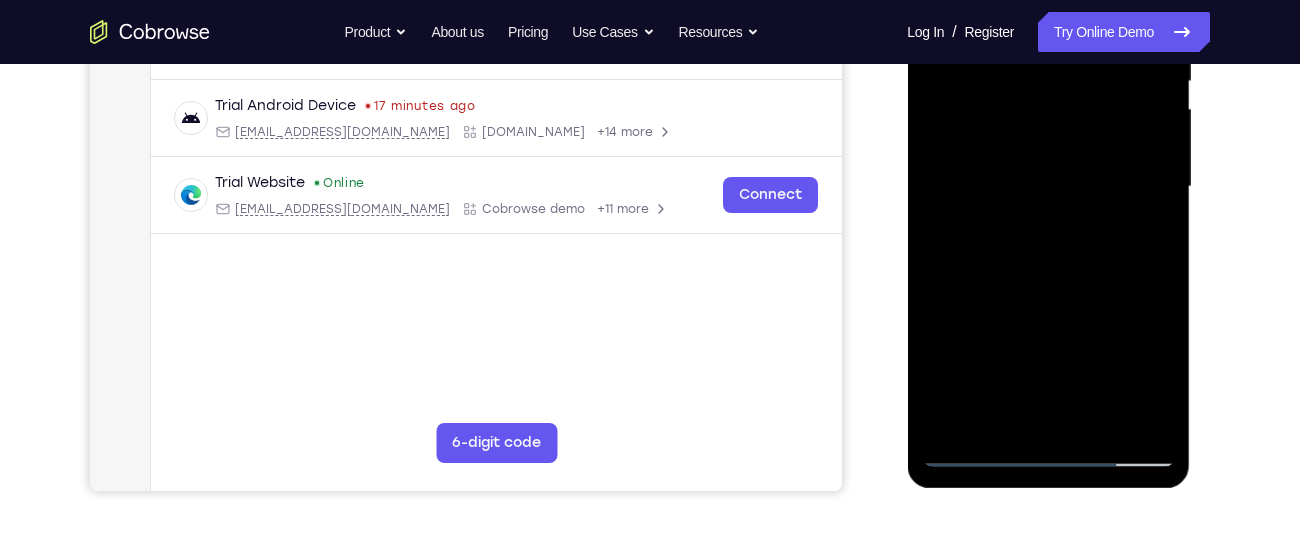 click at bounding box center [1048, 187] 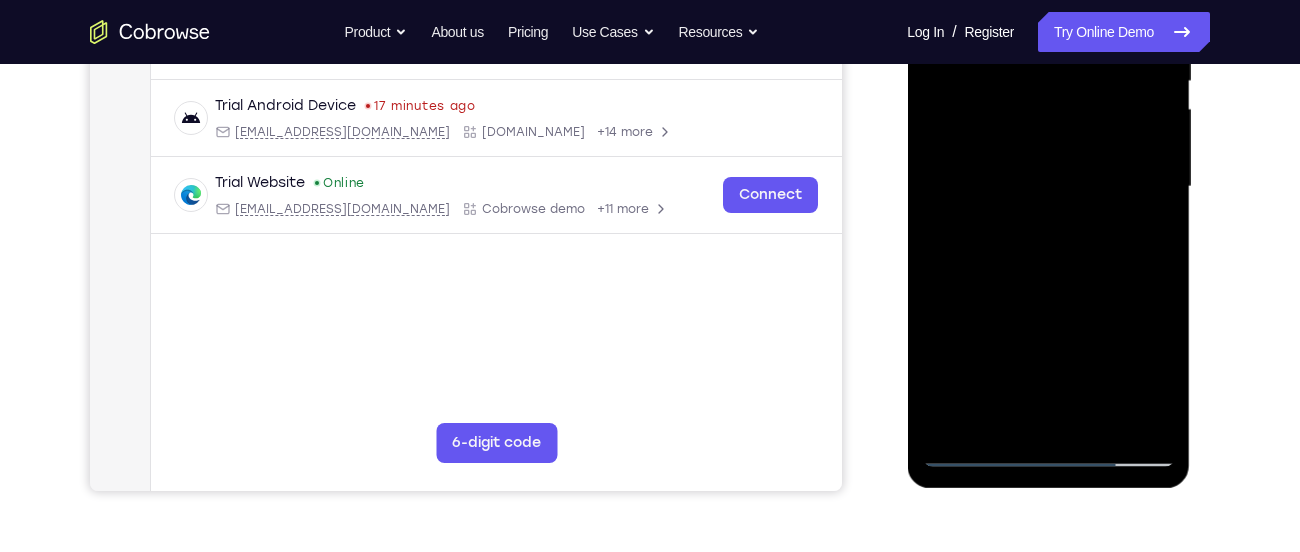 click at bounding box center (1048, 187) 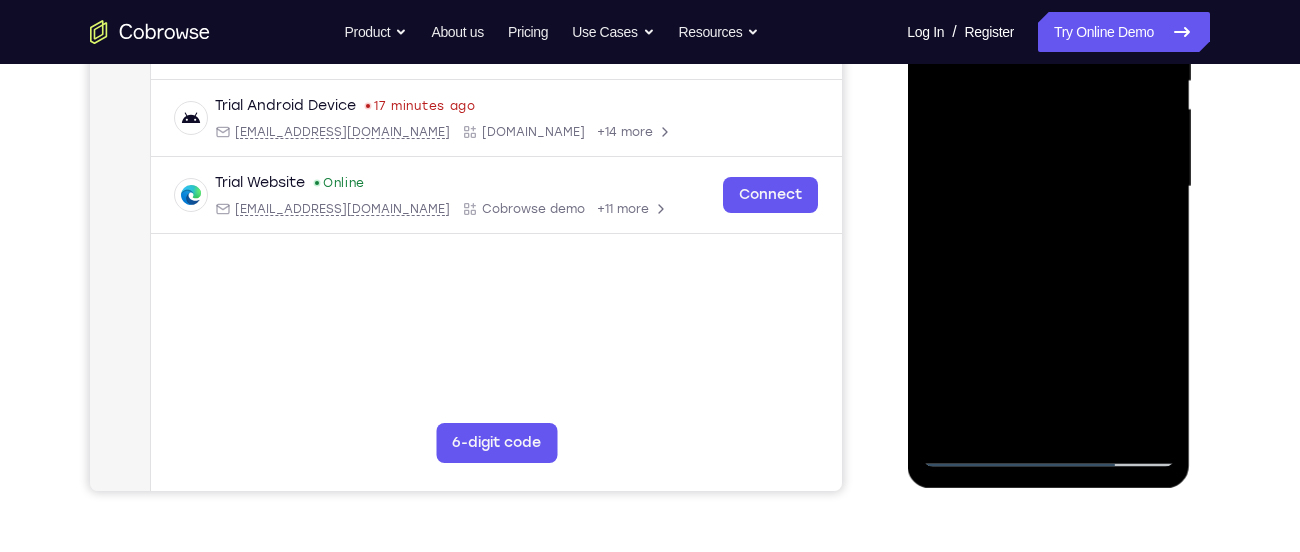click at bounding box center [1048, 187] 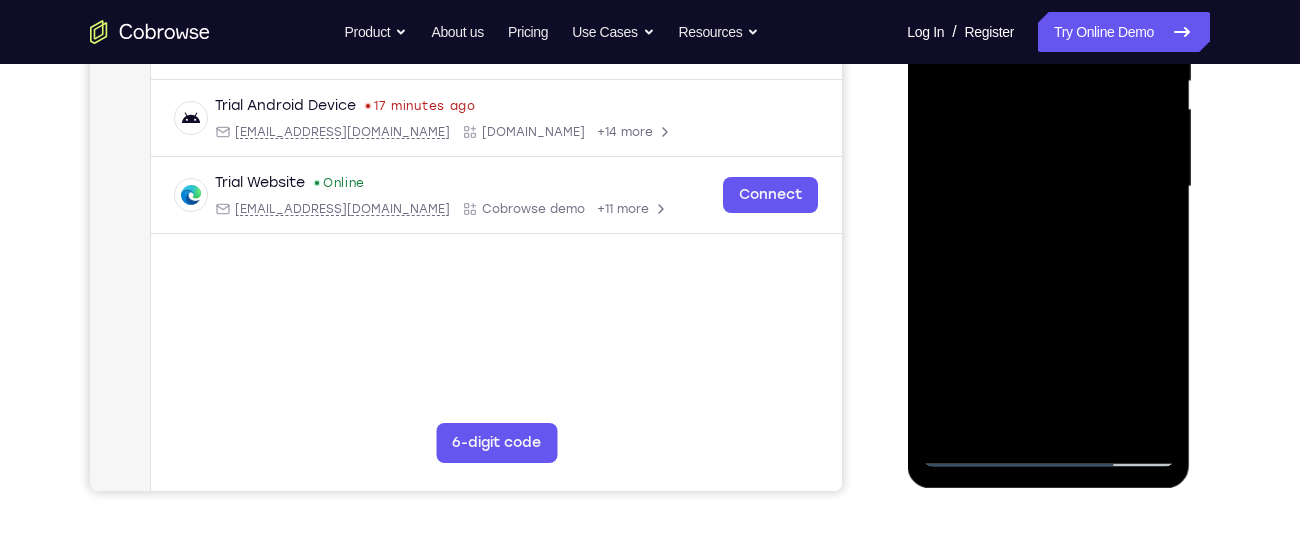 click at bounding box center (1048, 187) 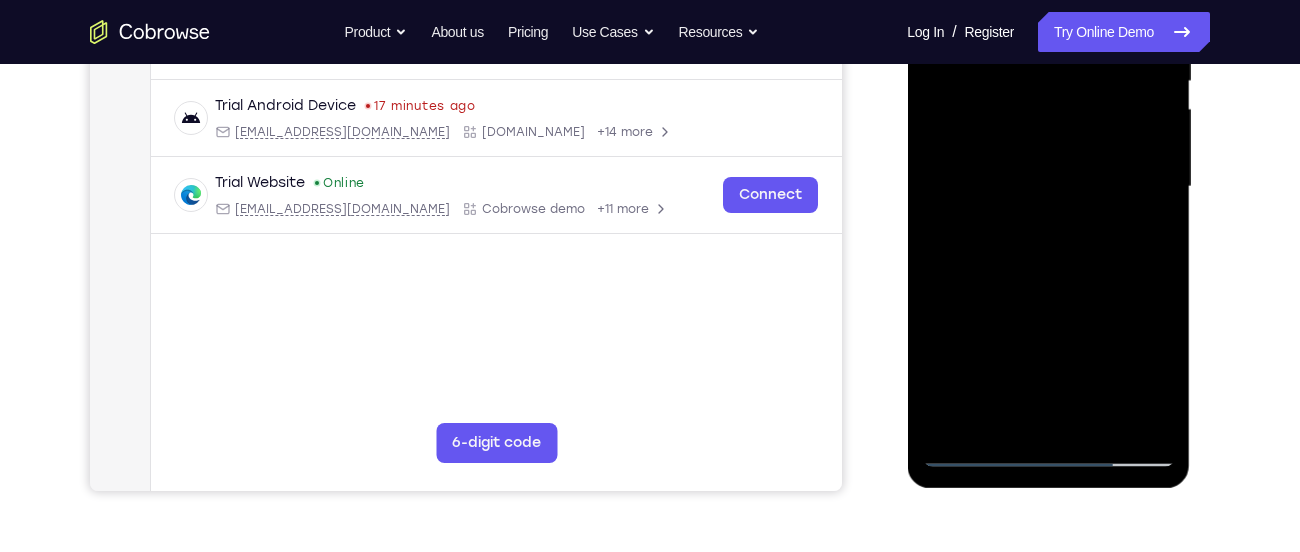 click at bounding box center (1048, 187) 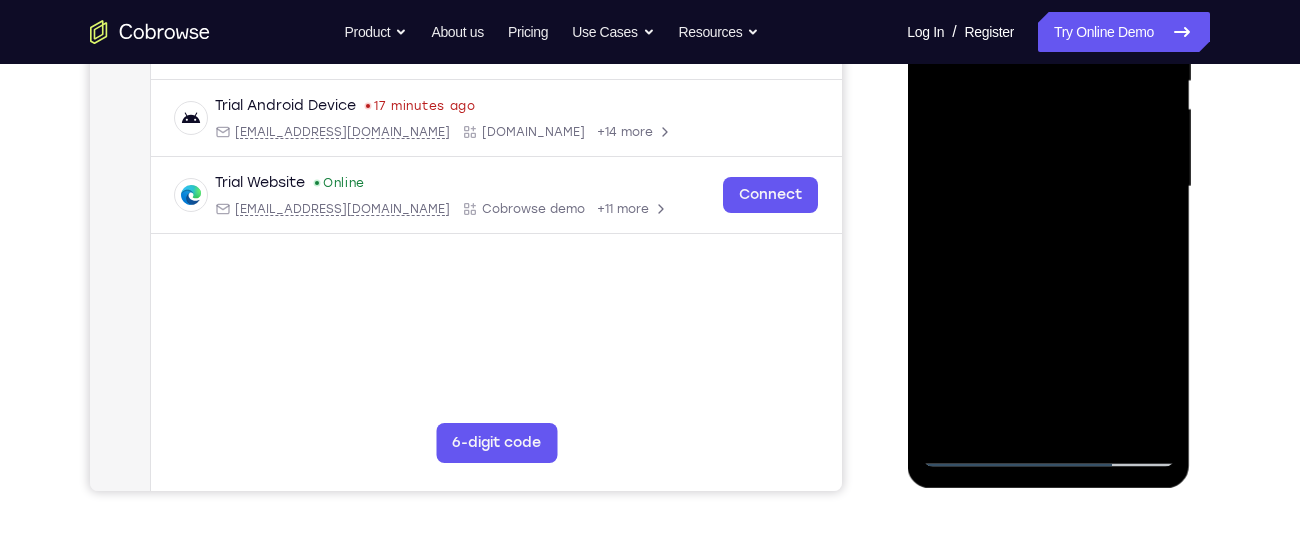 click at bounding box center (1048, 187) 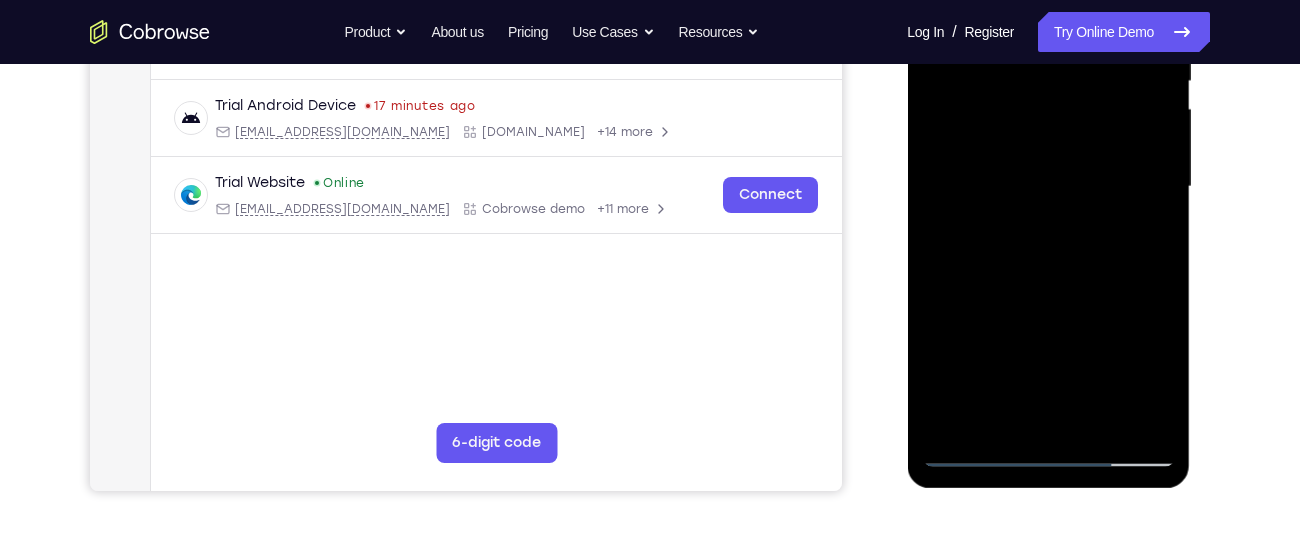 click at bounding box center (1048, 187) 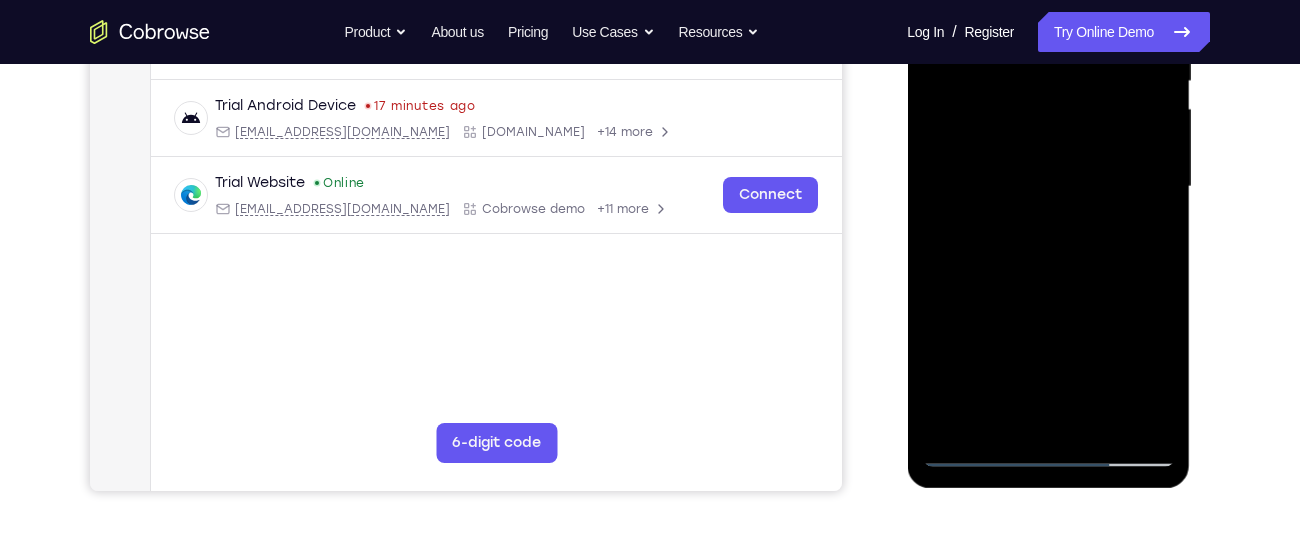 click at bounding box center (1048, 187) 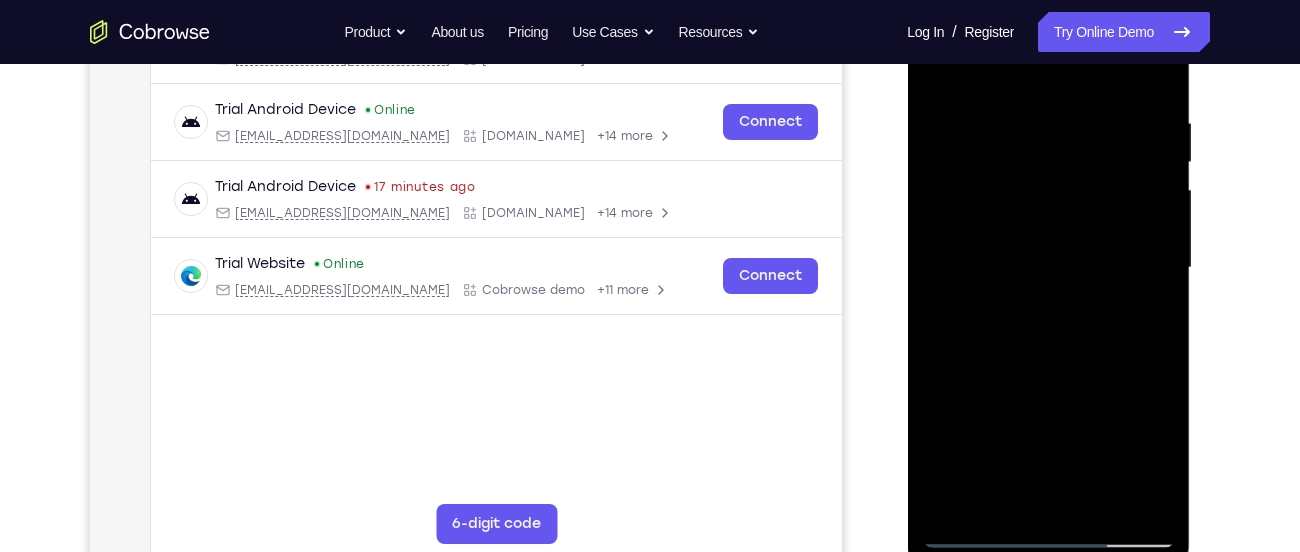 scroll, scrollTop: 355, scrollLeft: 0, axis: vertical 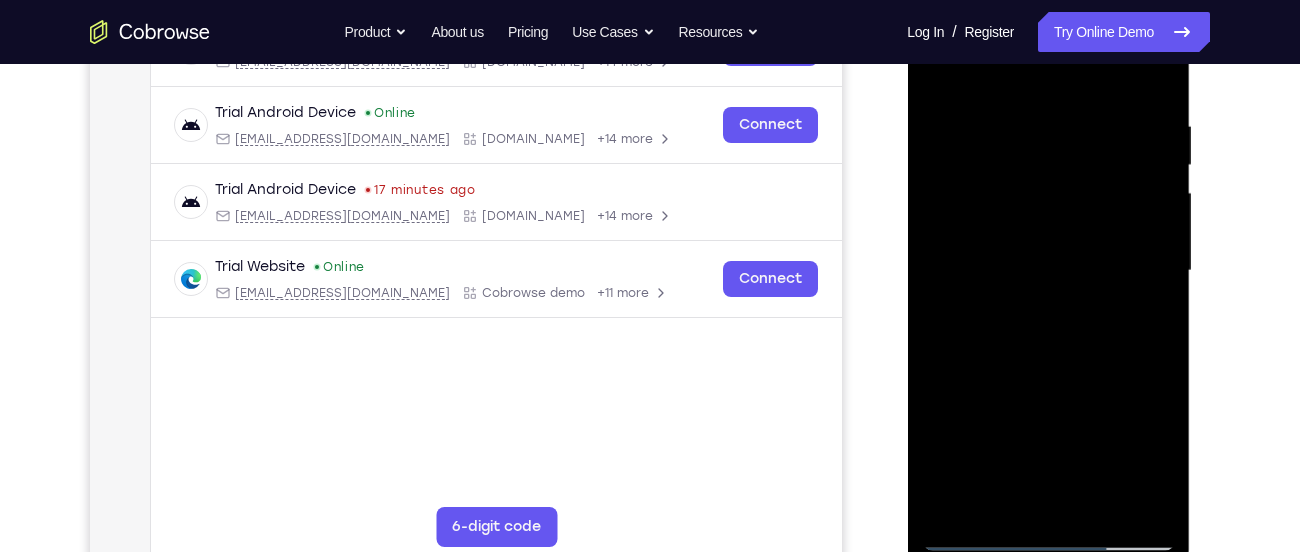 click at bounding box center [1048, 271] 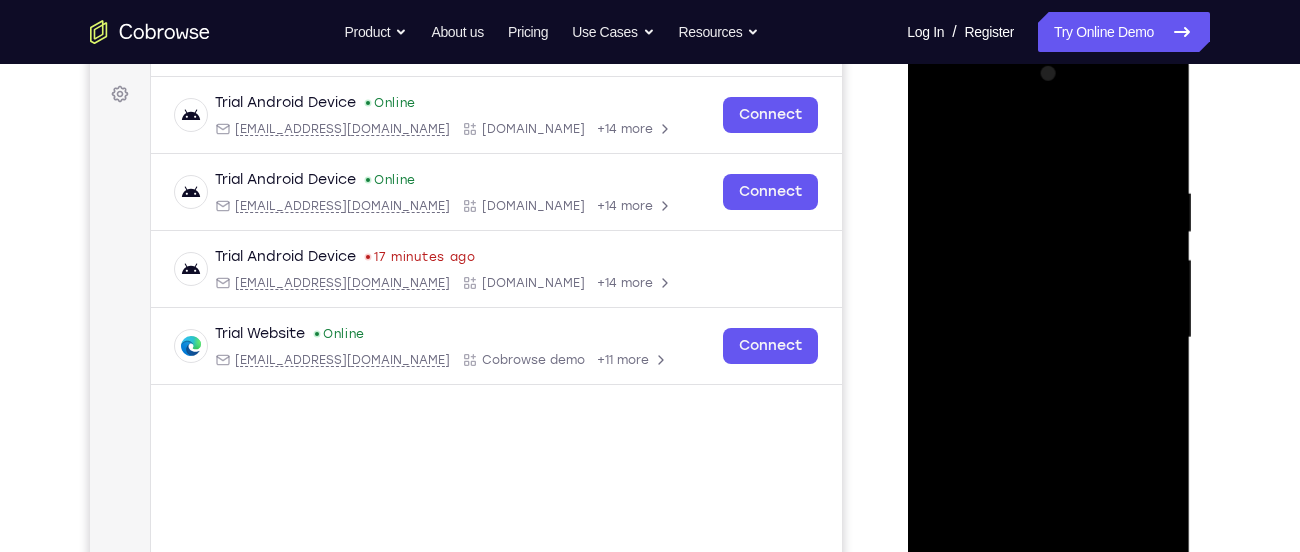 scroll, scrollTop: 284, scrollLeft: 0, axis: vertical 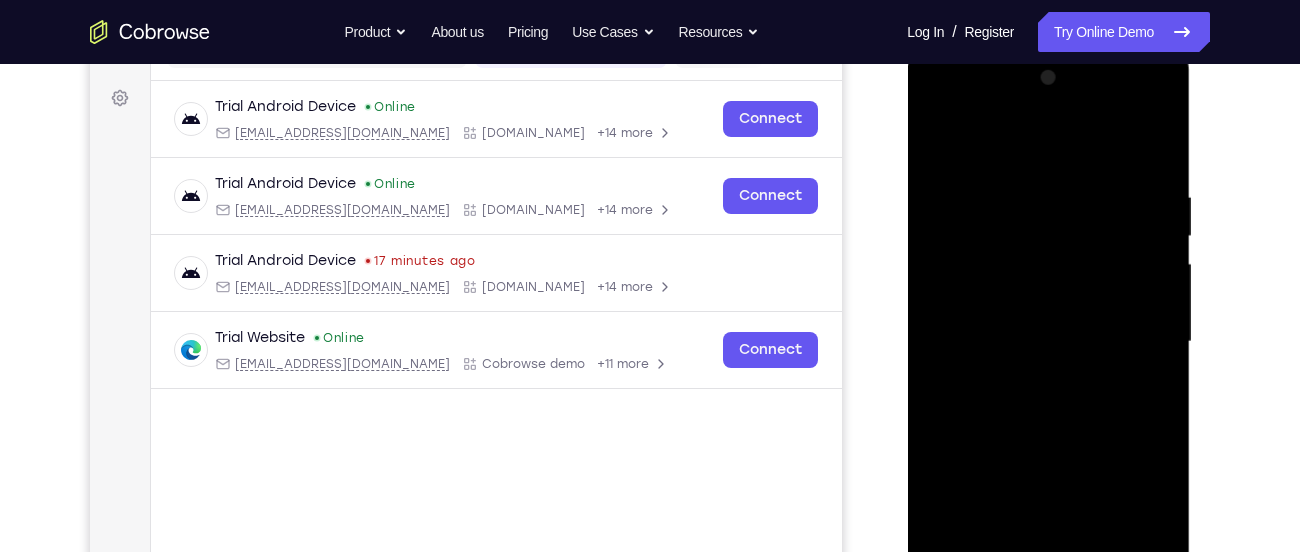 click at bounding box center [1048, 342] 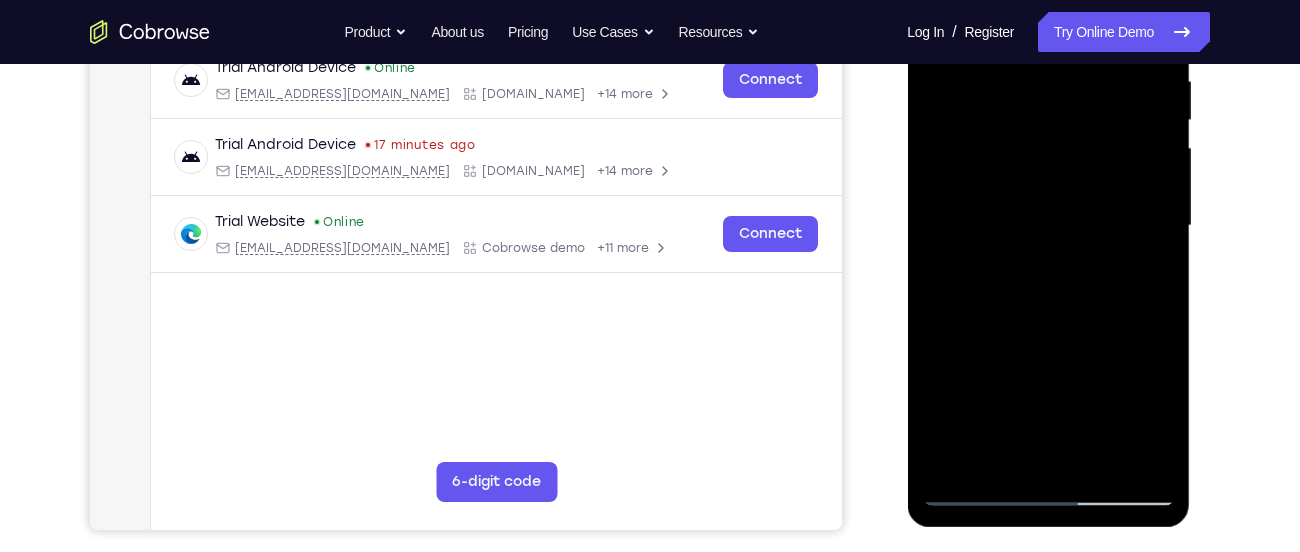 scroll, scrollTop: 401, scrollLeft: 0, axis: vertical 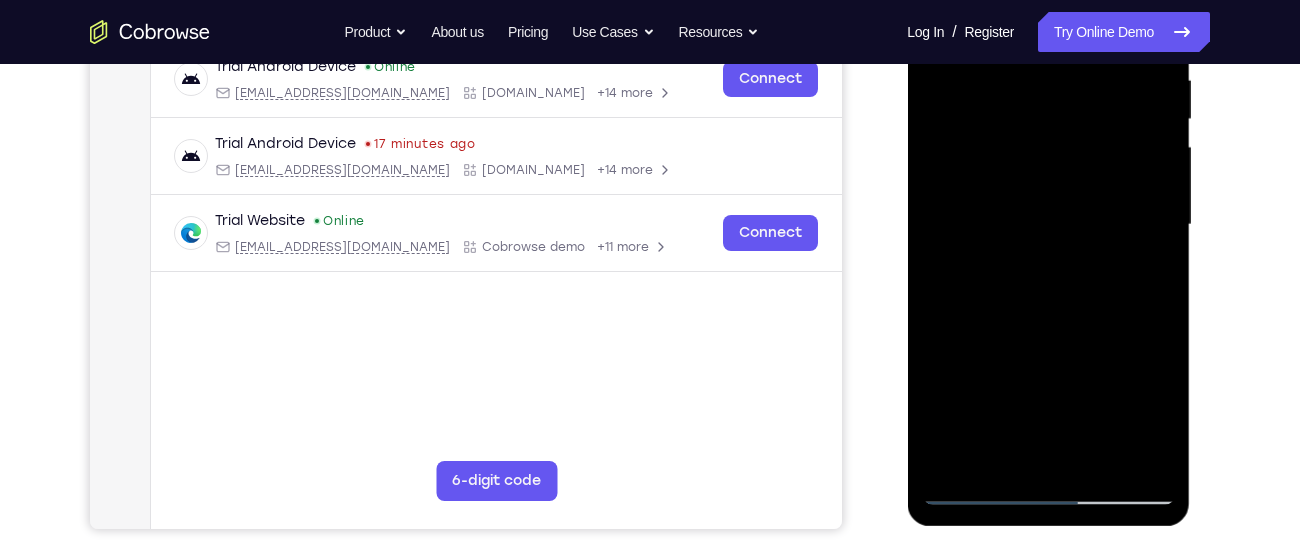 click at bounding box center (1048, 225) 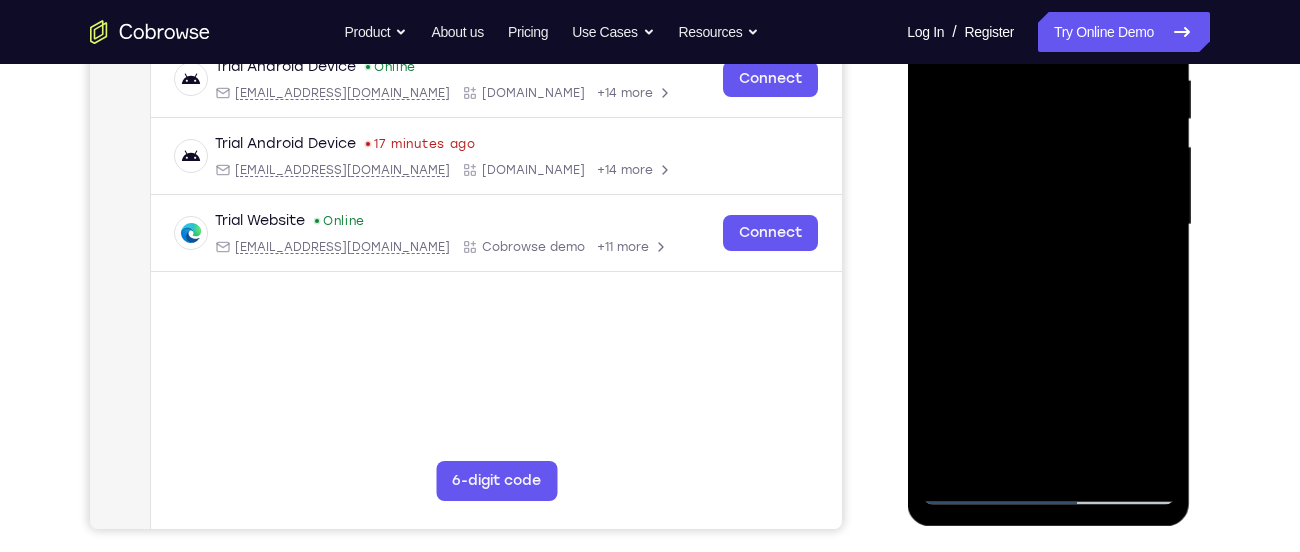 click at bounding box center (1048, 225) 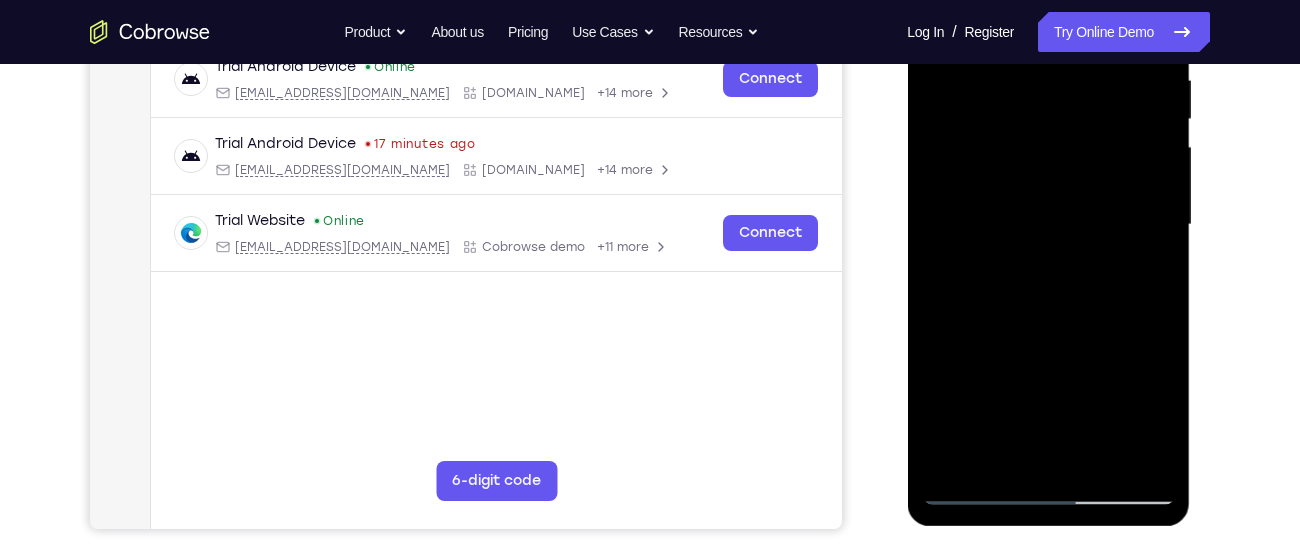 click at bounding box center [1048, 225] 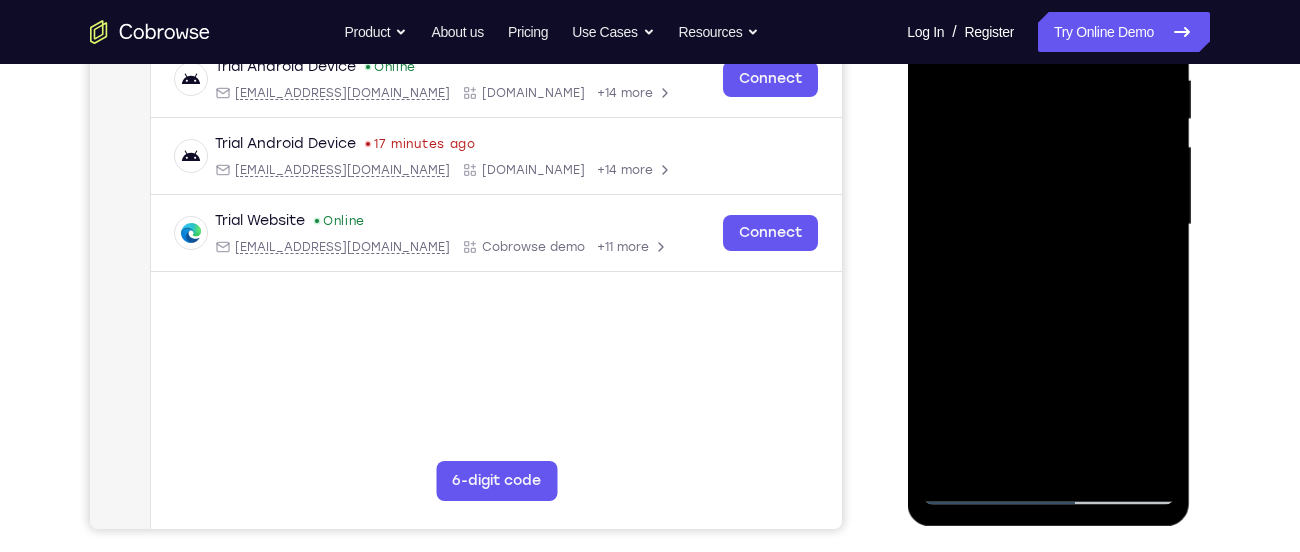 click at bounding box center (1048, 225) 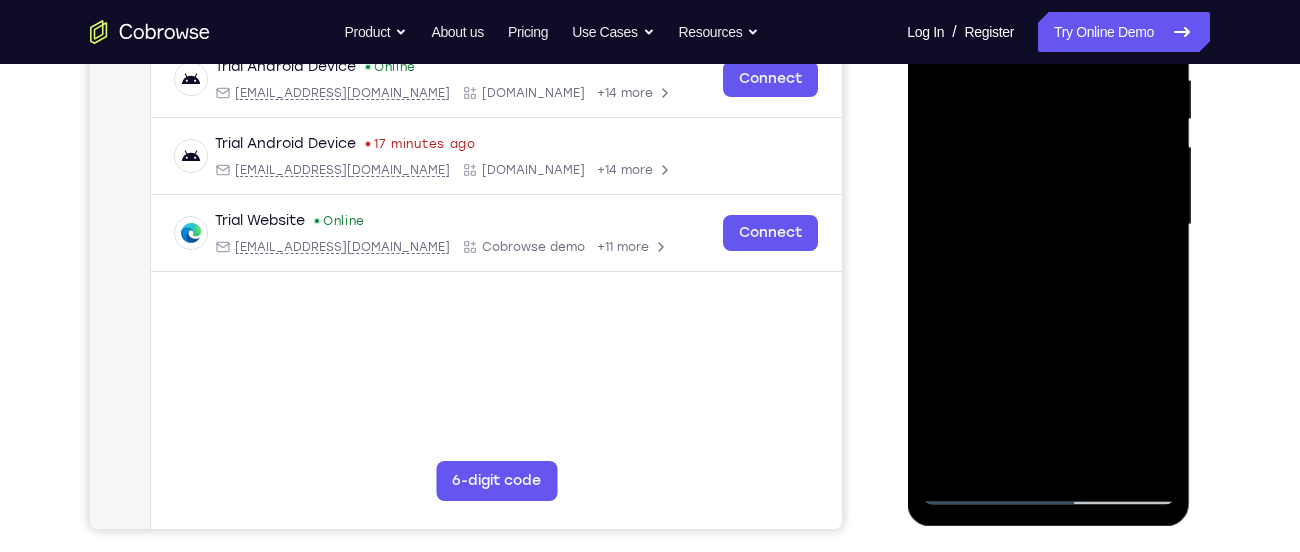 click at bounding box center (1048, 225) 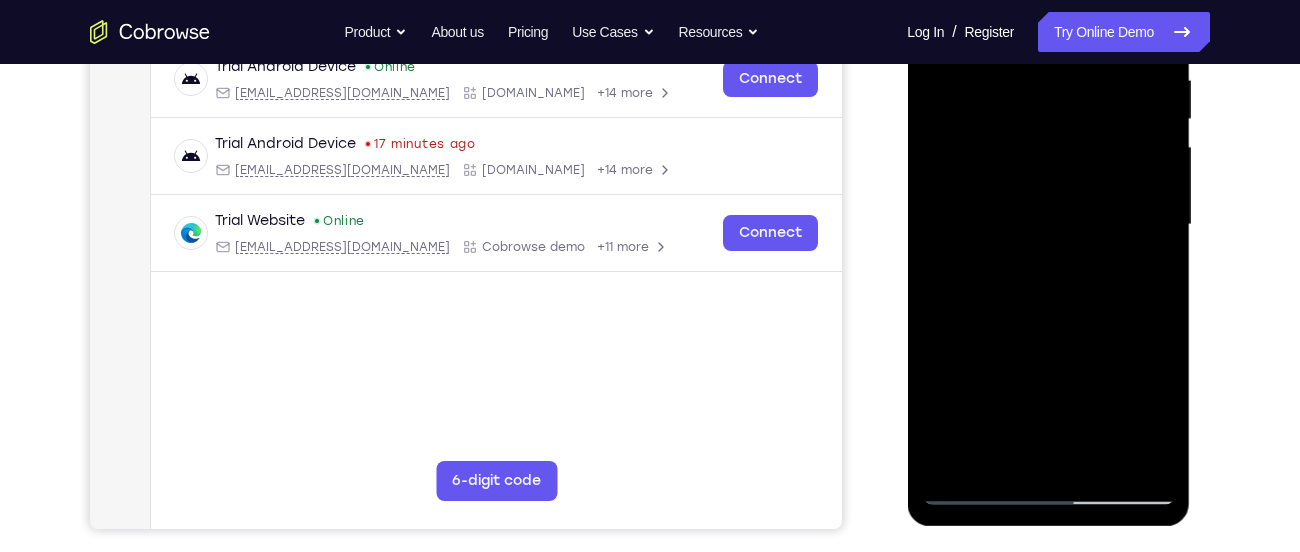 click at bounding box center [1048, 225] 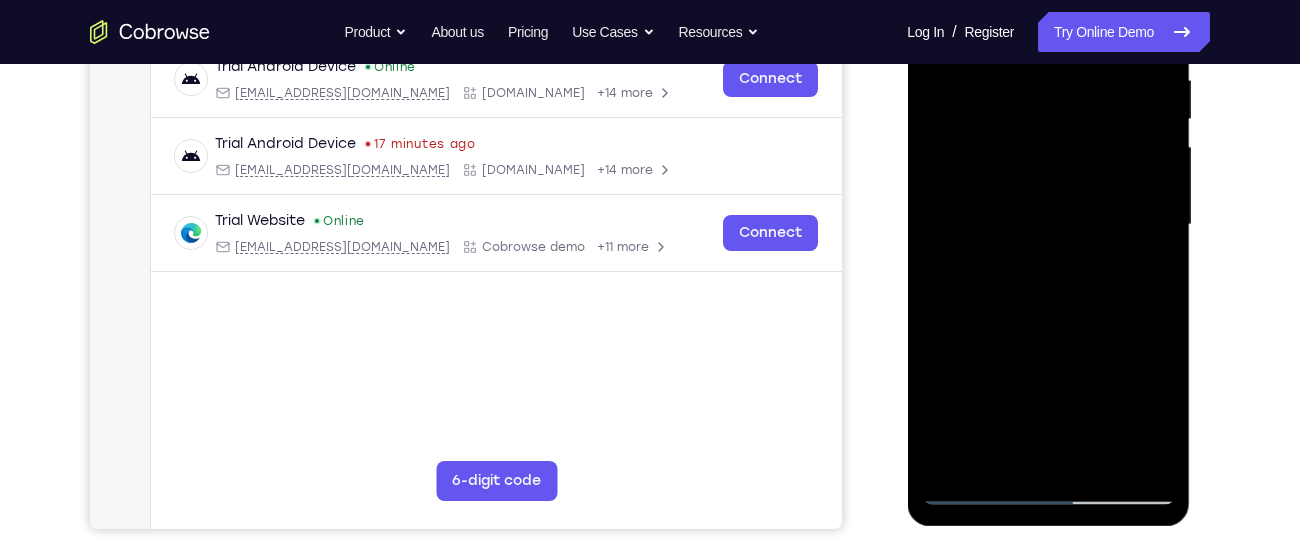 click at bounding box center [1048, 225] 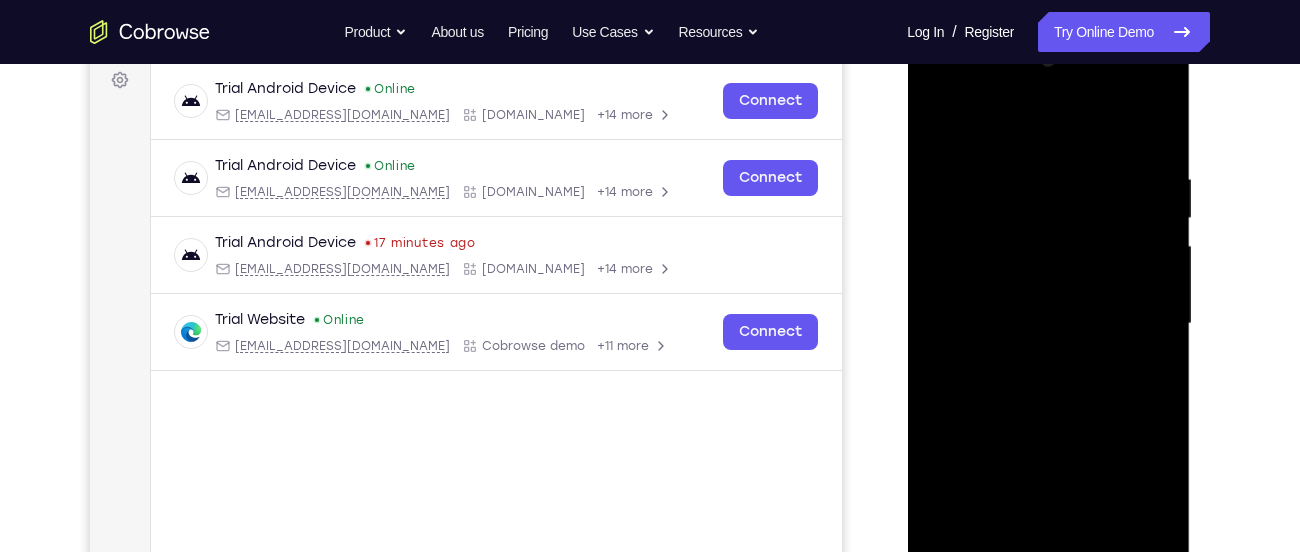 scroll, scrollTop: 301, scrollLeft: 0, axis: vertical 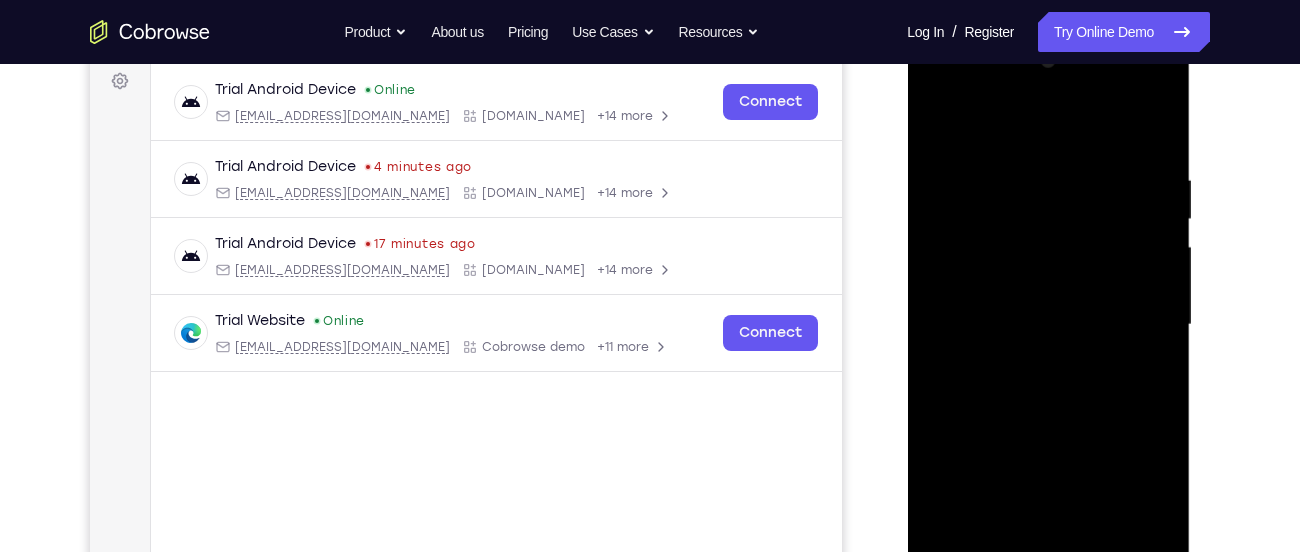 click at bounding box center [1048, 325] 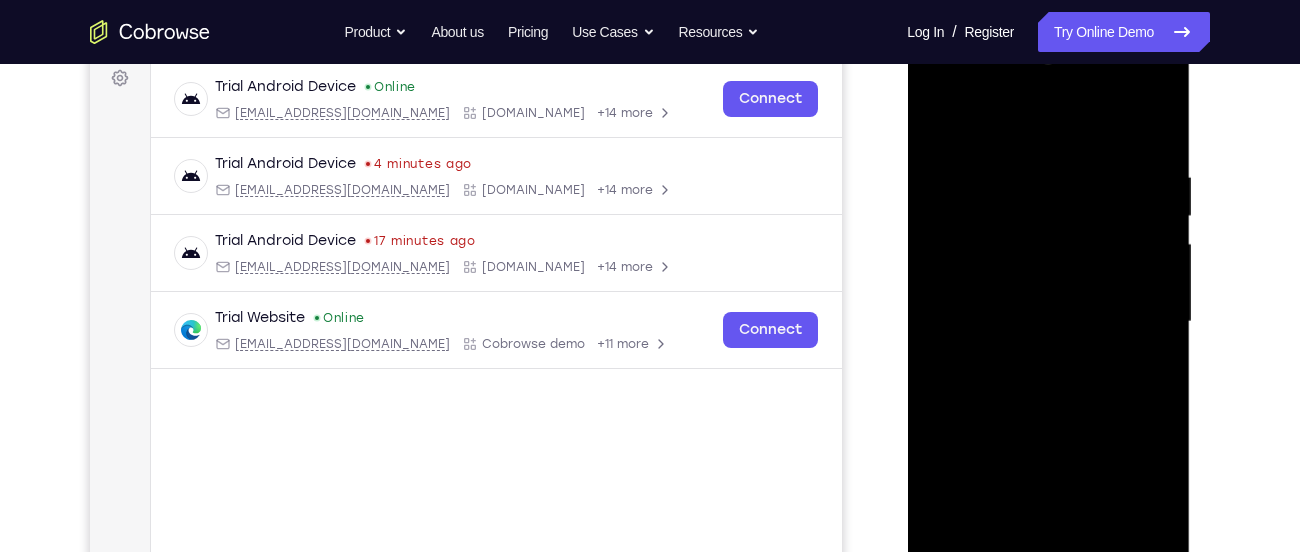 scroll, scrollTop: 303, scrollLeft: 0, axis: vertical 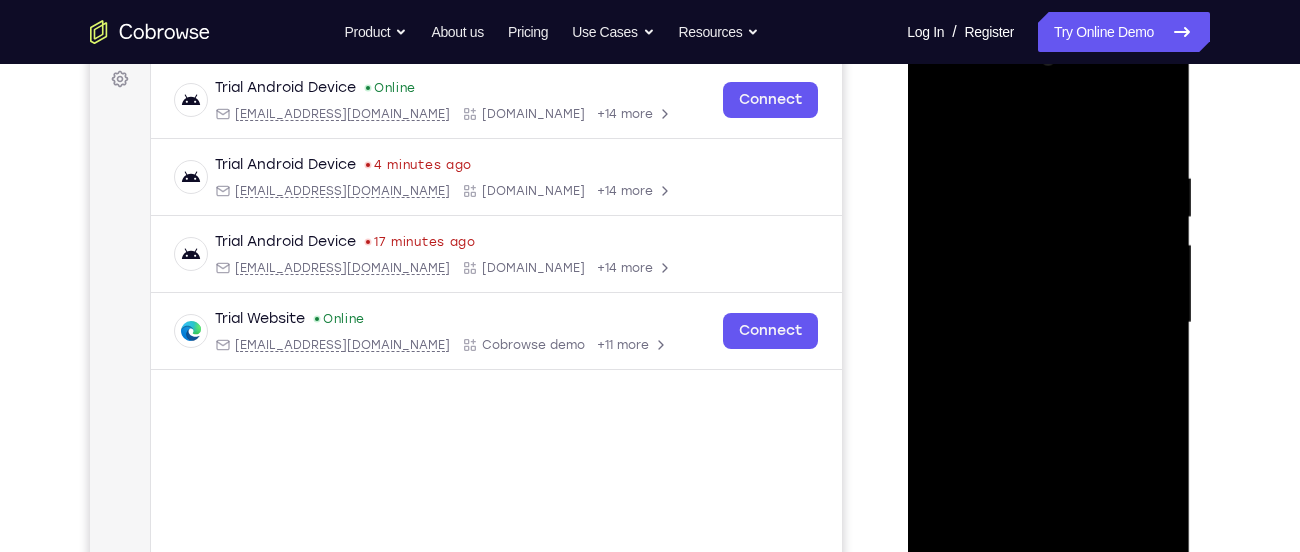 click at bounding box center [1048, 323] 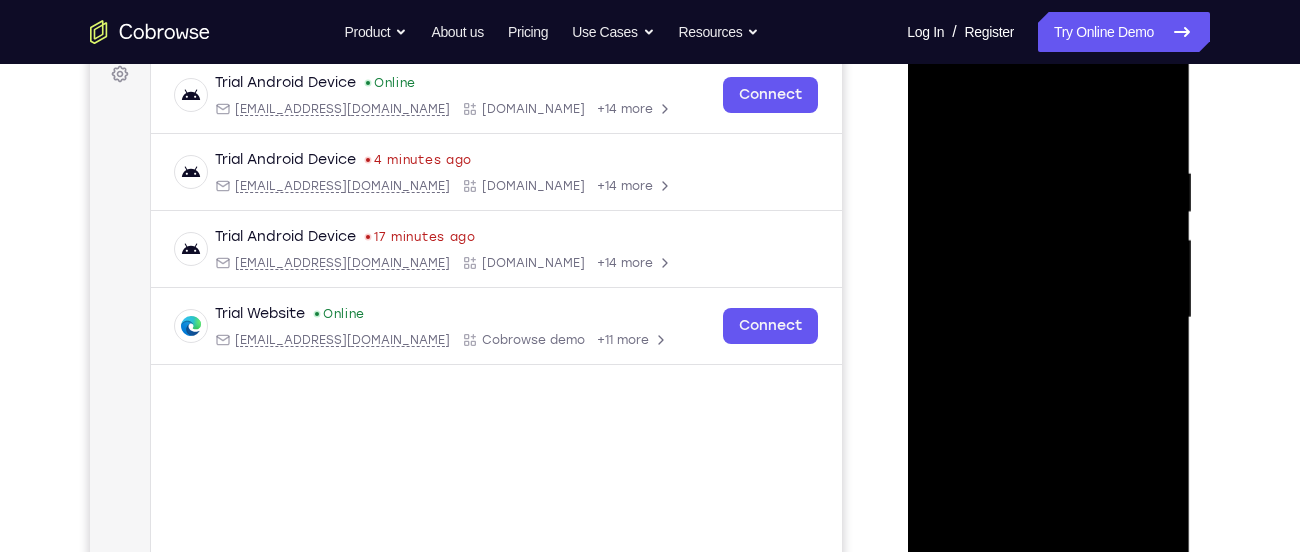scroll, scrollTop: 304, scrollLeft: 0, axis: vertical 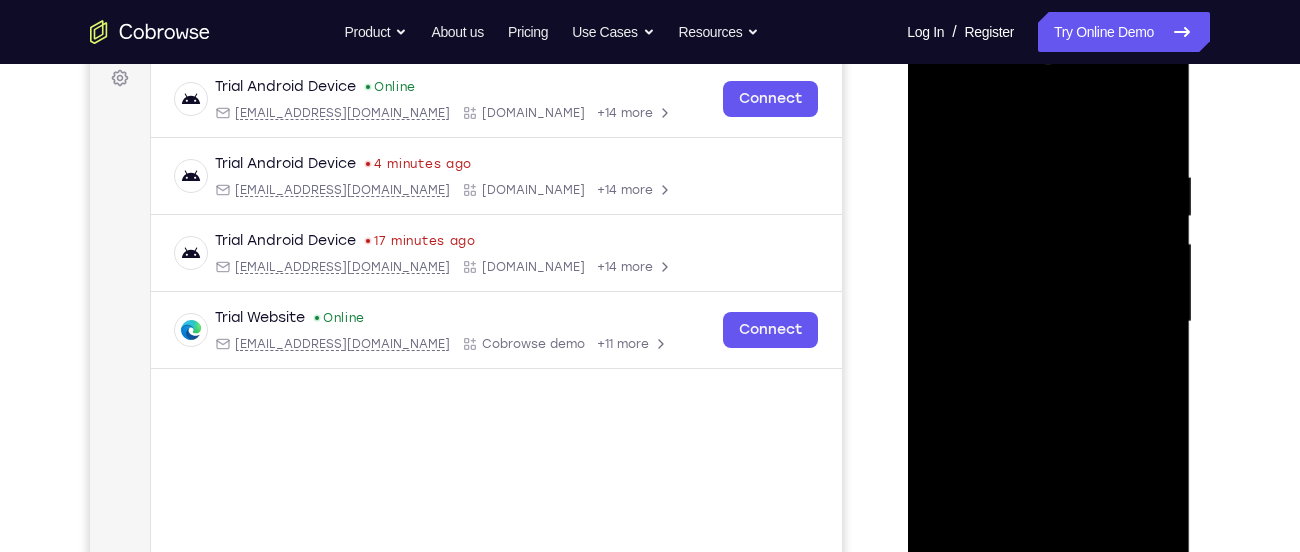 drag, startPoint x: 1105, startPoint y: 232, endPoint x: 1101, endPoint y: 156, distance: 76.105194 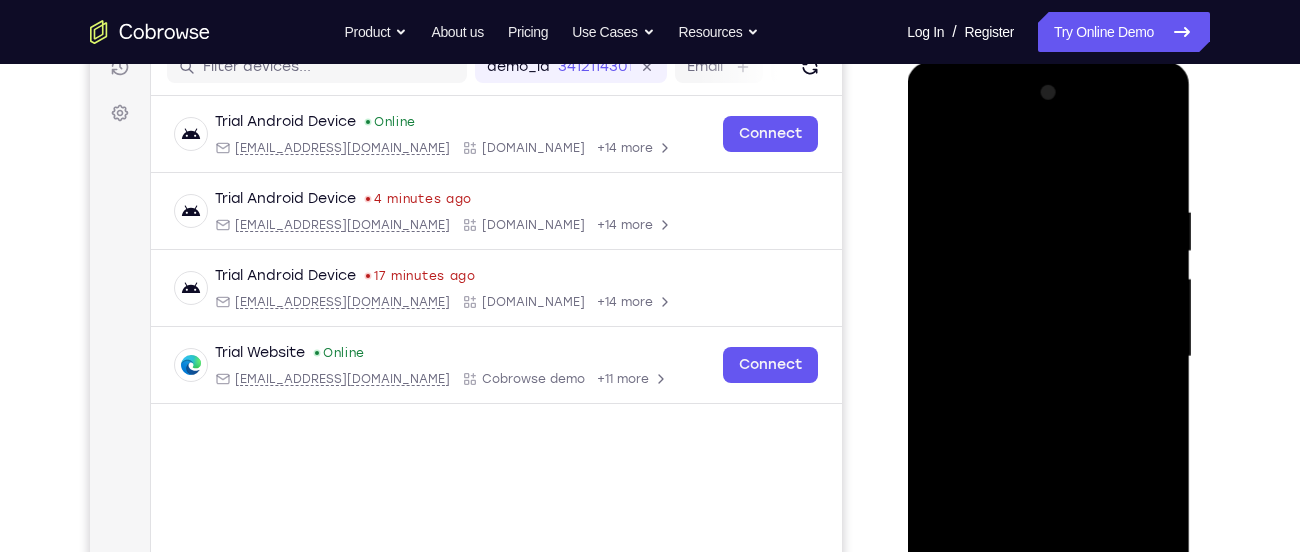 scroll, scrollTop: 268, scrollLeft: 0, axis: vertical 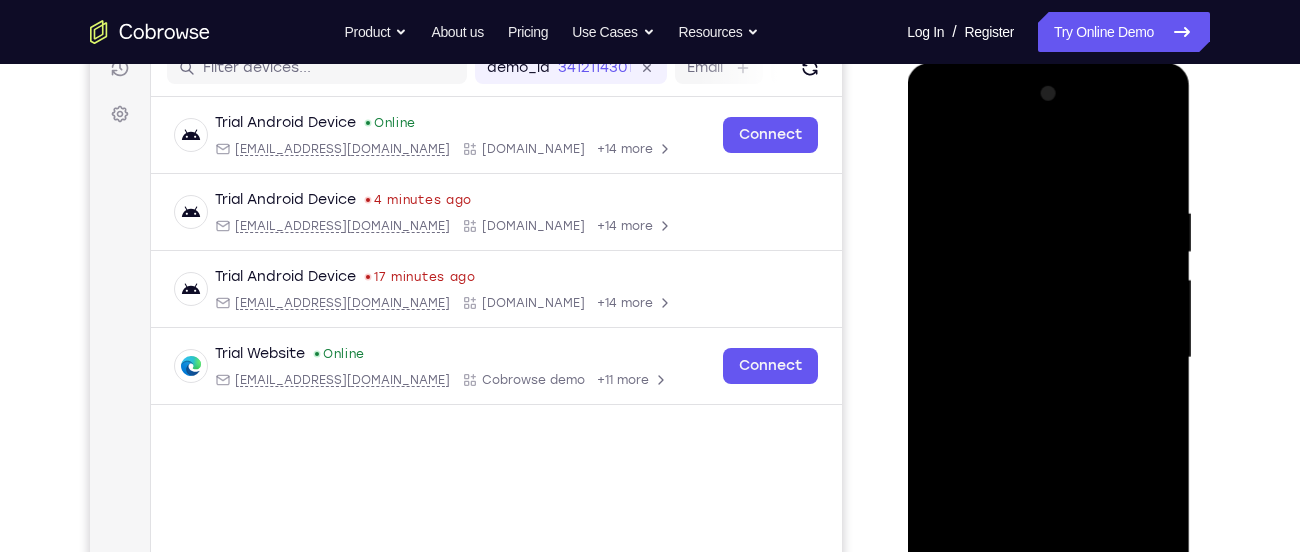 click at bounding box center (1048, 358) 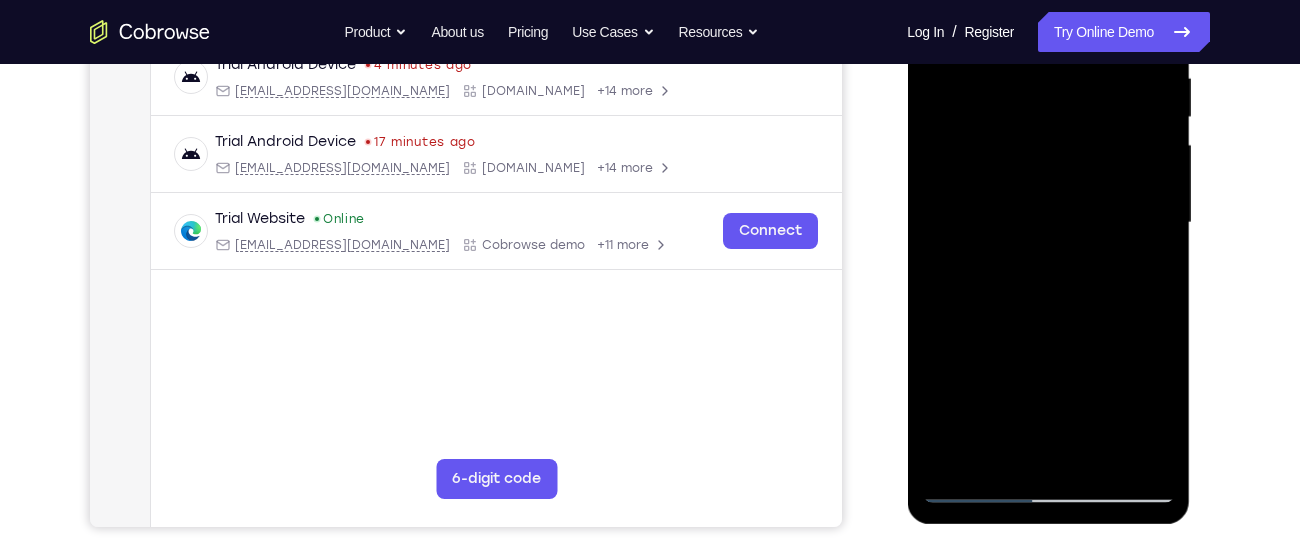 scroll, scrollTop: 404, scrollLeft: 0, axis: vertical 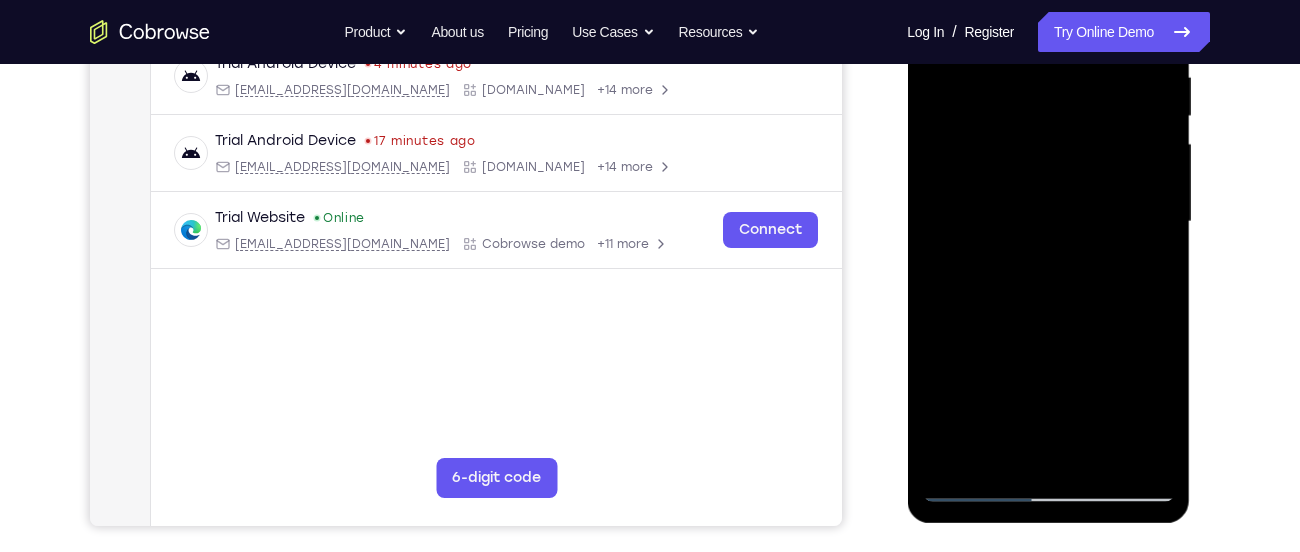 drag, startPoint x: 1040, startPoint y: 325, endPoint x: 1065, endPoint y: 184, distance: 143.19916 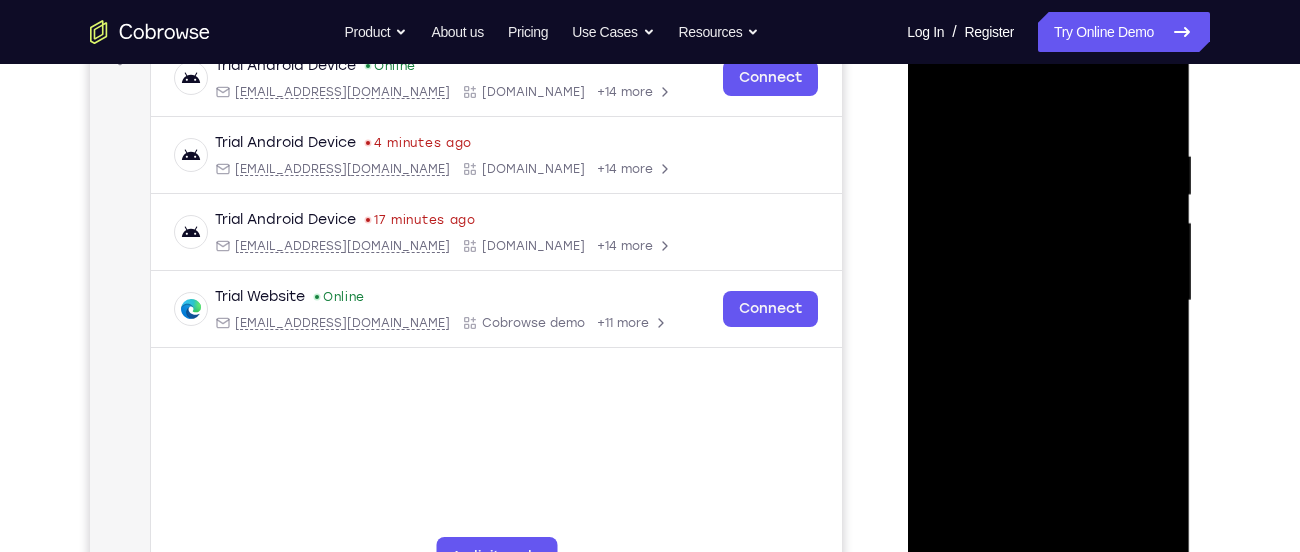 scroll, scrollTop: 326, scrollLeft: 0, axis: vertical 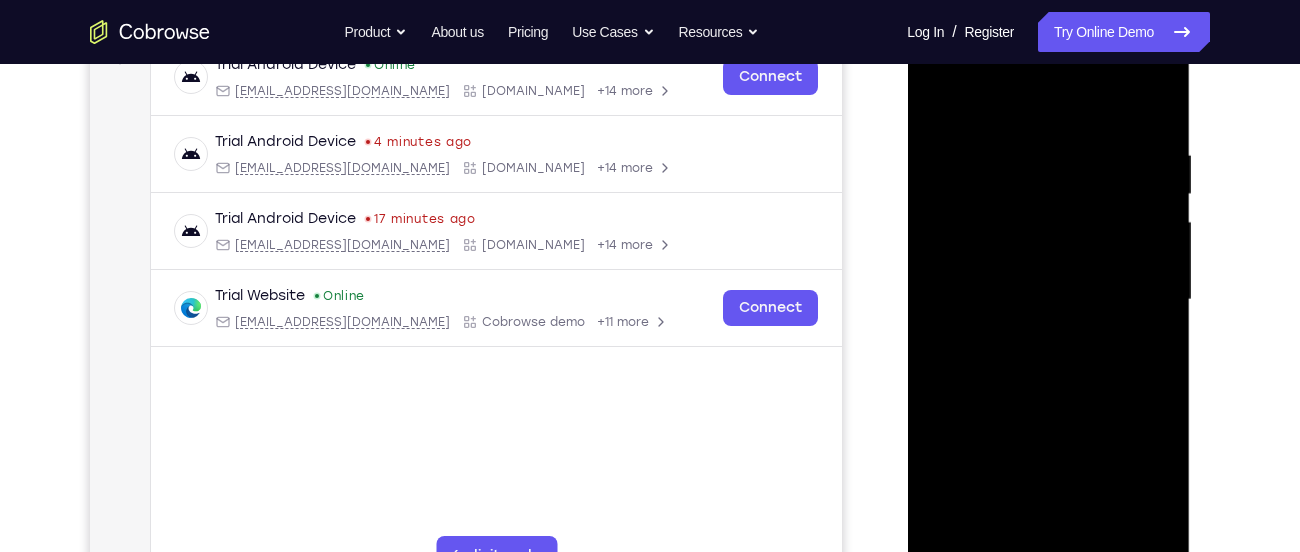 drag, startPoint x: 1053, startPoint y: 359, endPoint x: 1043, endPoint y: 496, distance: 137.36447 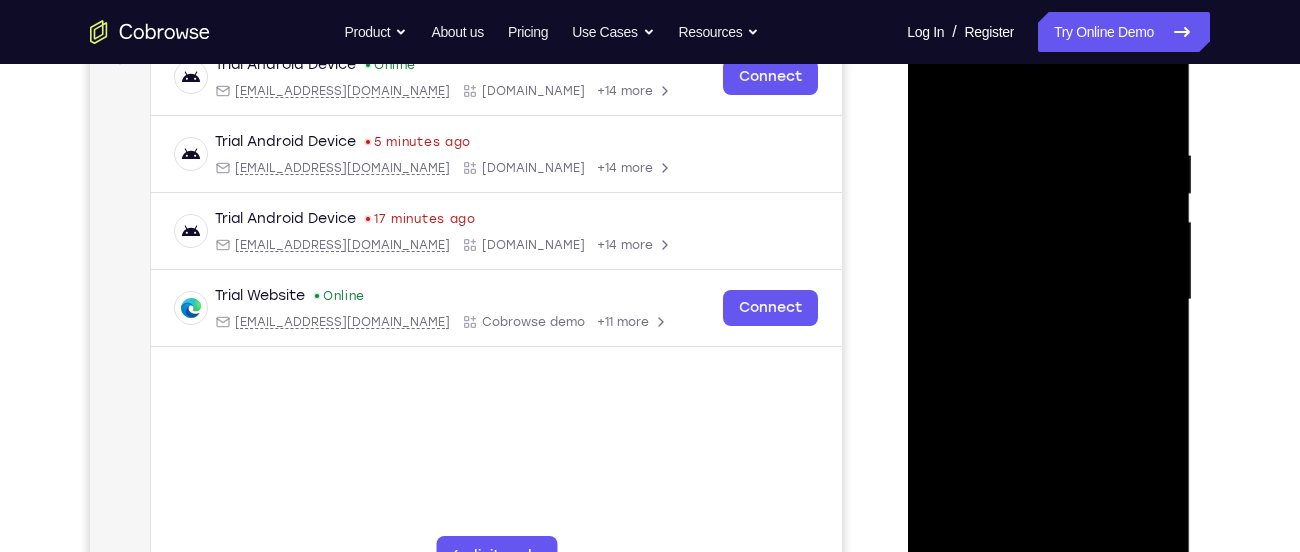 scroll, scrollTop: 297, scrollLeft: 0, axis: vertical 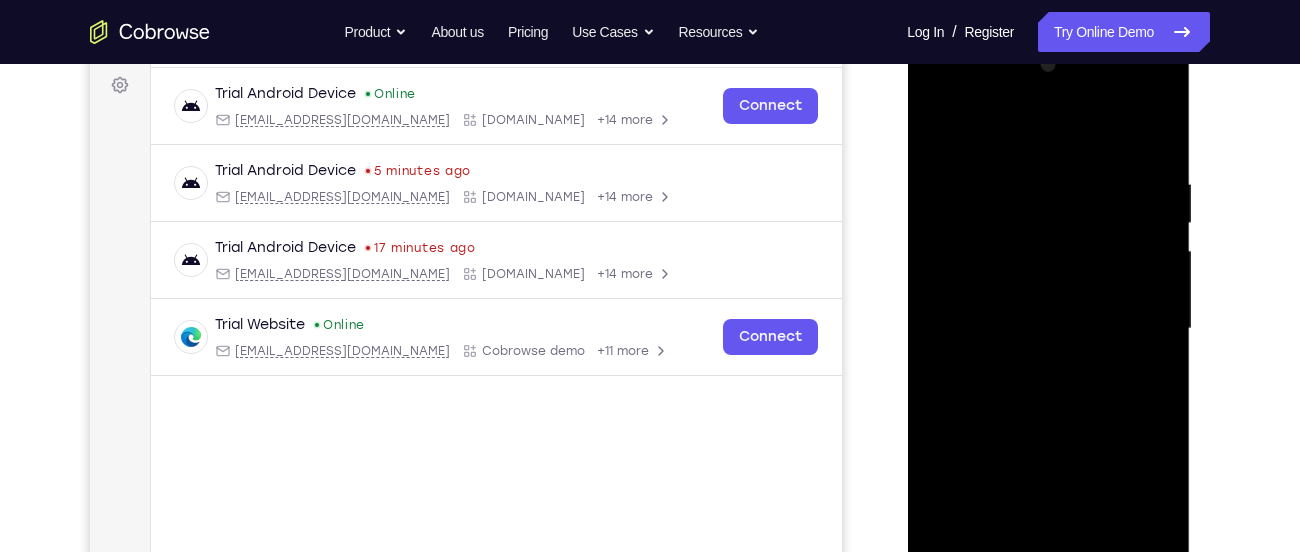 click at bounding box center (1048, 329) 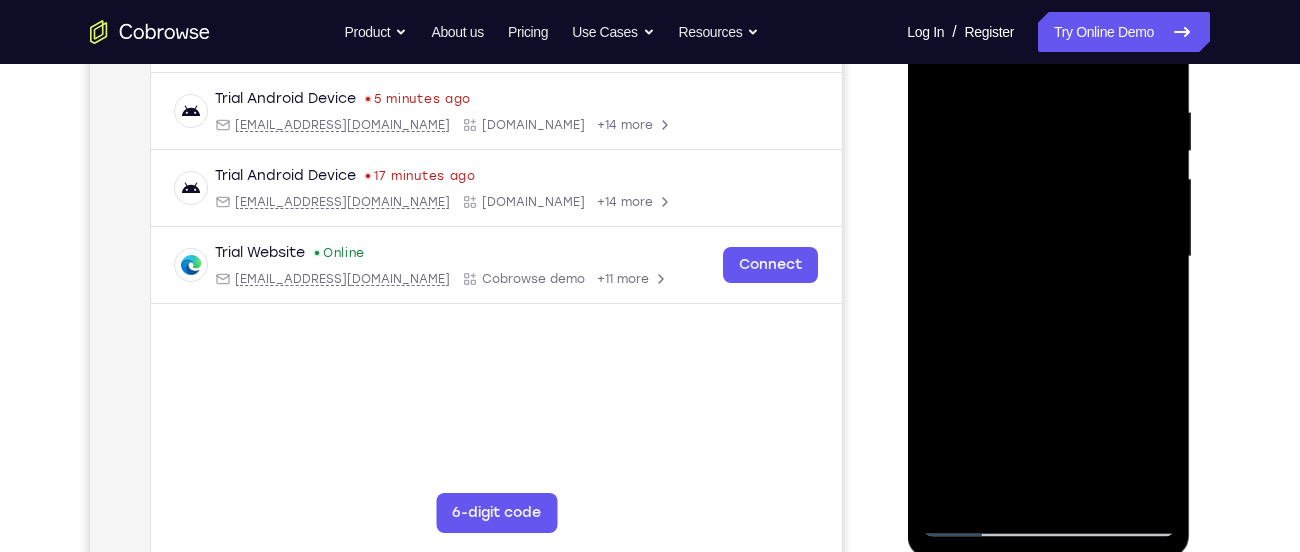 scroll, scrollTop: 370, scrollLeft: 0, axis: vertical 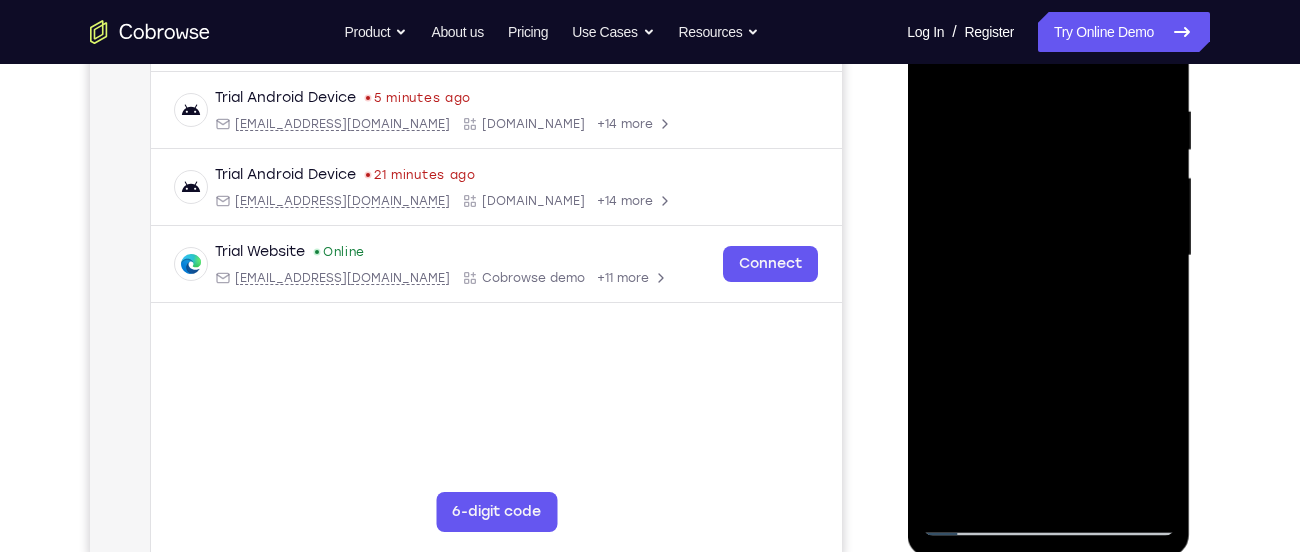 drag, startPoint x: 1056, startPoint y: 298, endPoint x: 1070, endPoint y: 113, distance: 185.52898 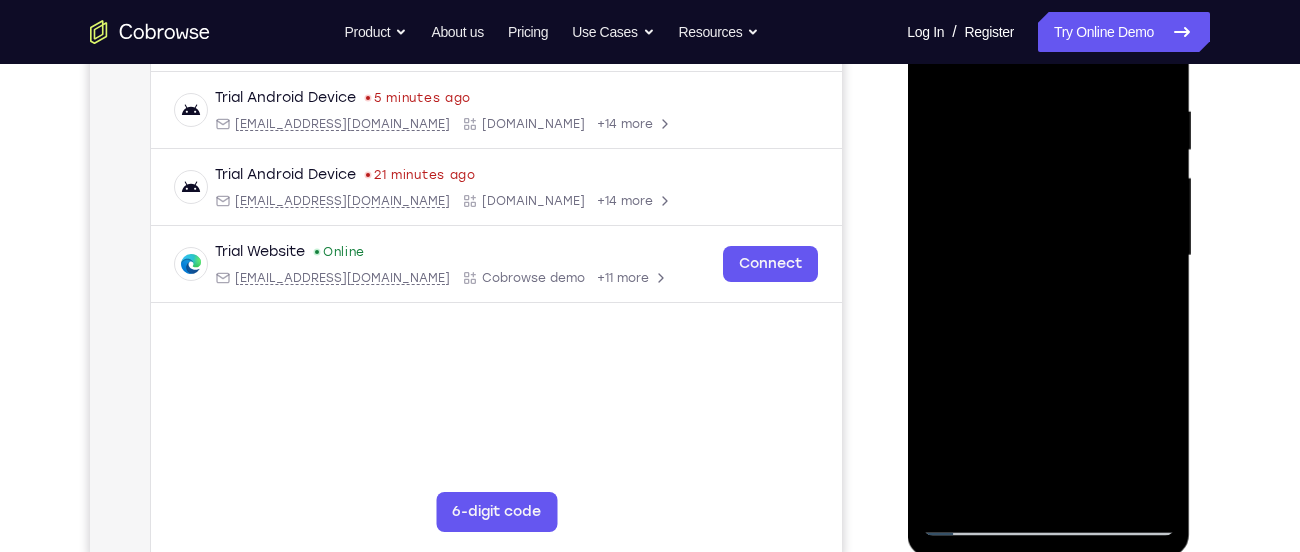 drag, startPoint x: 1045, startPoint y: 339, endPoint x: 1070, endPoint y: 146, distance: 194.61244 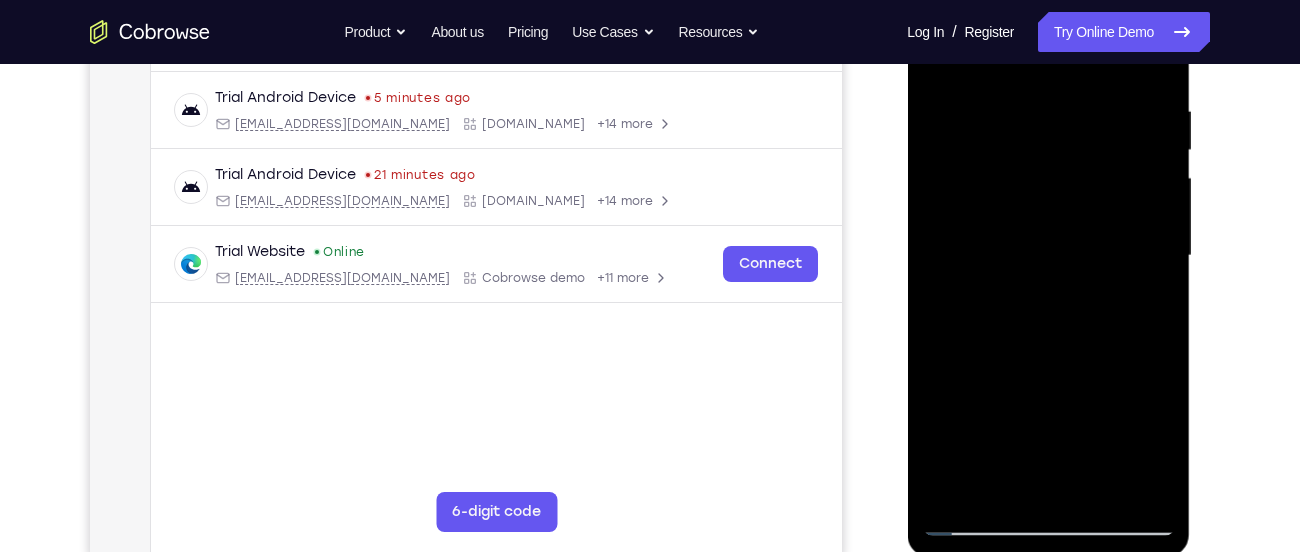 drag, startPoint x: 1062, startPoint y: 357, endPoint x: 1124, endPoint y: 65, distance: 298.50964 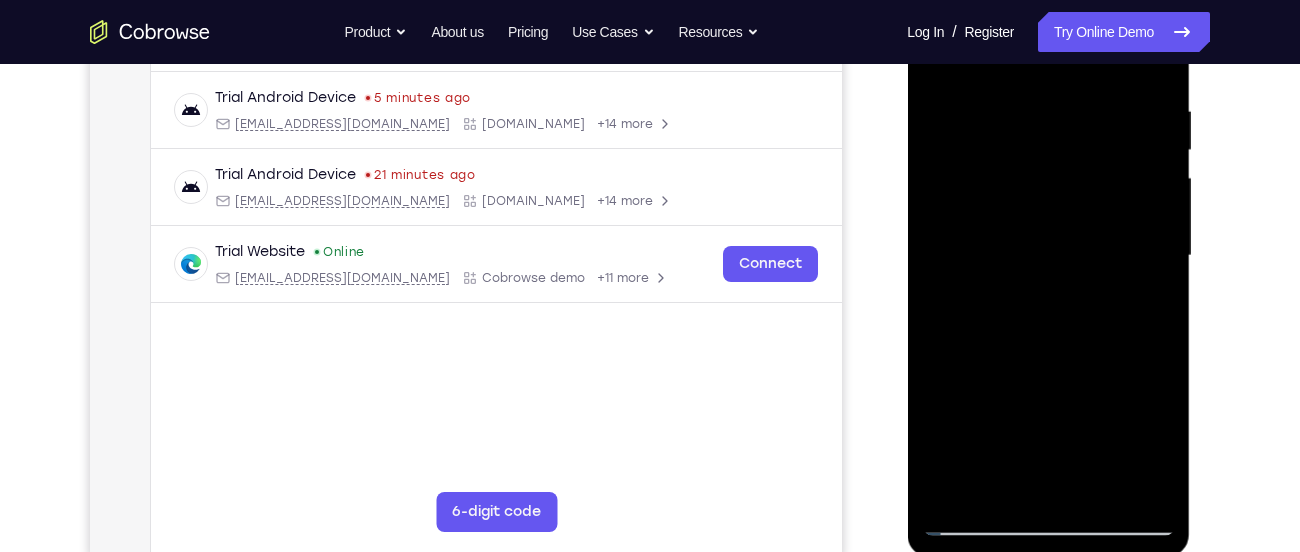 drag, startPoint x: 1062, startPoint y: 176, endPoint x: 1059, endPoint y: 251, distance: 75.059975 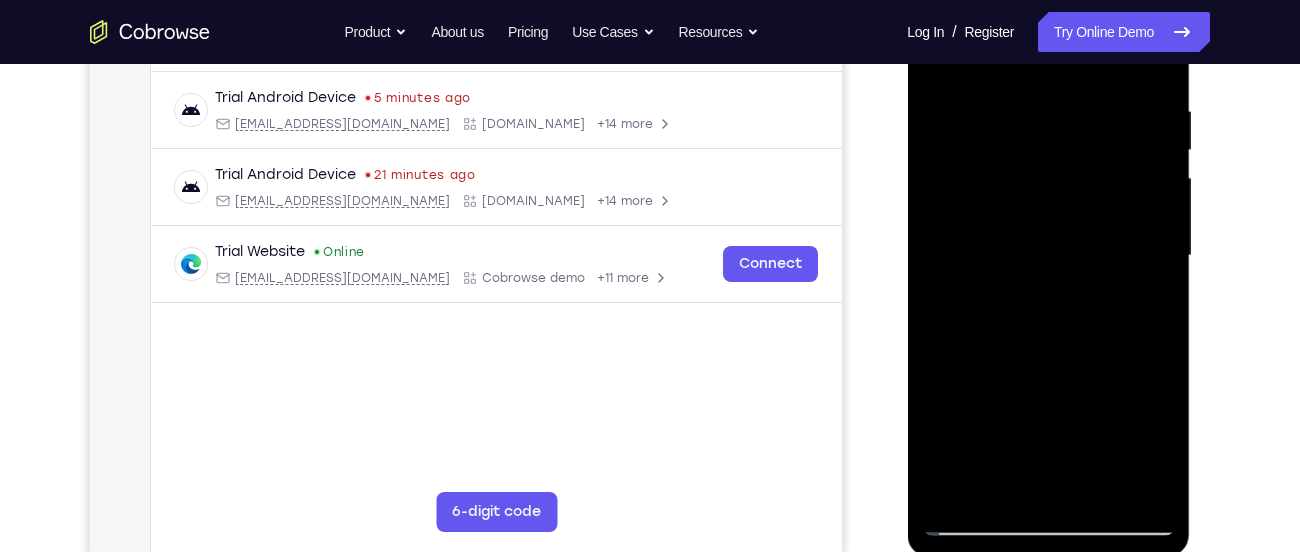 drag, startPoint x: 1056, startPoint y: 196, endPoint x: 1060, endPoint y: 231, distance: 35.22783 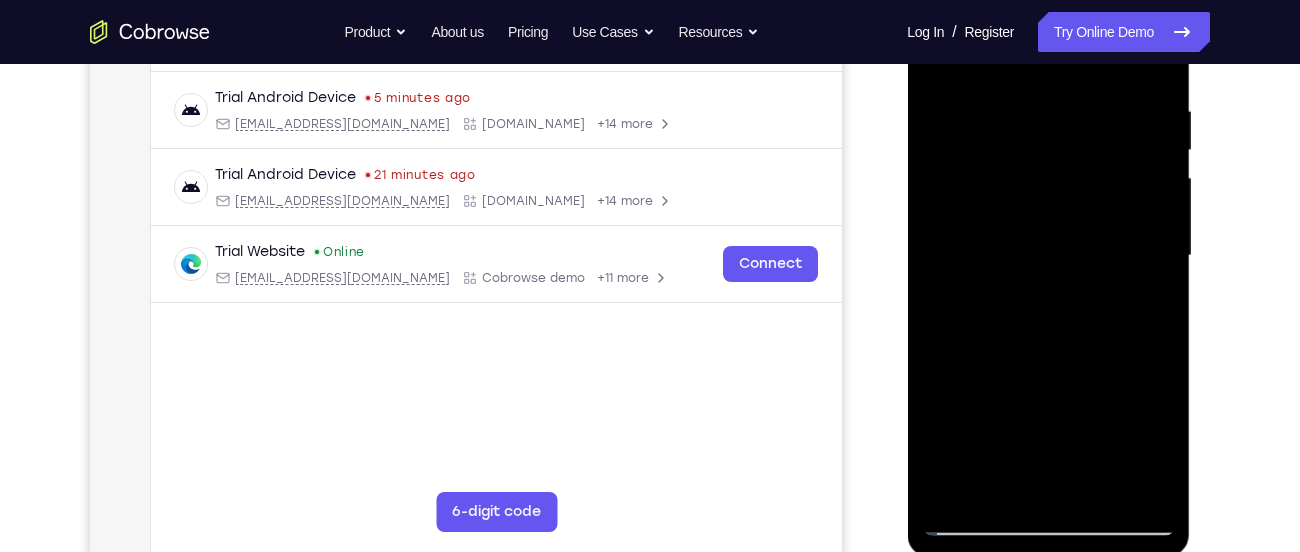 drag, startPoint x: 1060, startPoint y: 231, endPoint x: 1060, endPoint y: 282, distance: 51 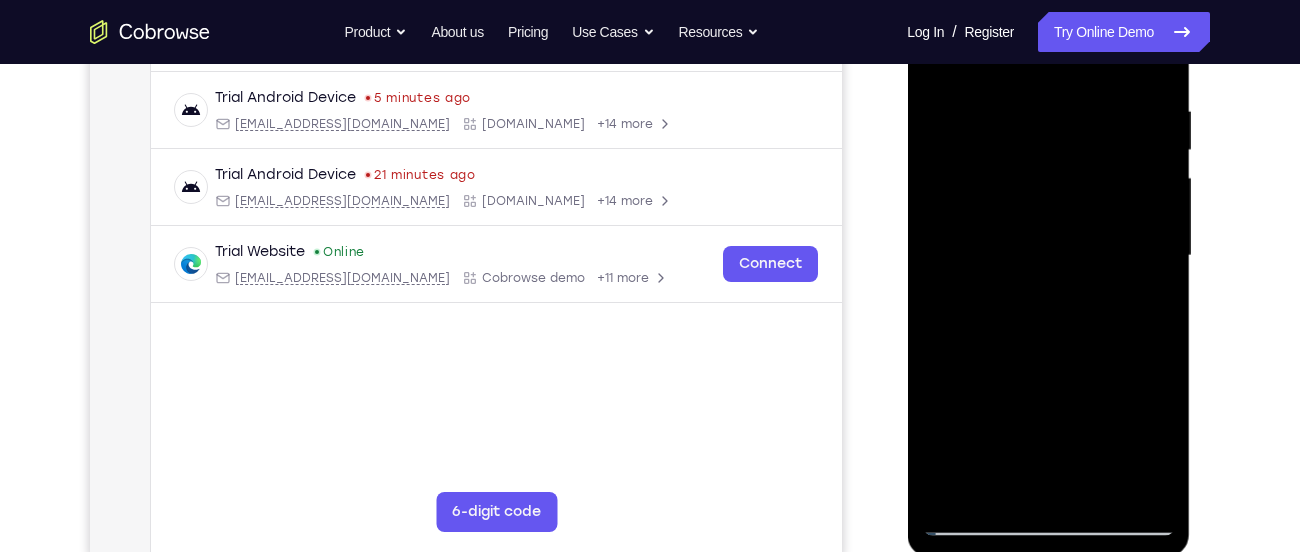 drag, startPoint x: 1060, startPoint y: 282, endPoint x: 1072, endPoint y: 181, distance: 101.71037 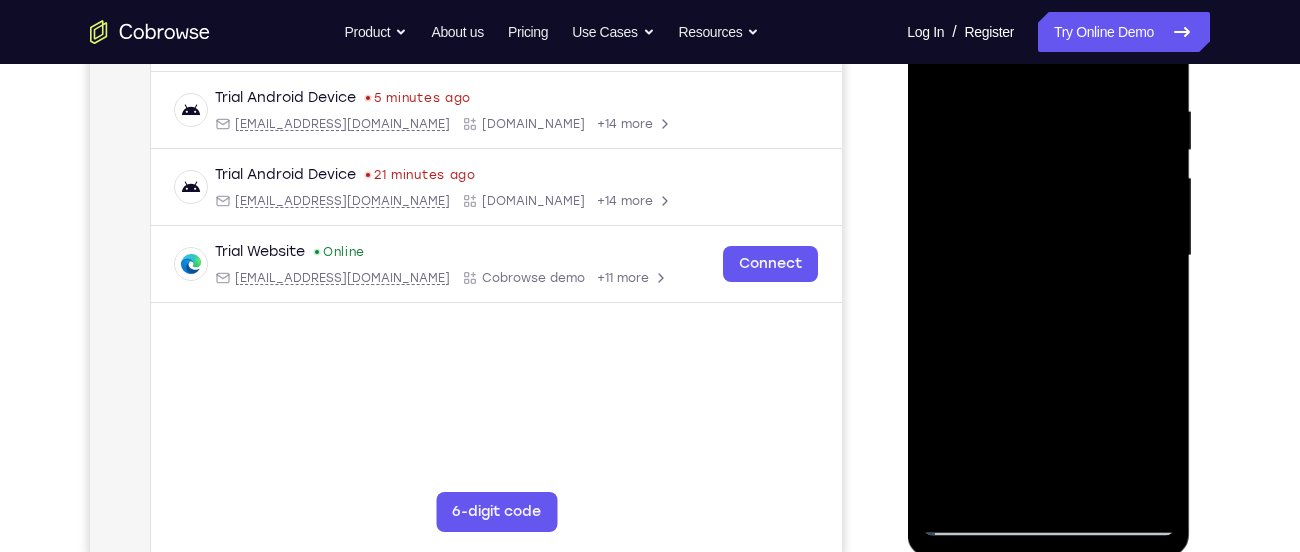 drag, startPoint x: 1057, startPoint y: 281, endPoint x: 1070, endPoint y: 205, distance: 77.10383 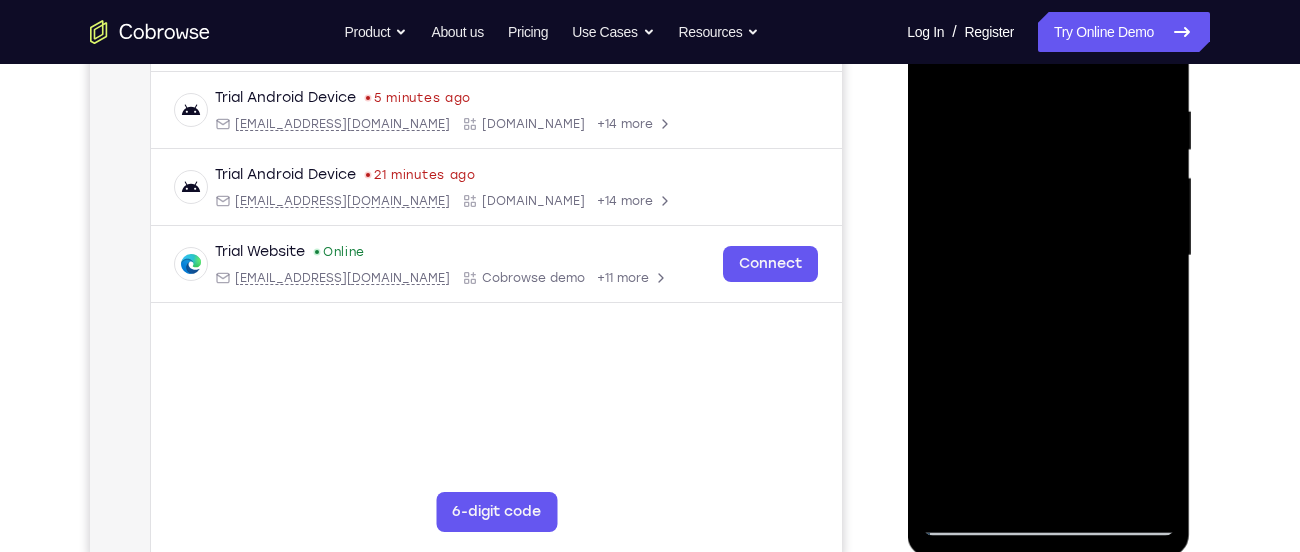 drag, startPoint x: 1077, startPoint y: 254, endPoint x: 1112, endPoint y: 129, distance: 129.80756 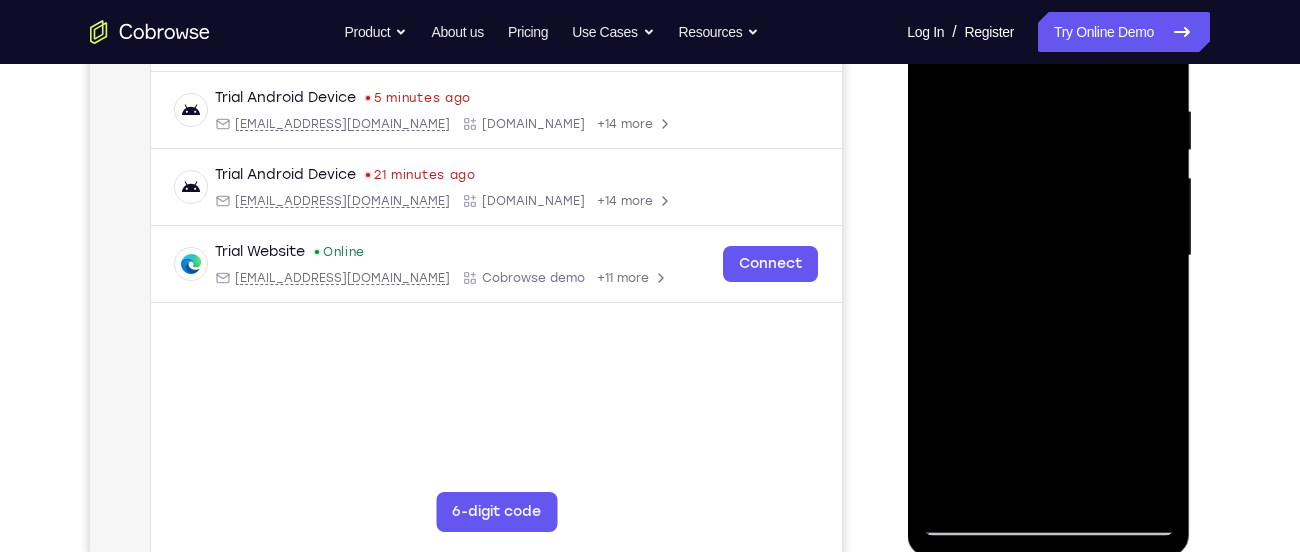 drag, startPoint x: 1061, startPoint y: 283, endPoint x: 1075, endPoint y: 225, distance: 59.665737 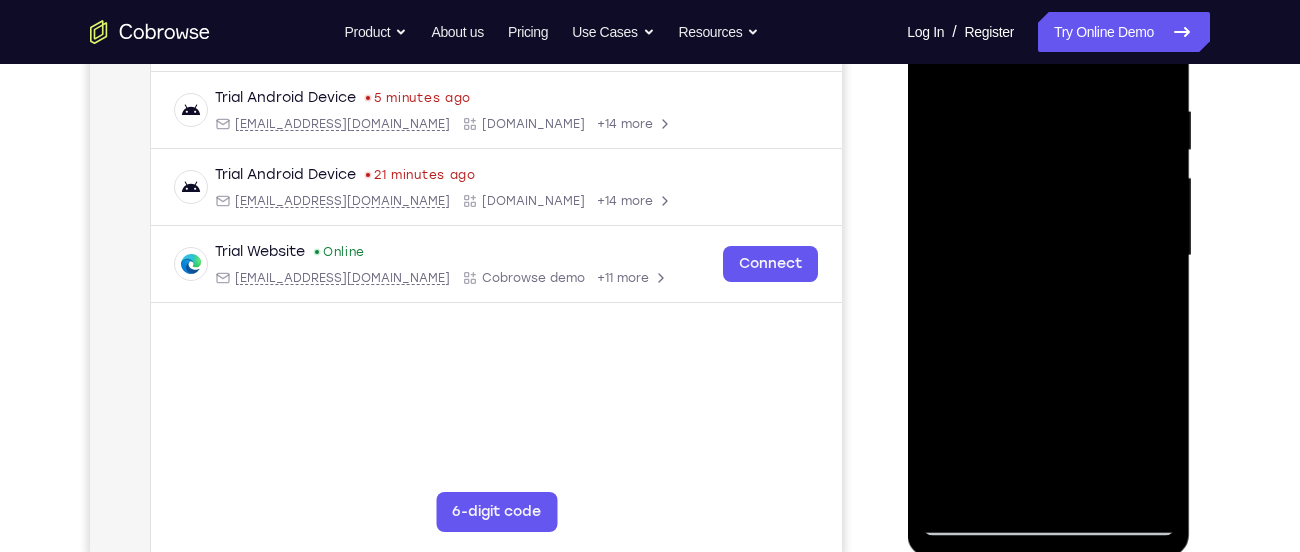drag, startPoint x: 1075, startPoint y: 225, endPoint x: 1080, endPoint y: 127, distance: 98.12747 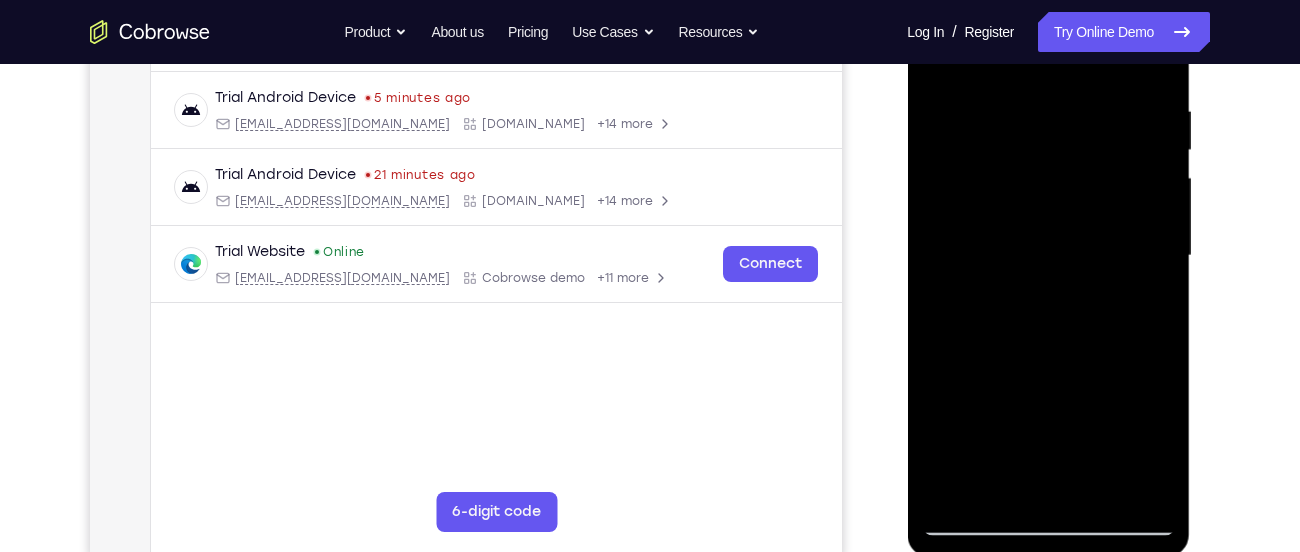 drag, startPoint x: 1069, startPoint y: 263, endPoint x: 1068, endPoint y: 371, distance: 108.00463 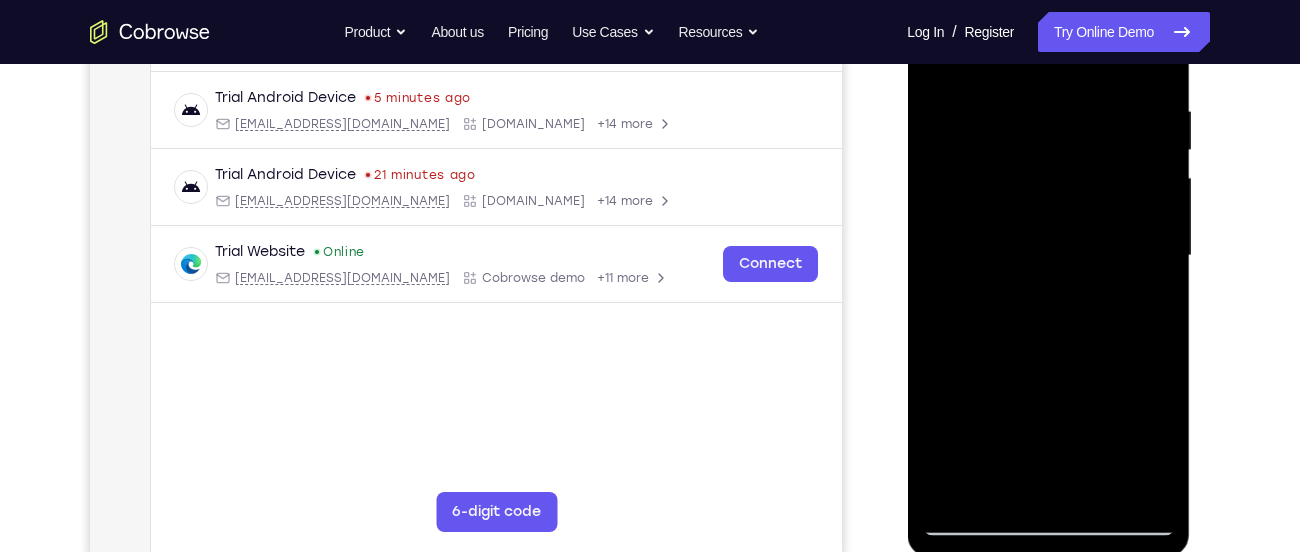 drag, startPoint x: 1066, startPoint y: 250, endPoint x: 1064, endPoint y: 318, distance: 68.0294 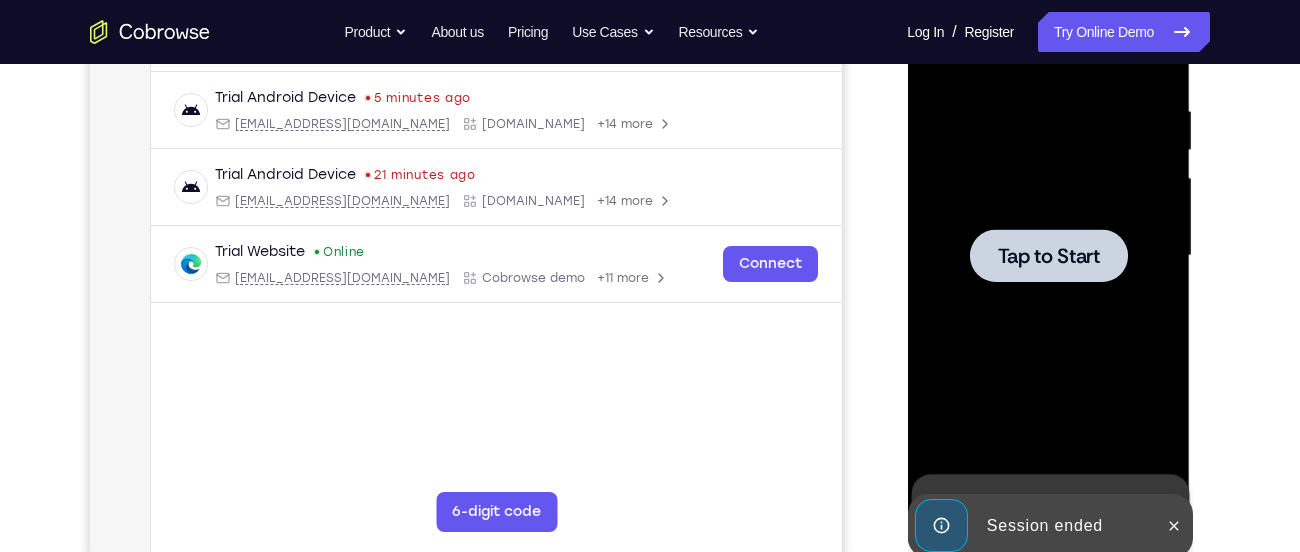 click on "Tap to Start" at bounding box center (1048, 256) 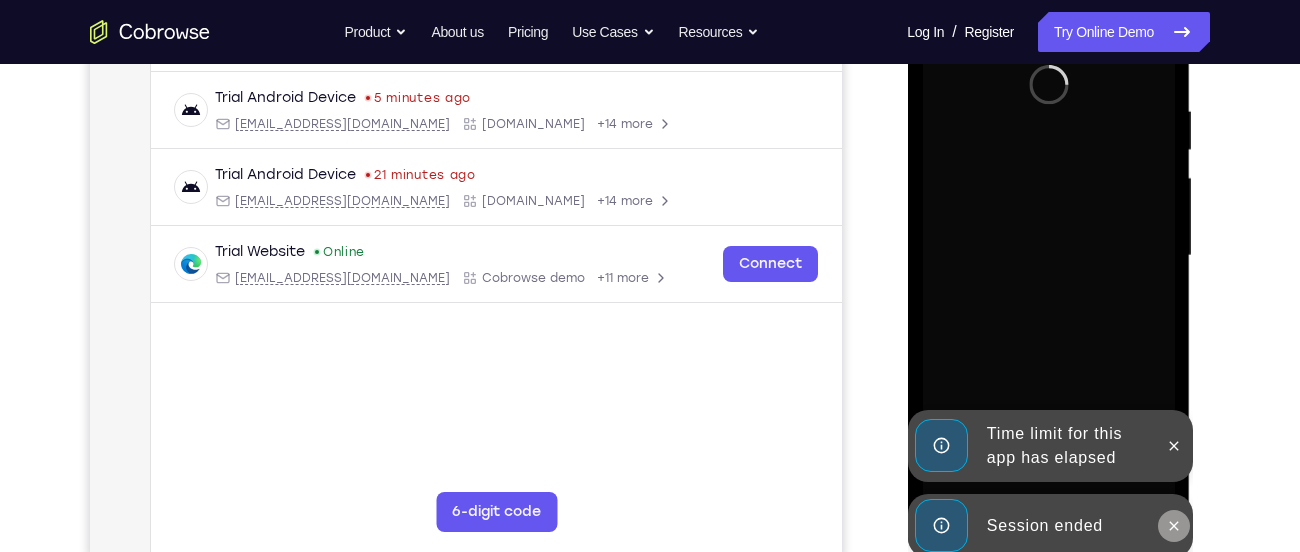 click 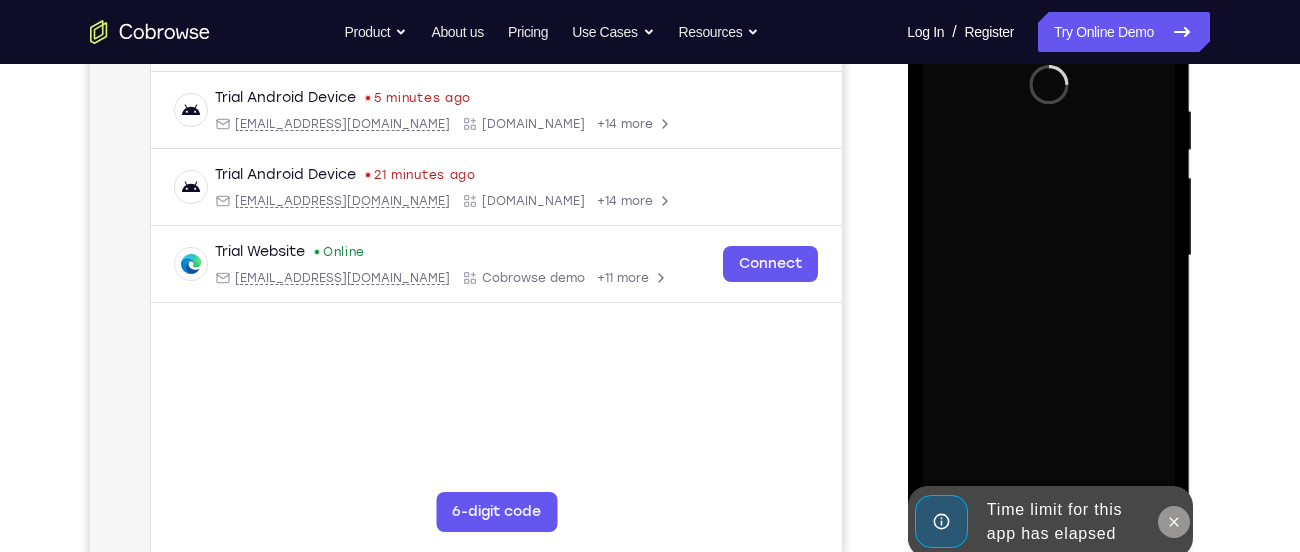 click at bounding box center [1173, 522] 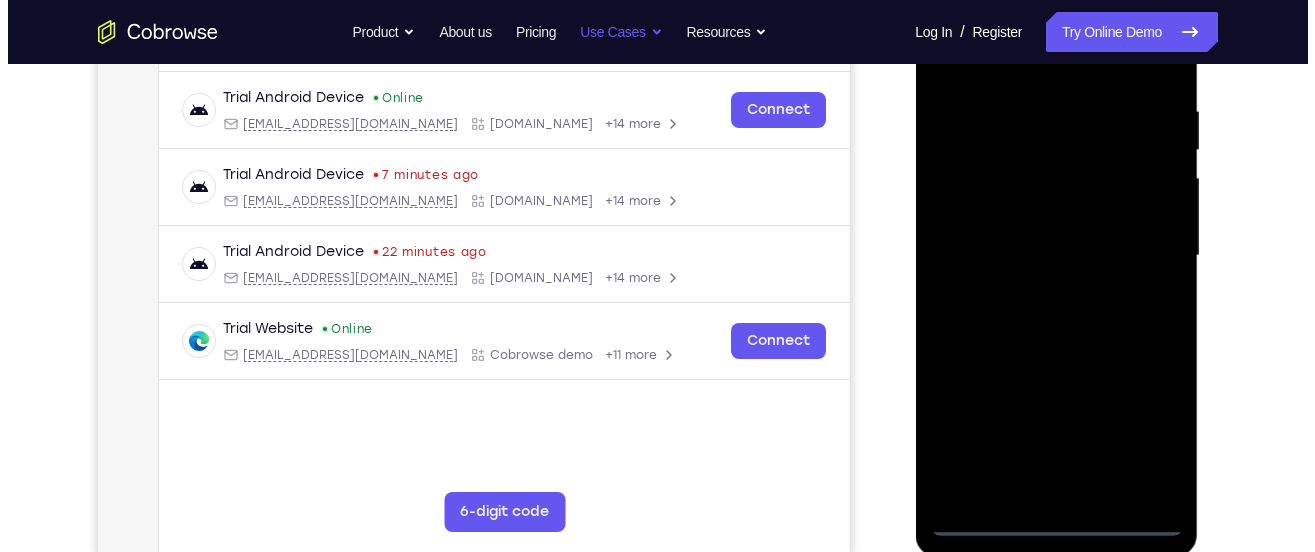 scroll, scrollTop: 0, scrollLeft: 0, axis: both 